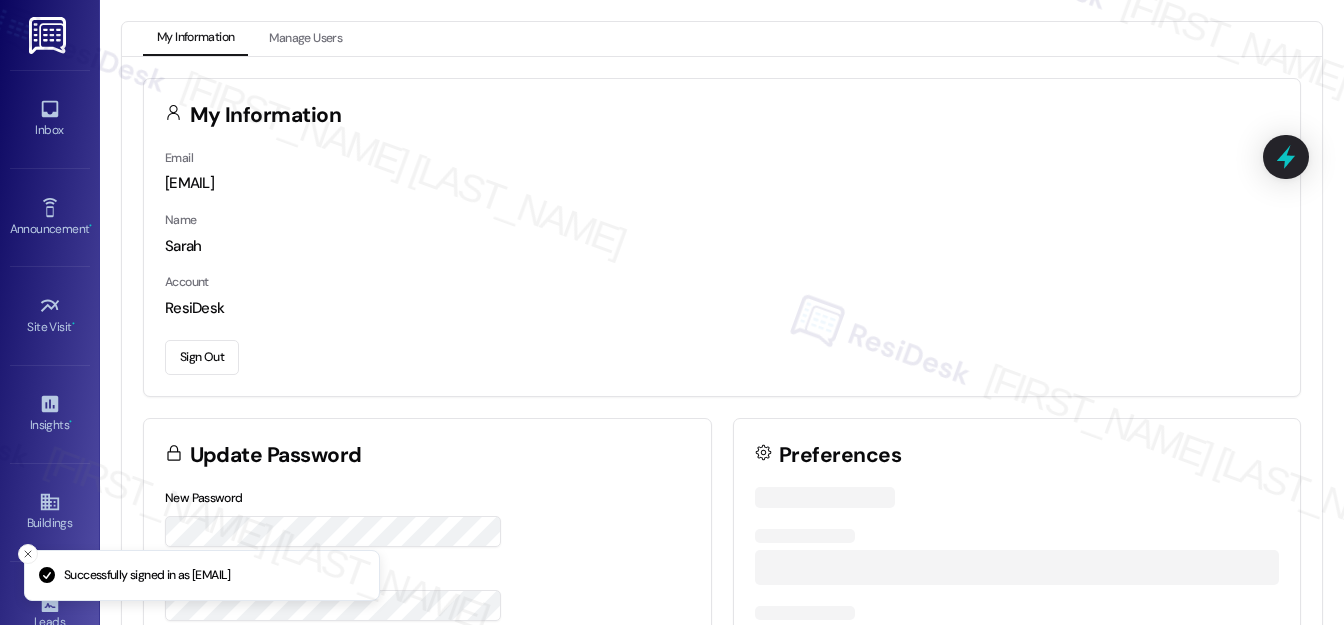 scroll, scrollTop: 0, scrollLeft: 0, axis: both 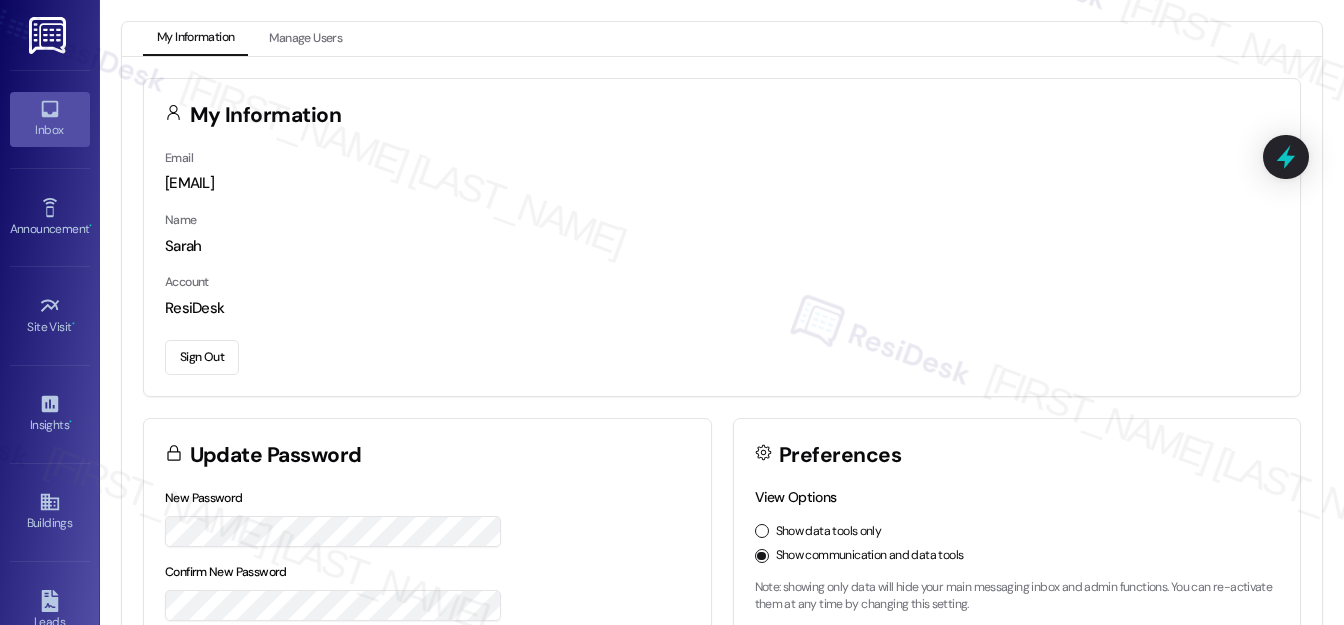 click on "Inbox" at bounding box center [50, 130] 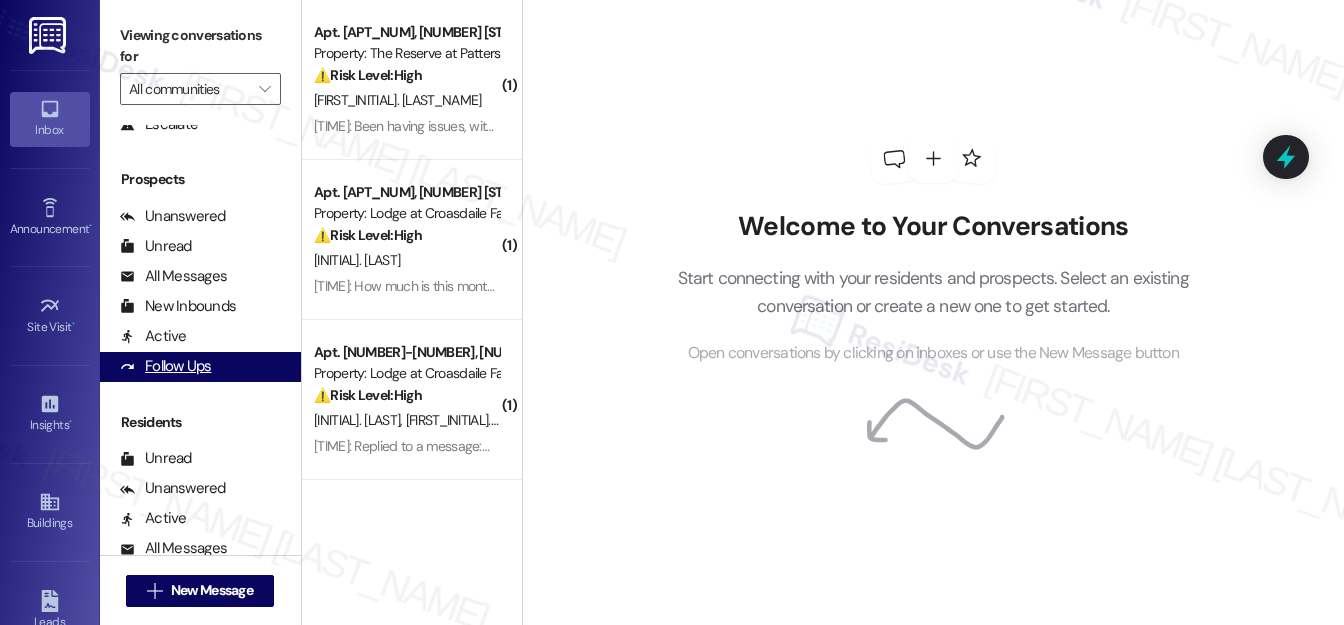 scroll, scrollTop: 272, scrollLeft: 0, axis: vertical 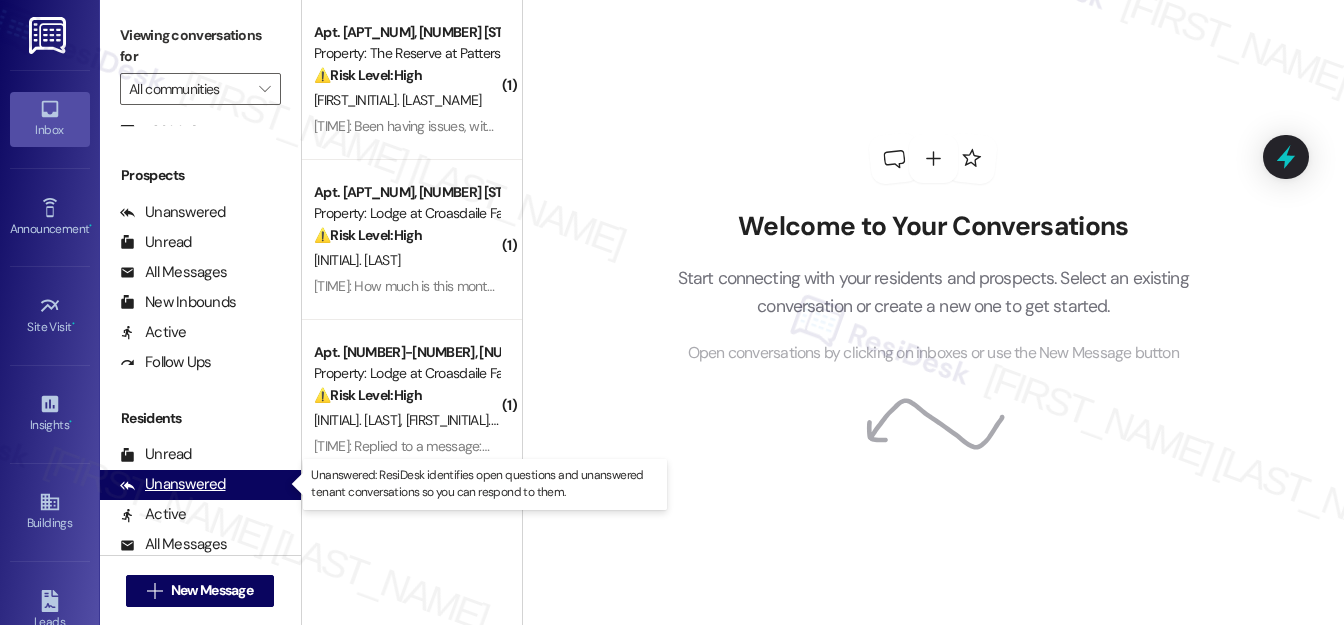 click on "Unanswered" at bounding box center (173, 484) 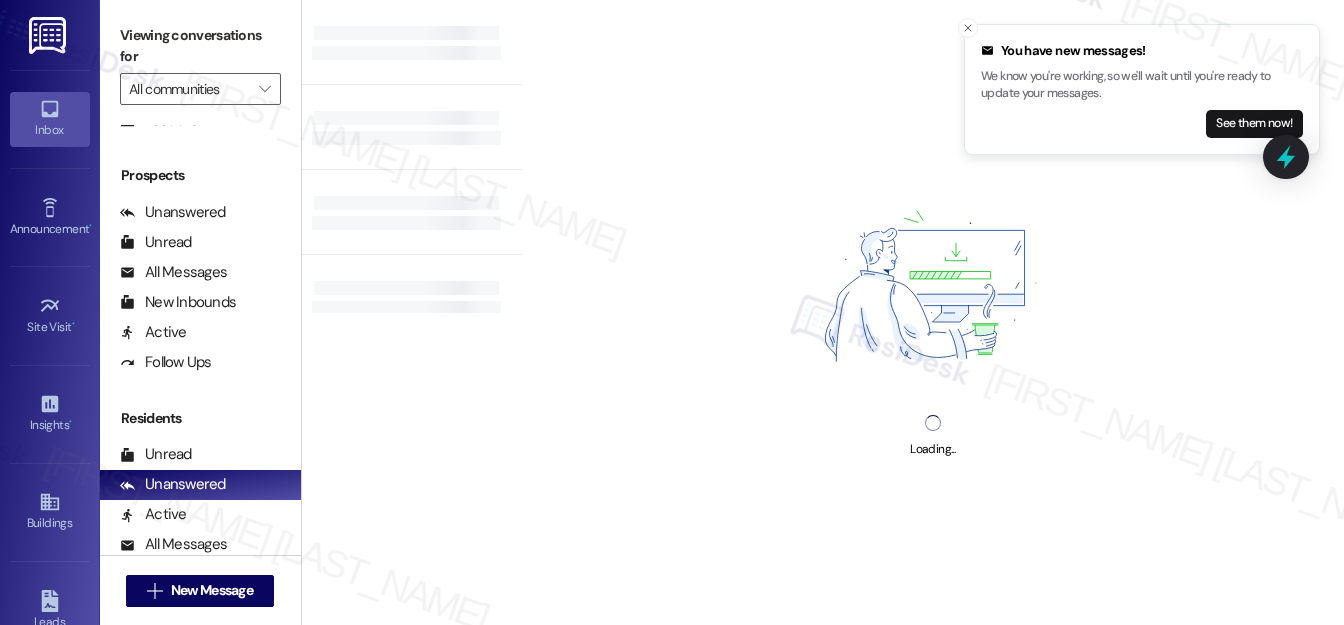click 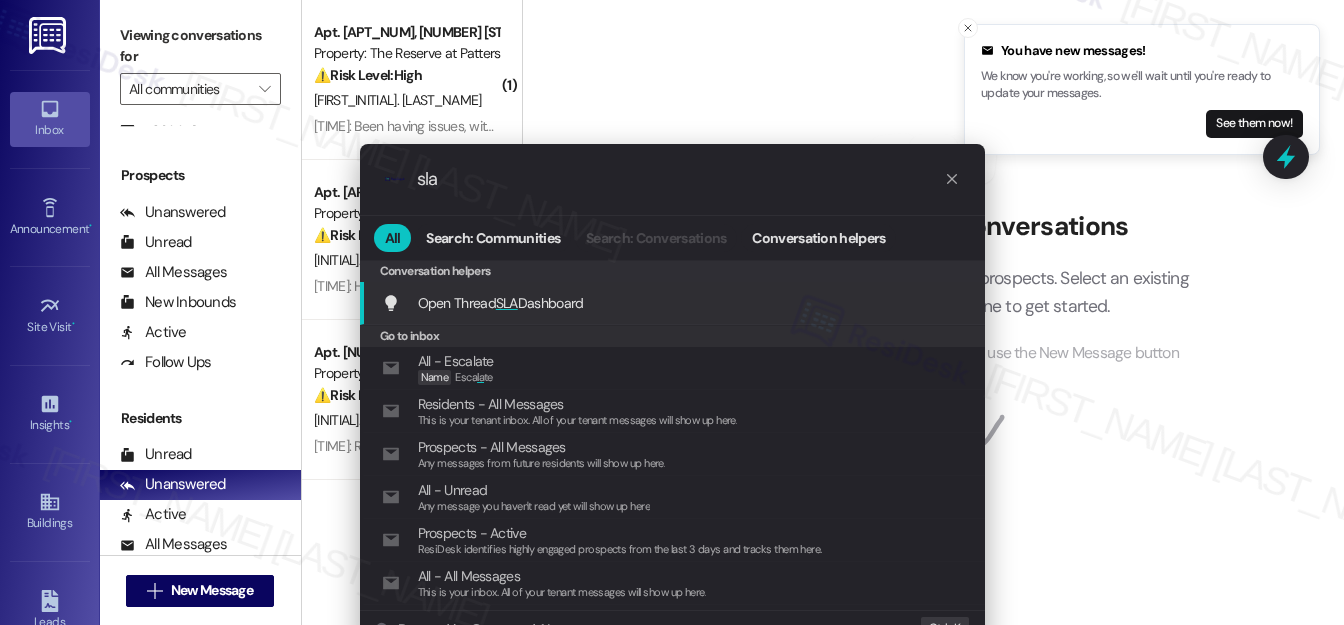 type on "sla" 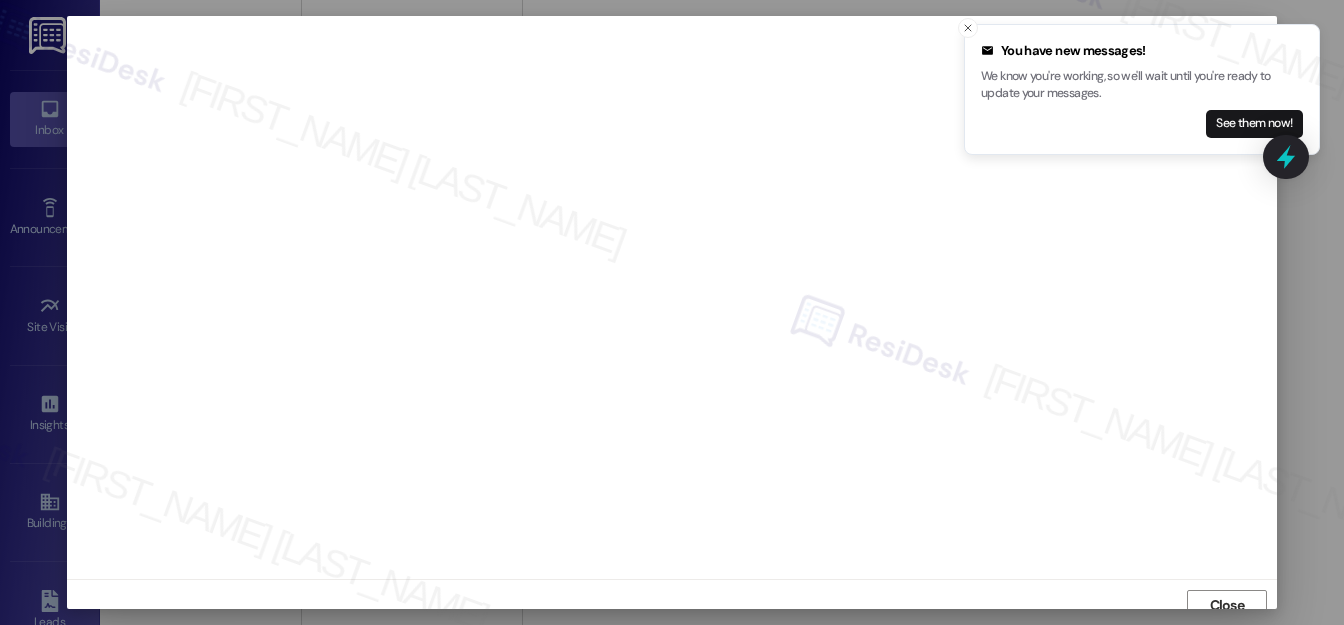 scroll, scrollTop: 12, scrollLeft: 0, axis: vertical 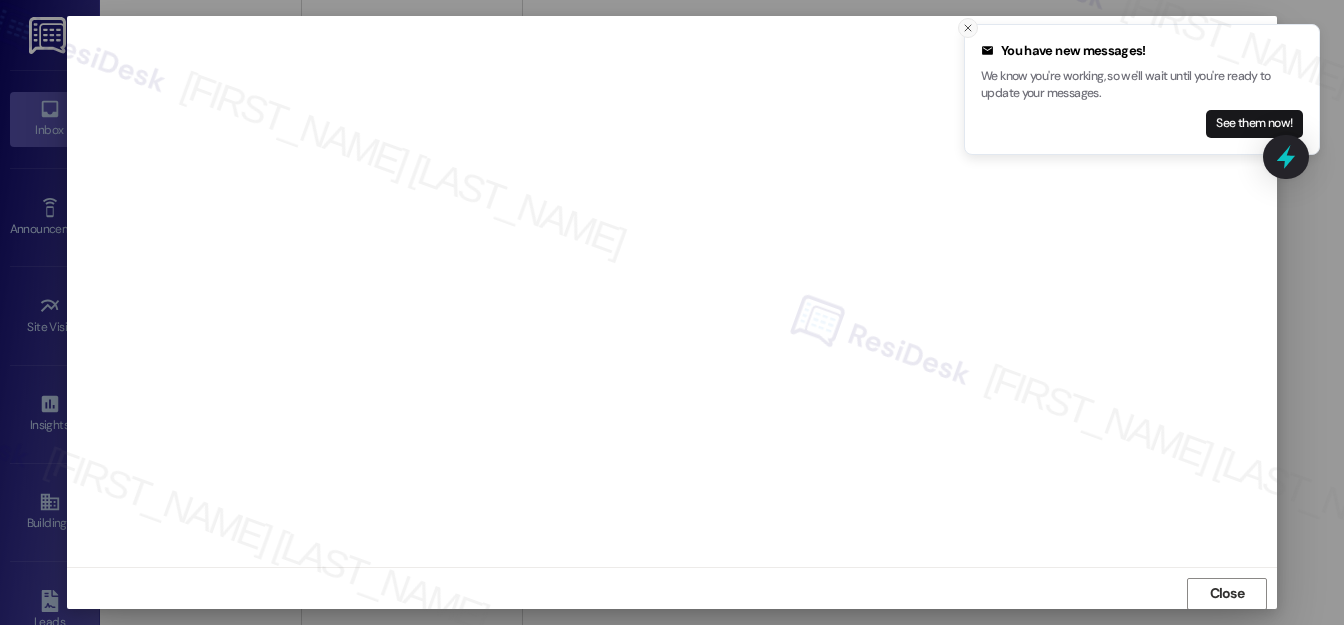 click 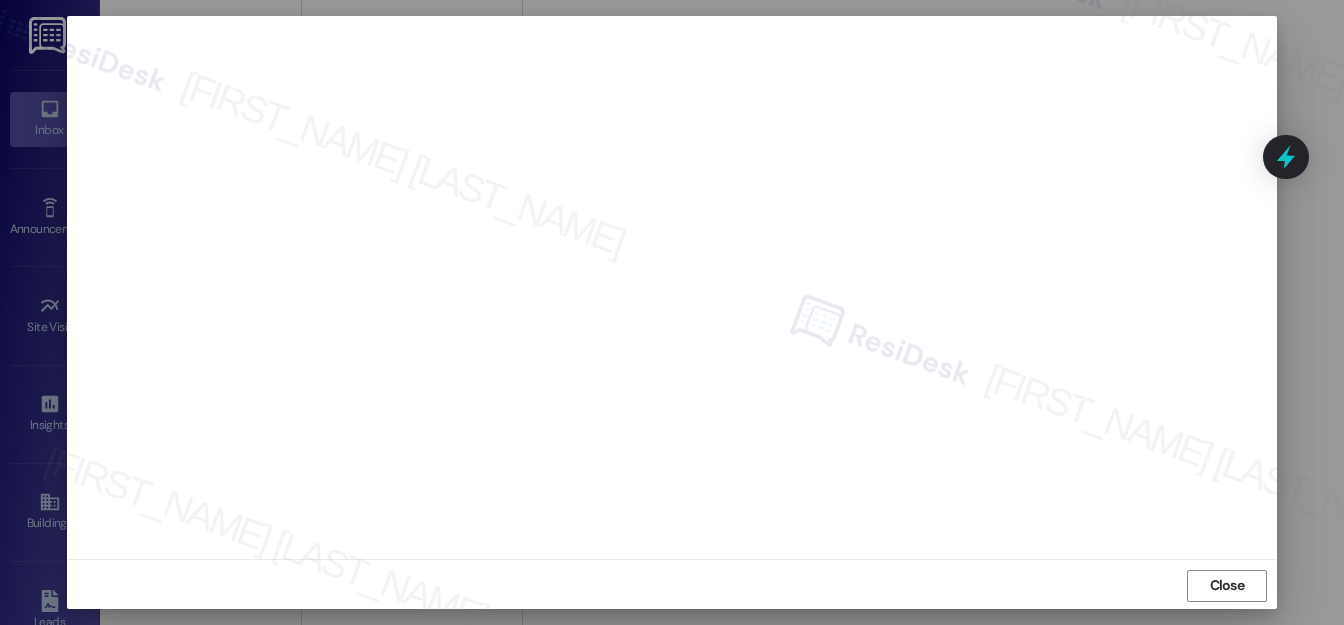 scroll, scrollTop: 22, scrollLeft: 0, axis: vertical 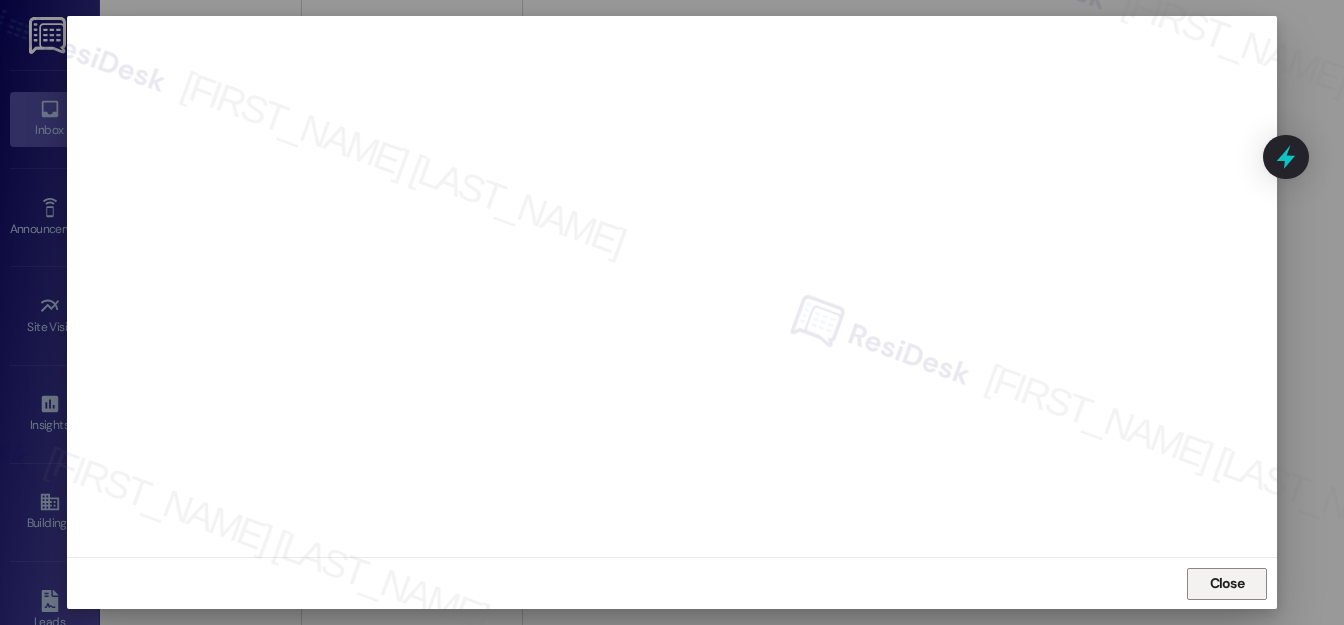 click on "Close" at bounding box center (1227, 583) 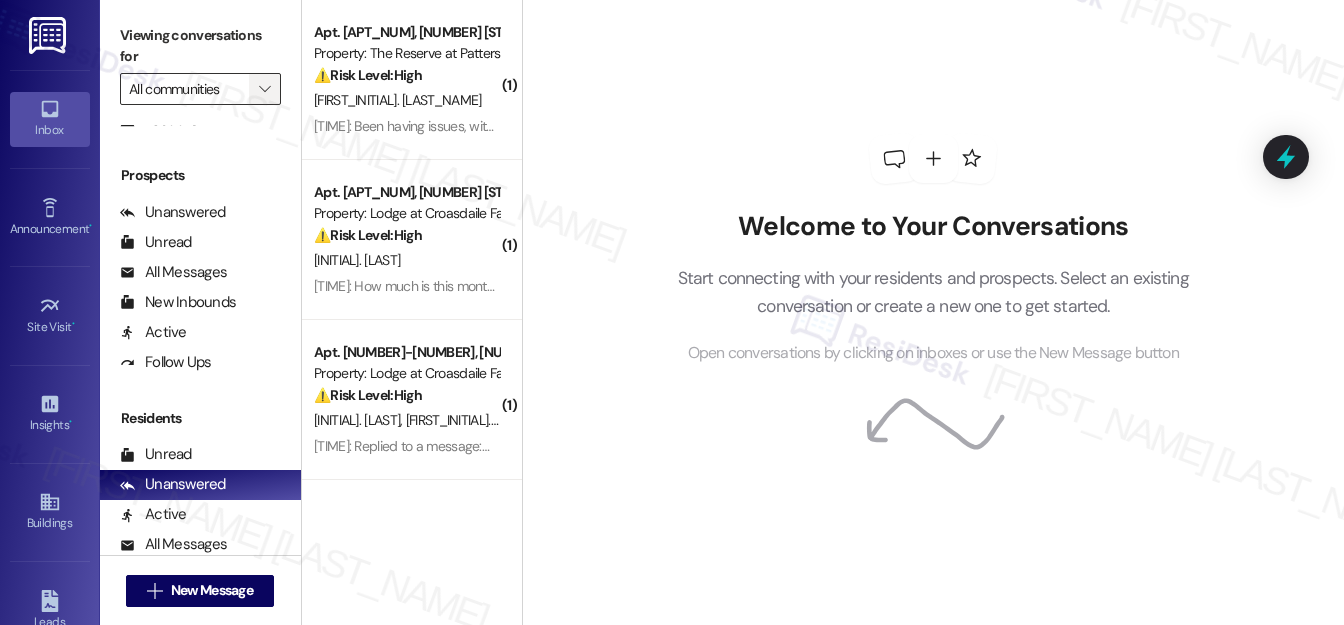 click on "" at bounding box center [265, 89] 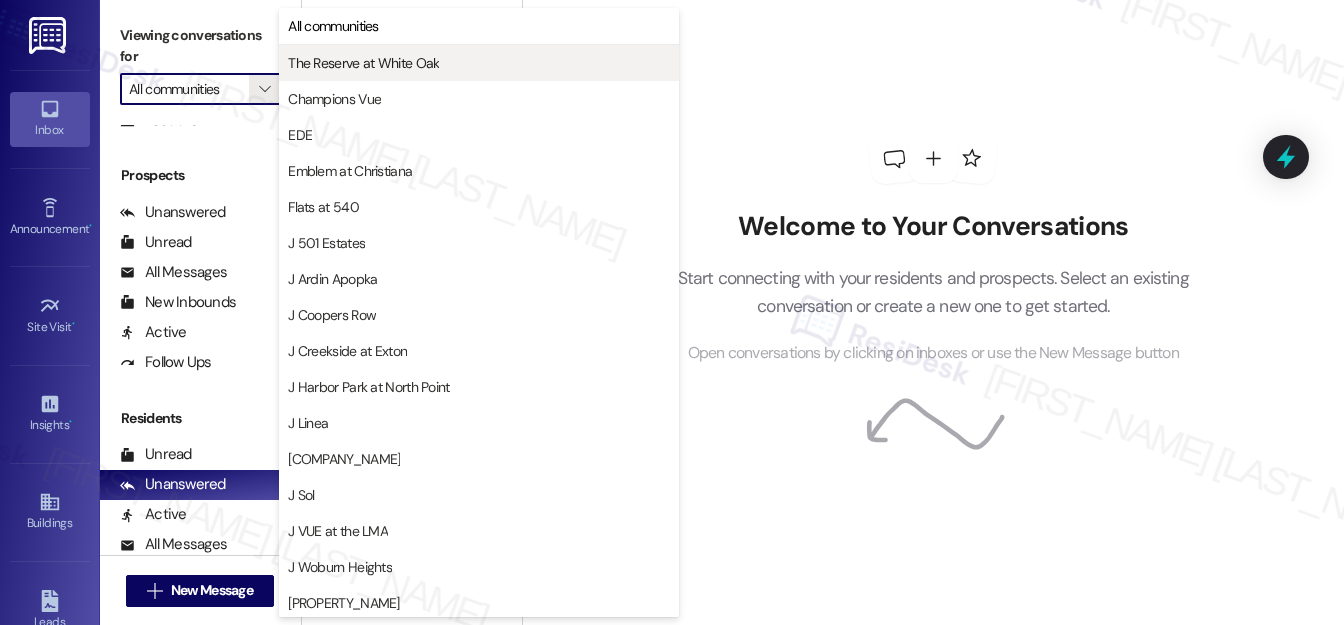 click on "The Reserve at White Oak" at bounding box center [363, 63] 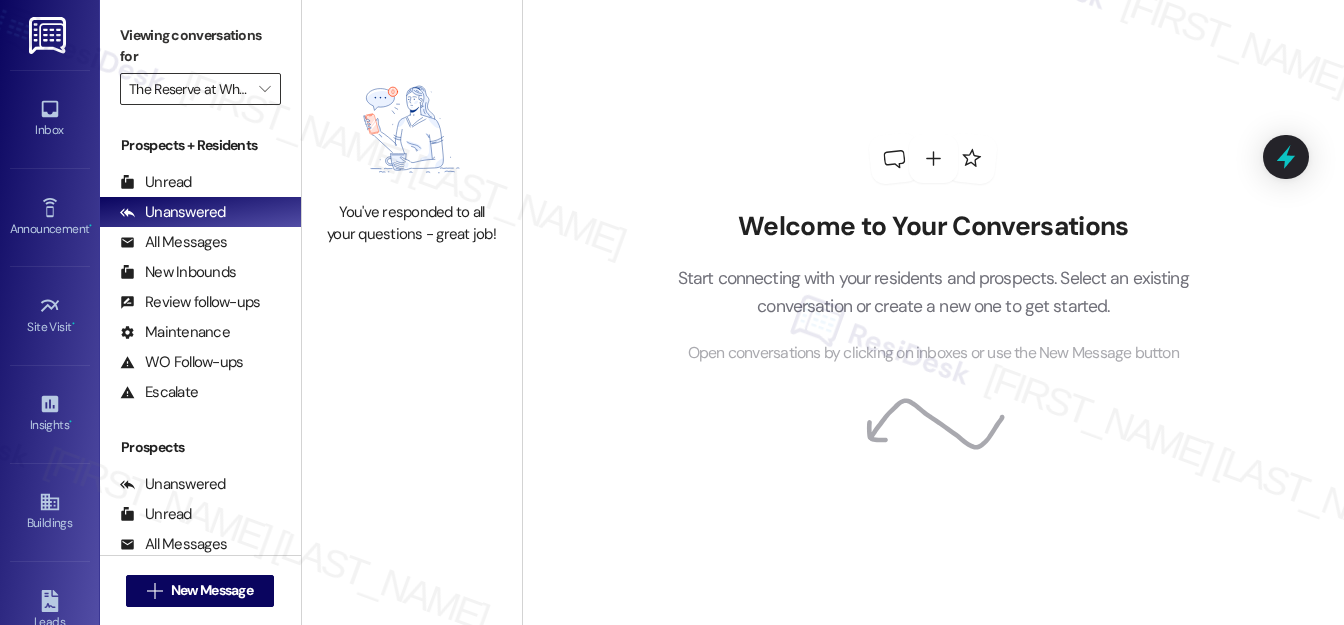 click on "The Reserve at White Oak" at bounding box center [189, 89] 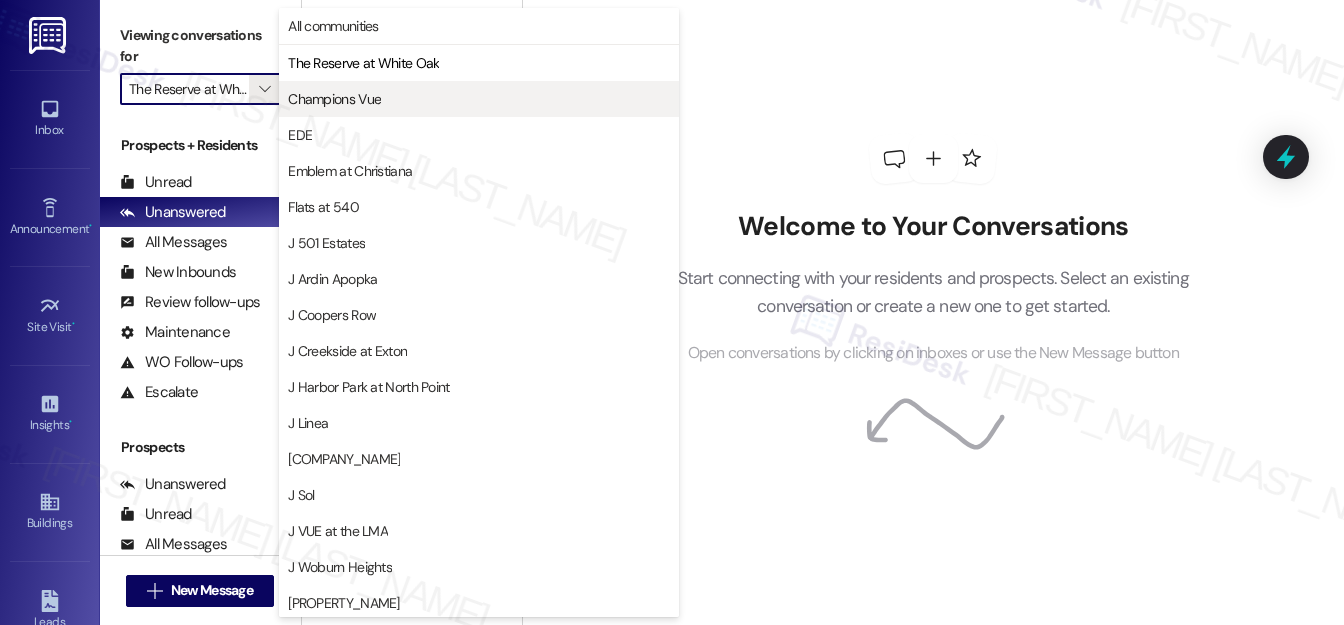 click on "Champions Vue" at bounding box center (334, 99) 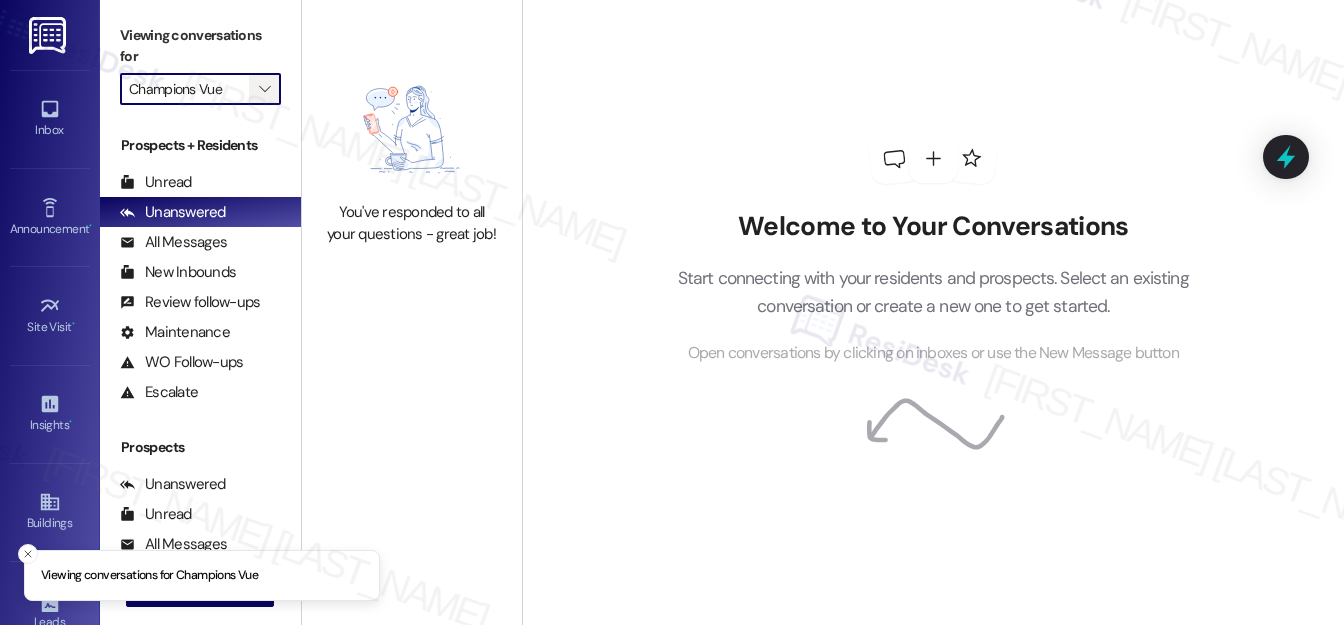 click on "" at bounding box center (264, 89) 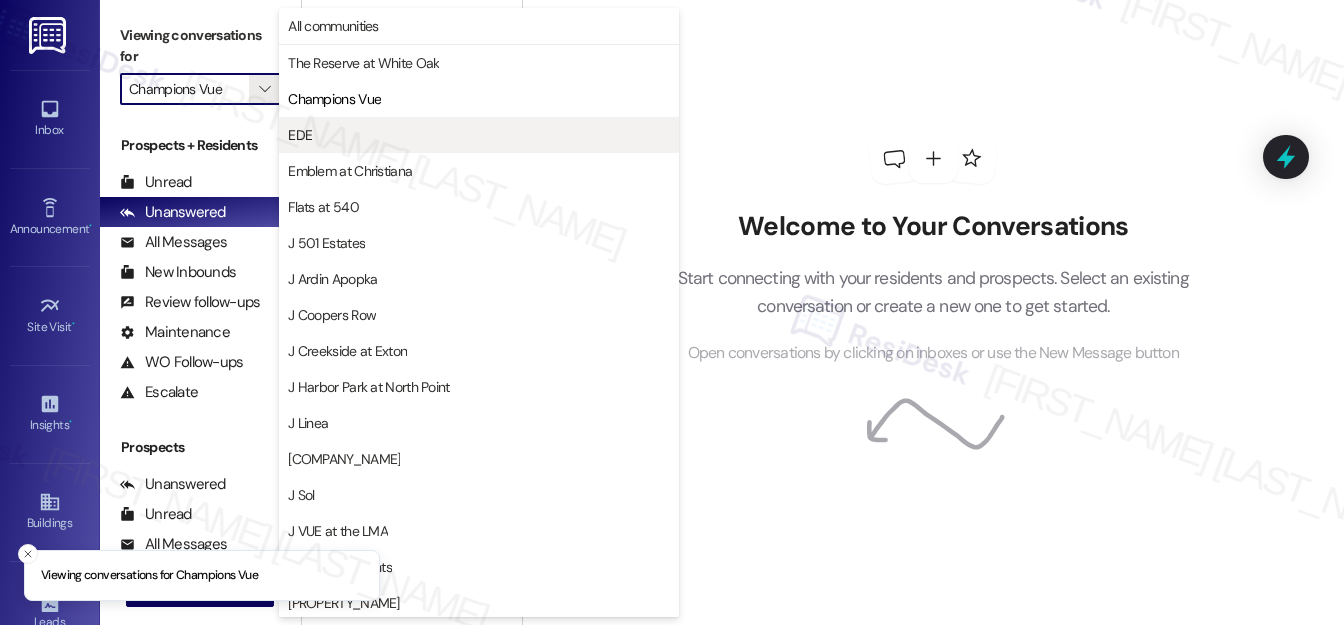 click on "EDE" at bounding box center [479, 135] 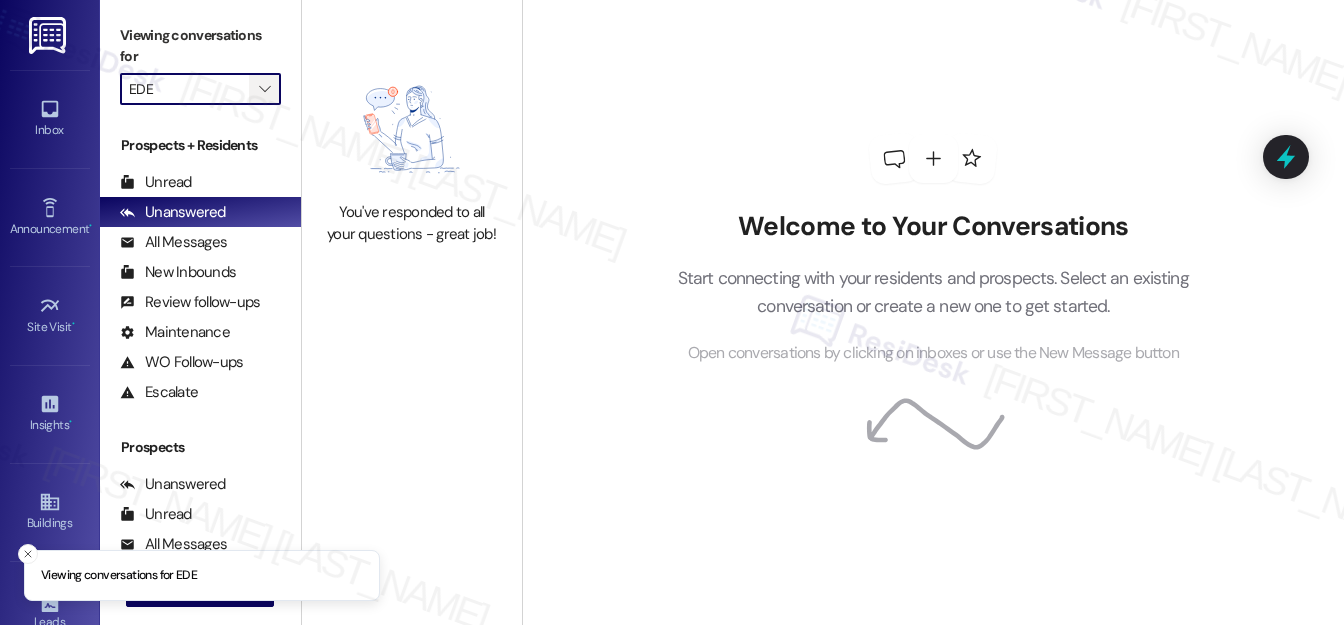 click on "" at bounding box center [264, 89] 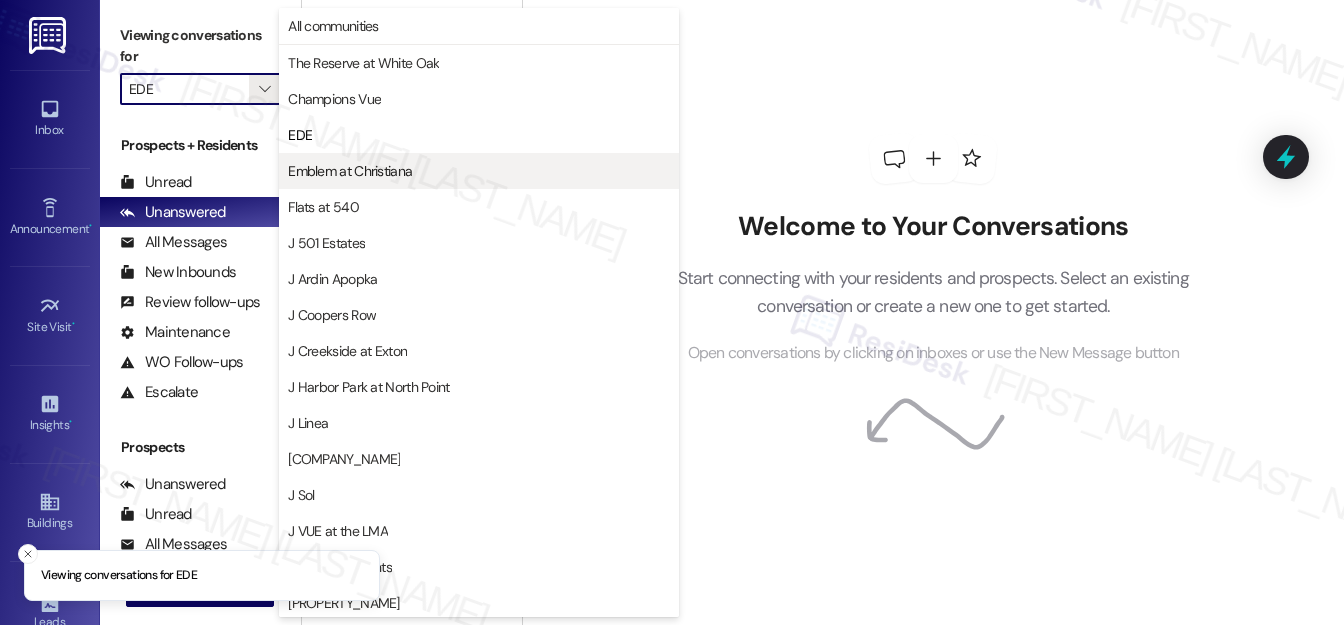 click on "Emblem at Christiana" at bounding box center [350, 171] 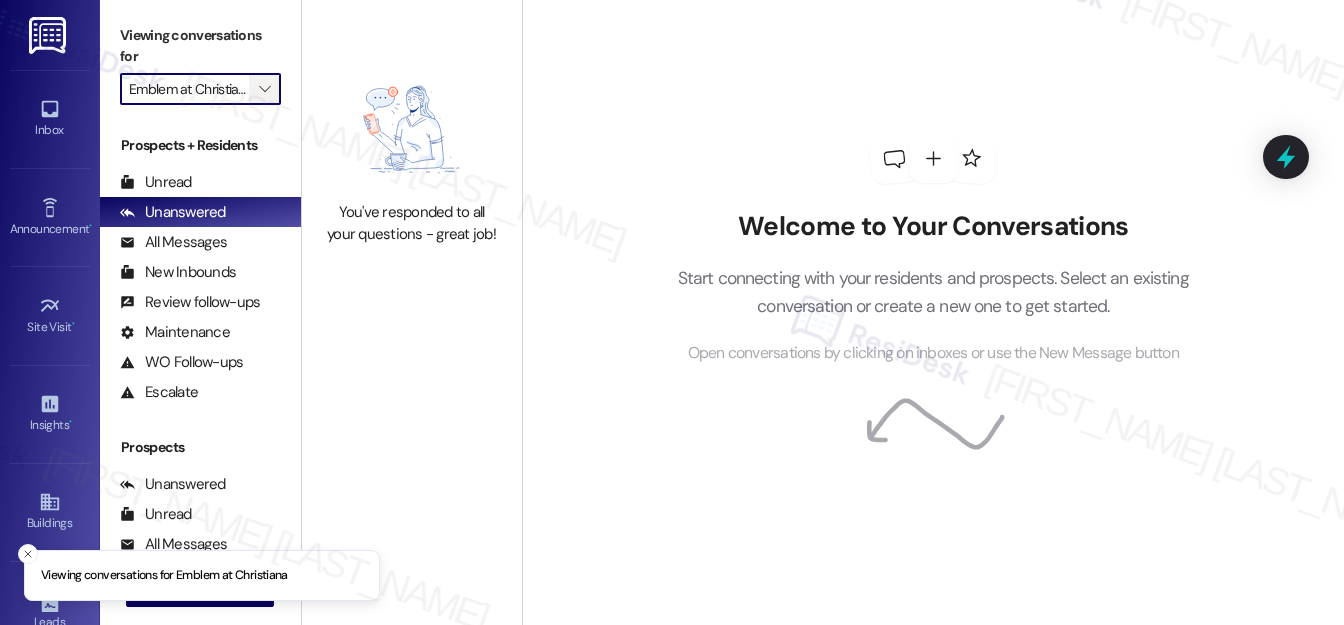 click on "" at bounding box center (264, 89) 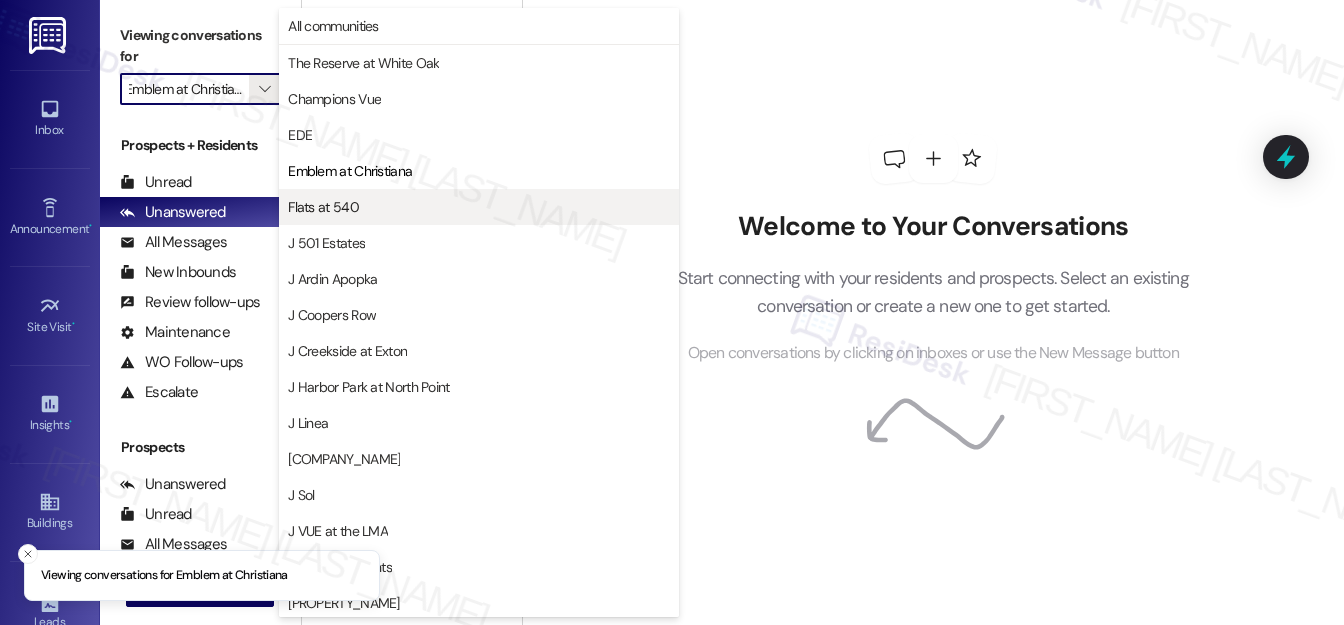 click on "Flats at 540" at bounding box center [323, 207] 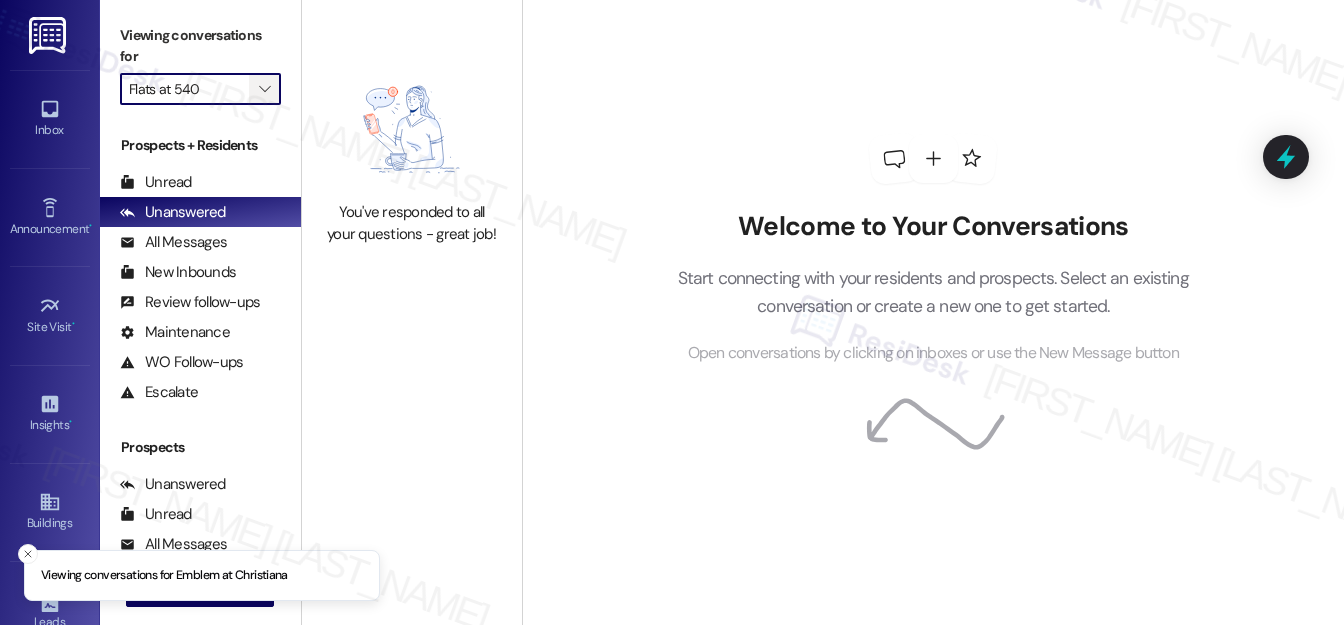 scroll, scrollTop: 0, scrollLeft: 0, axis: both 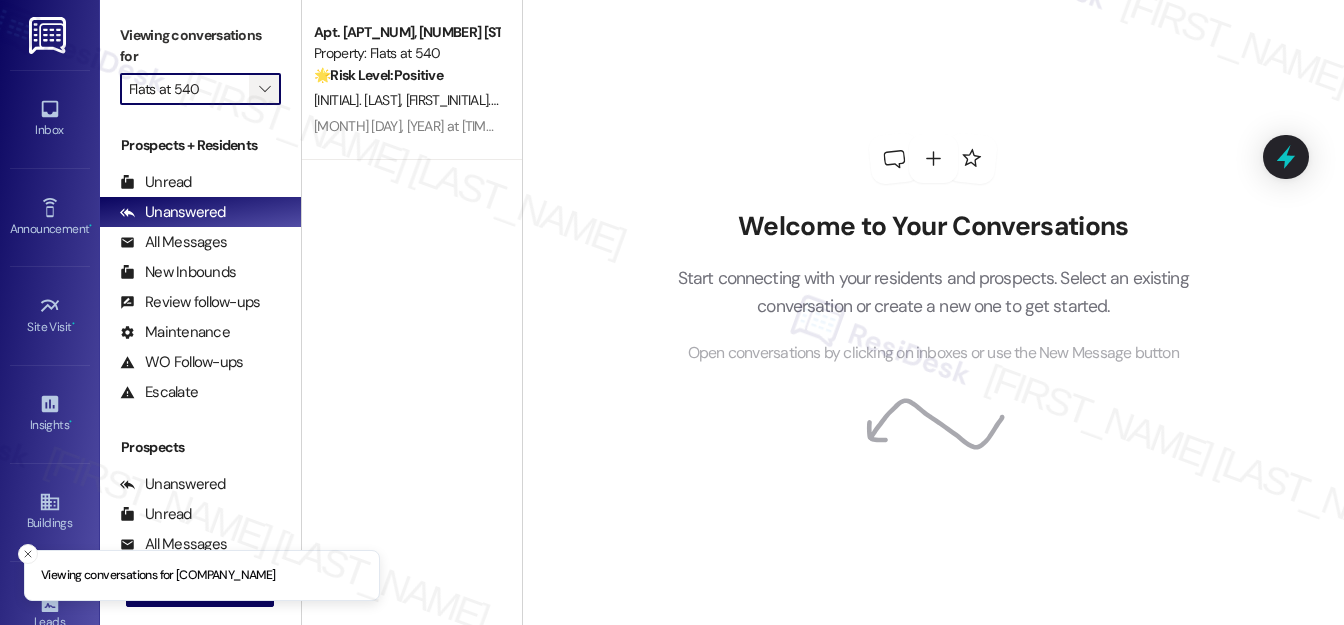click on "" at bounding box center [264, 89] 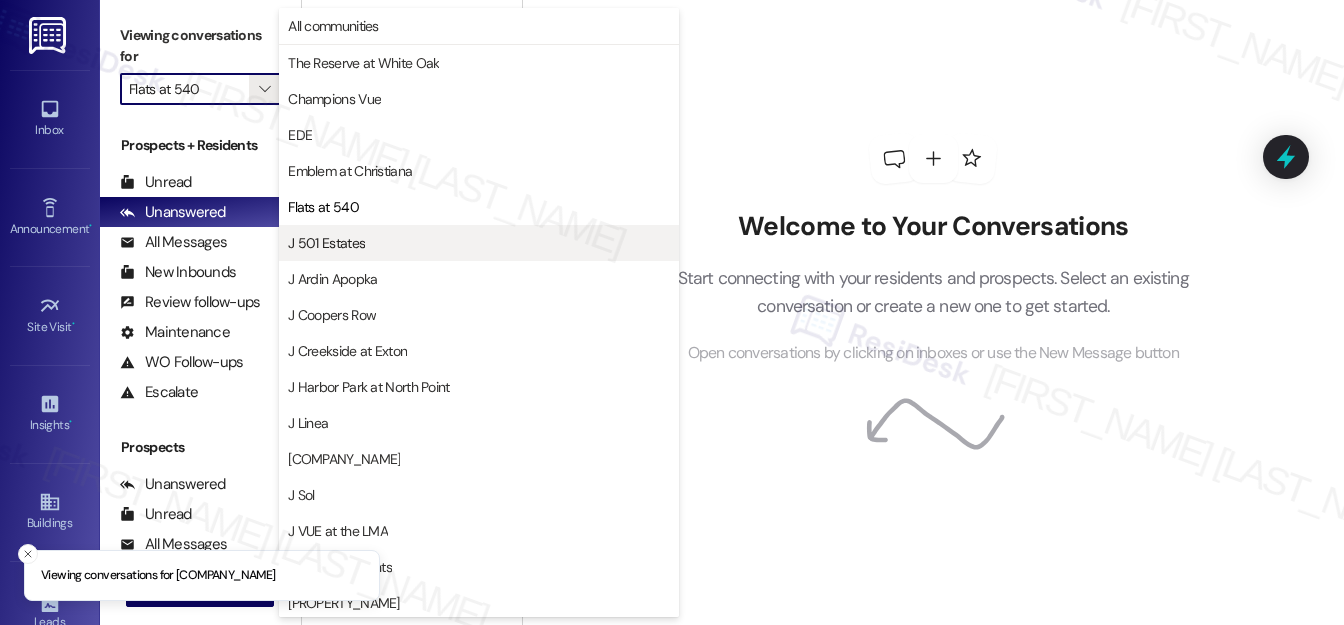click on "J 501 Estates" at bounding box center [479, 243] 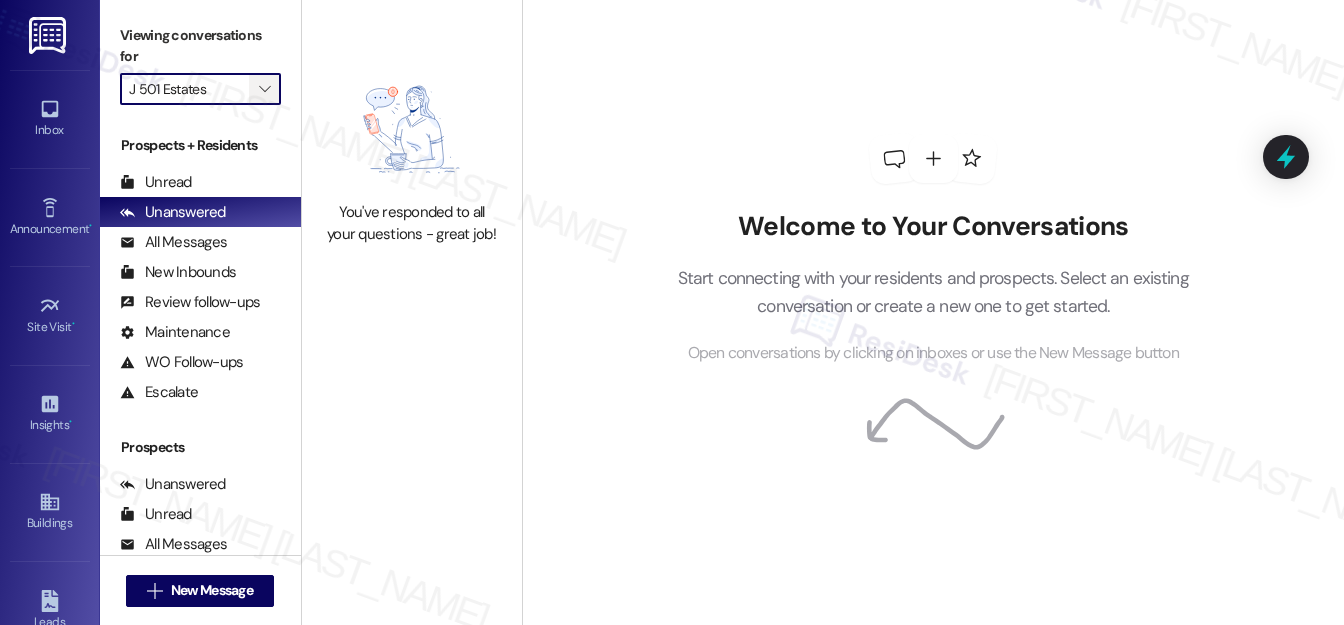 click on "" at bounding box center [264, 89] 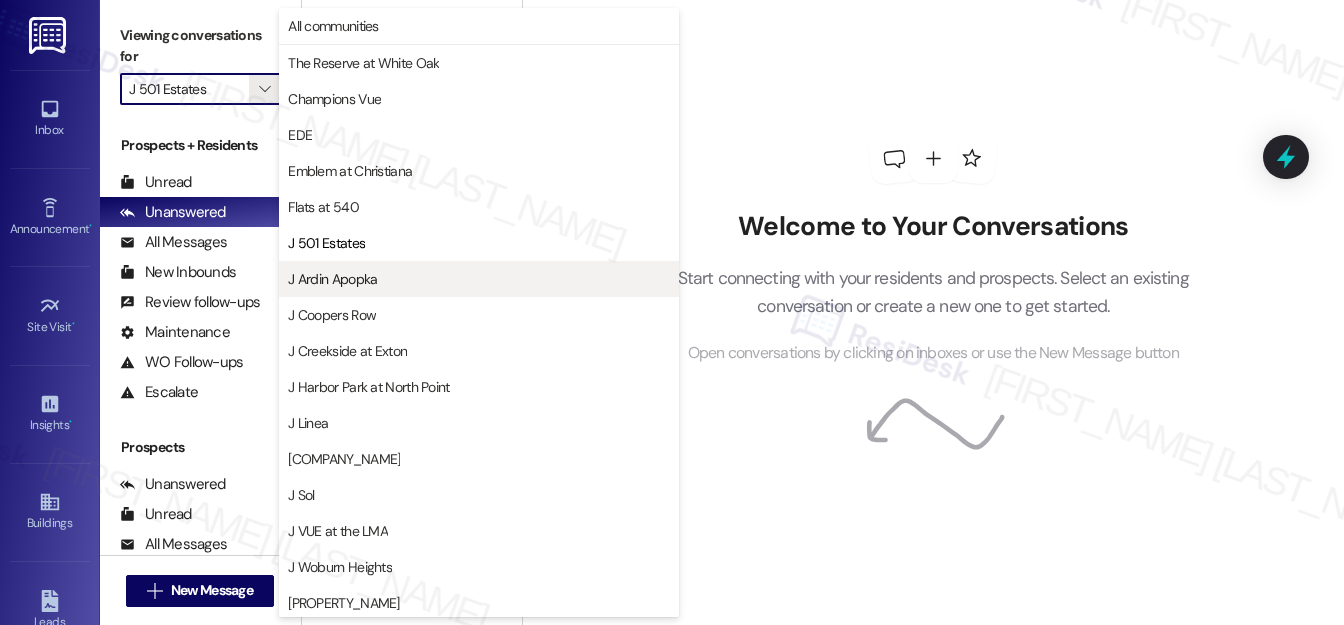 click on "J Ardin Apopka" at bounding box center (479, 279) 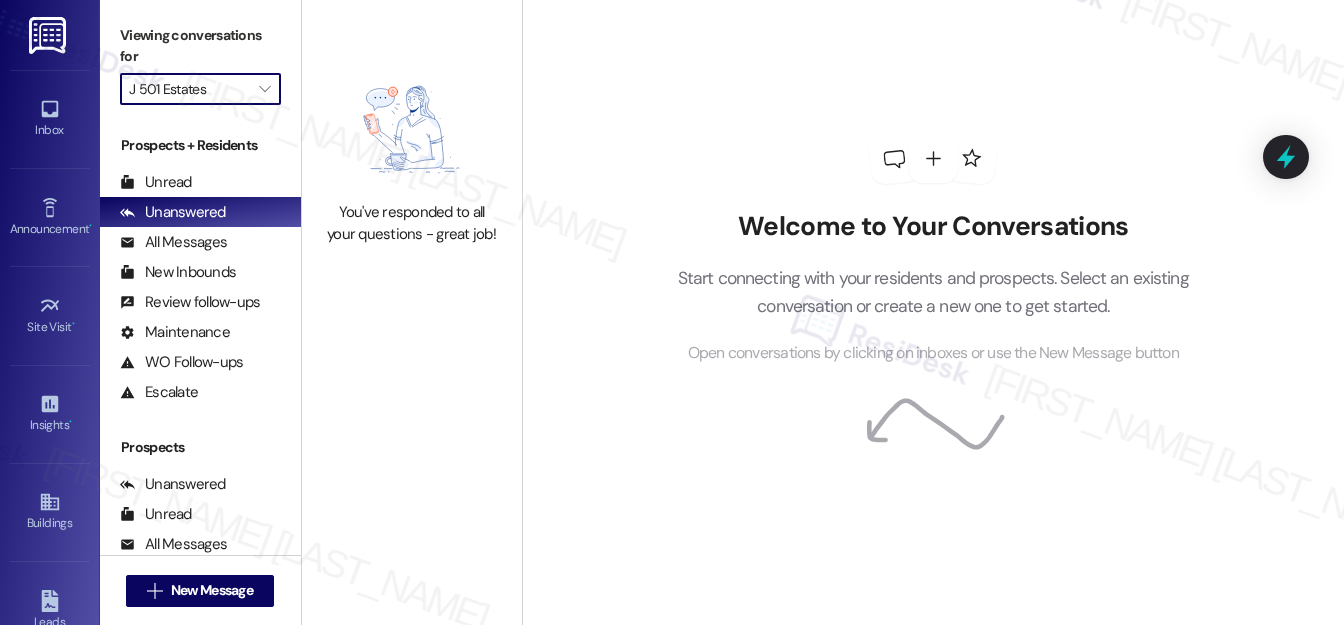 type on "J Ardin Apopka" 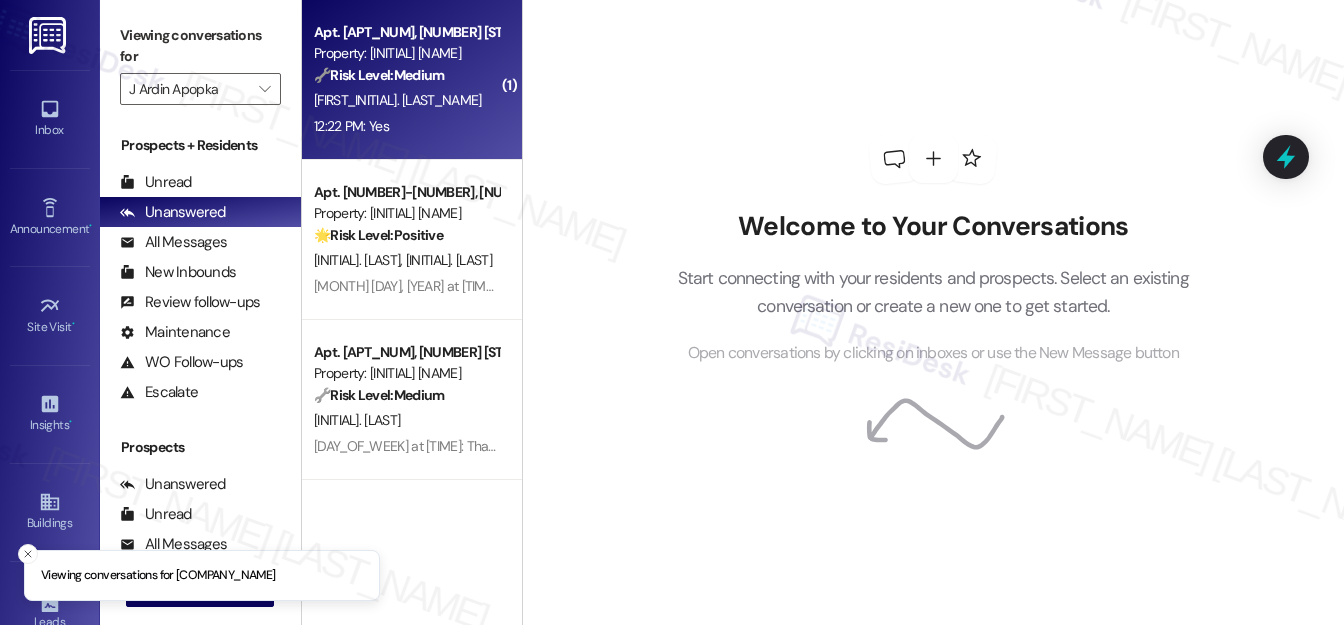 click on "12:22 PM: Yes 12:22 PM: Yes" at bounding box center [406, 126] 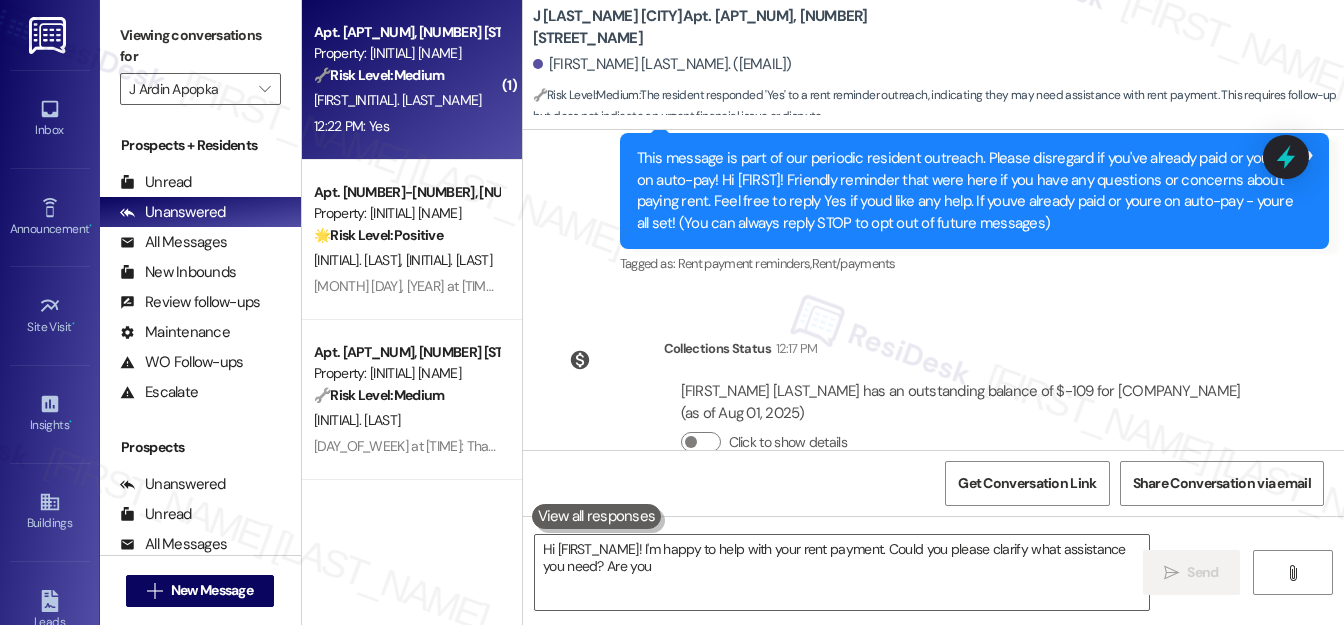 scroll, scrollTop: 460, scrollLeft: 0, axis: vertical 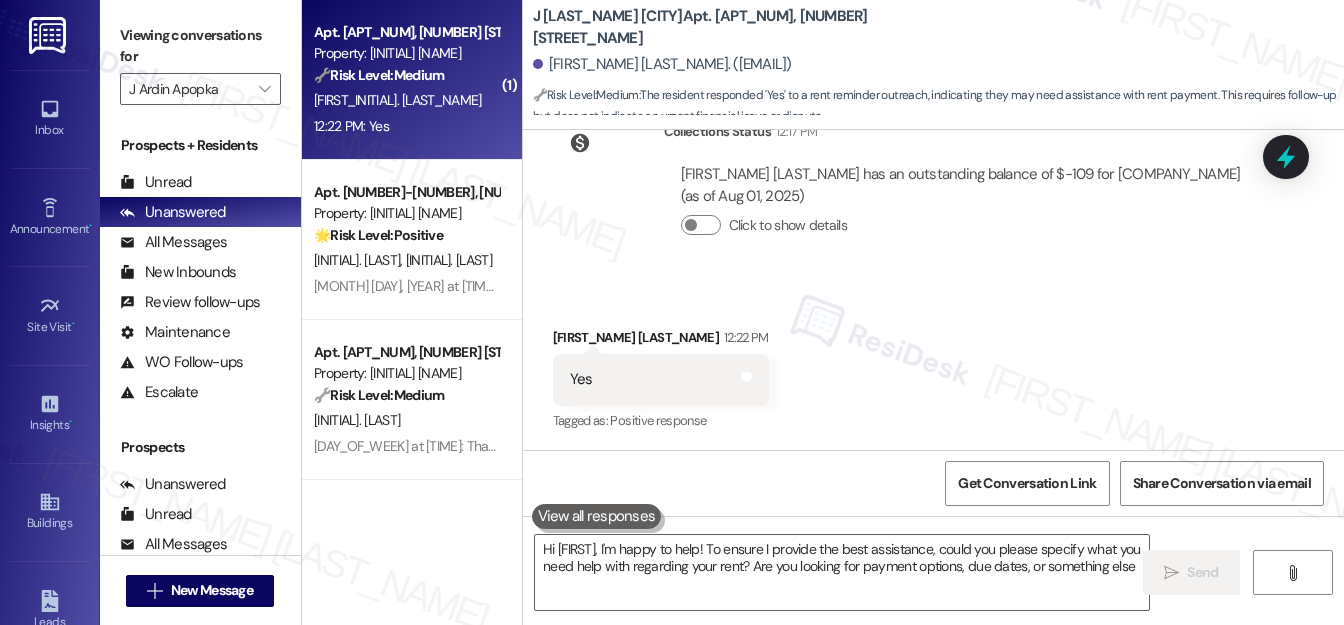 type on "Hi {{first_name}}! I'm happy to help with your rent payment. Could you please clarify what assistance you need? Are you looking for payment options, due dates, or something else?" 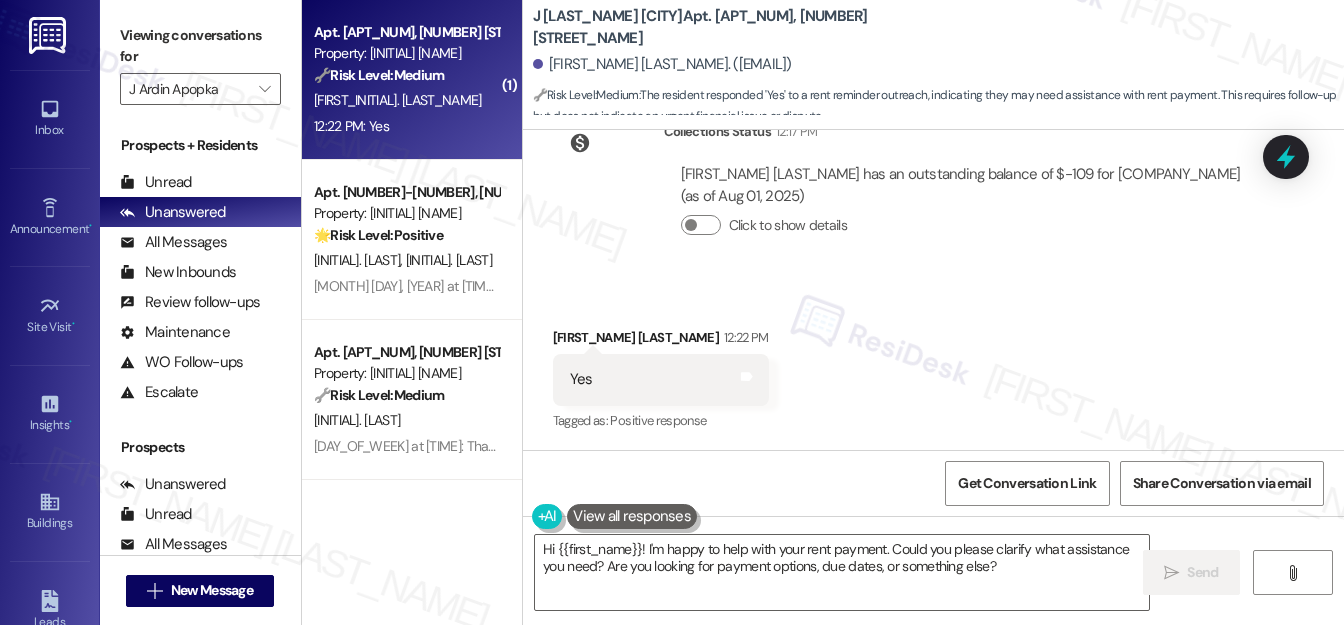 scroll, scrollTop: 461, scrollLeft: 0, axis: vertical 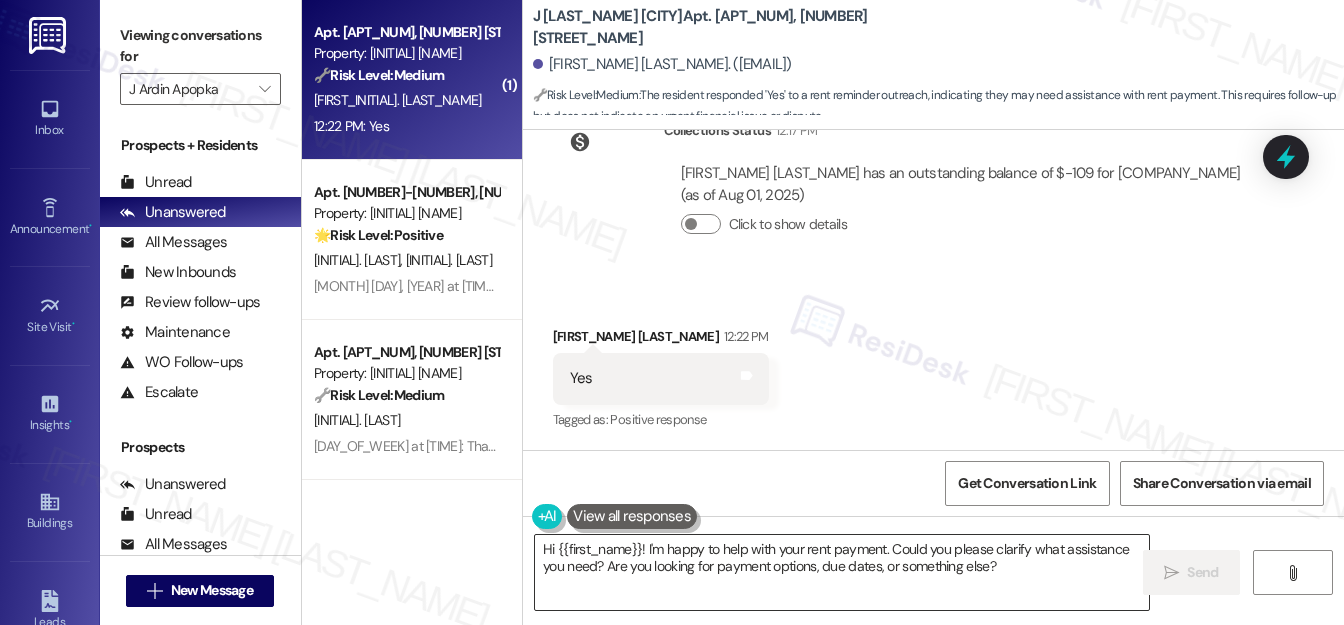 click on "Hi {{first_name}}! I'm happy to help with your rent payment. Could you please clarify what assistance you need? Are you looking for payment options, due dates, or something else?" at bounding box center [842, 572] 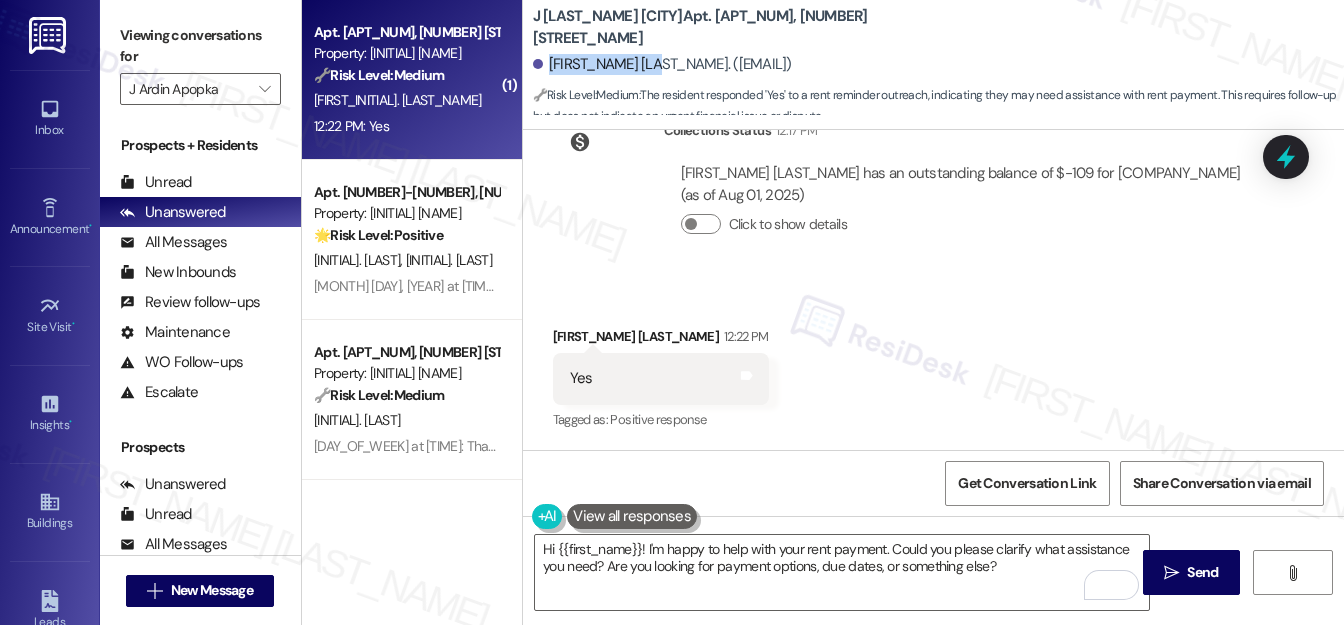 drag, startPoint x: 547, startPoint y: 63, endPoint x: 656, endPoint y: 50, distance: 109.77249 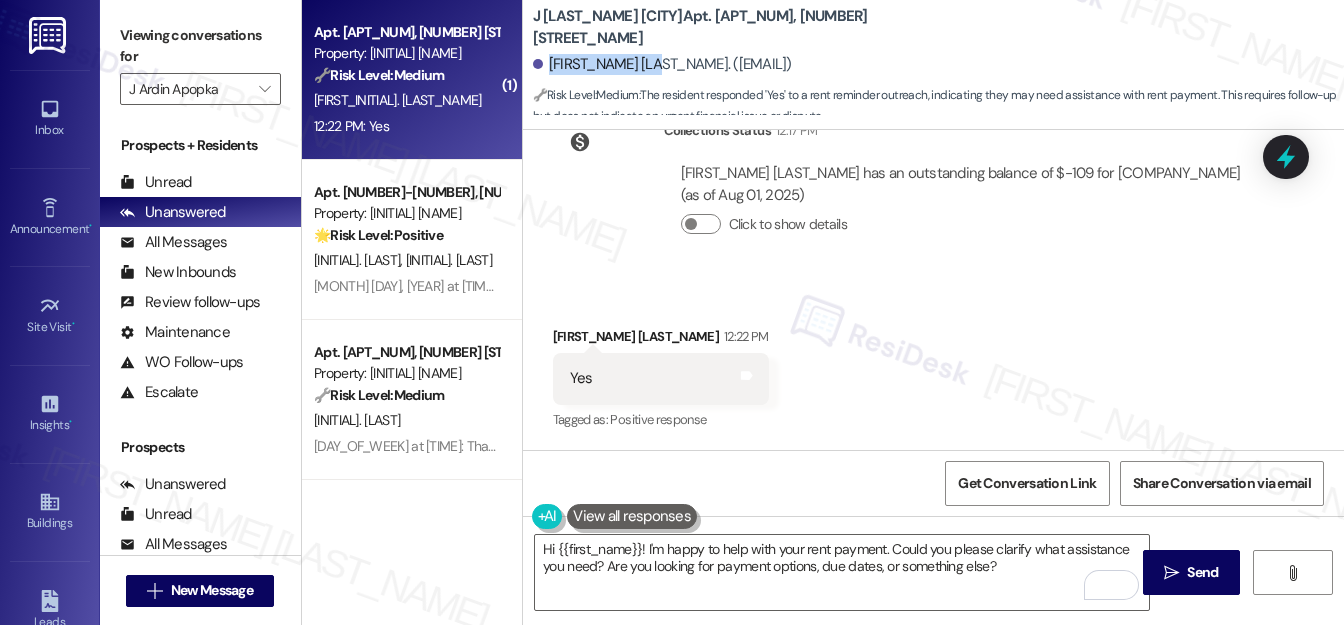 click on "Nichole Mcdonald. (nixuniq@aol.com)" at bounding box center [938, 65] 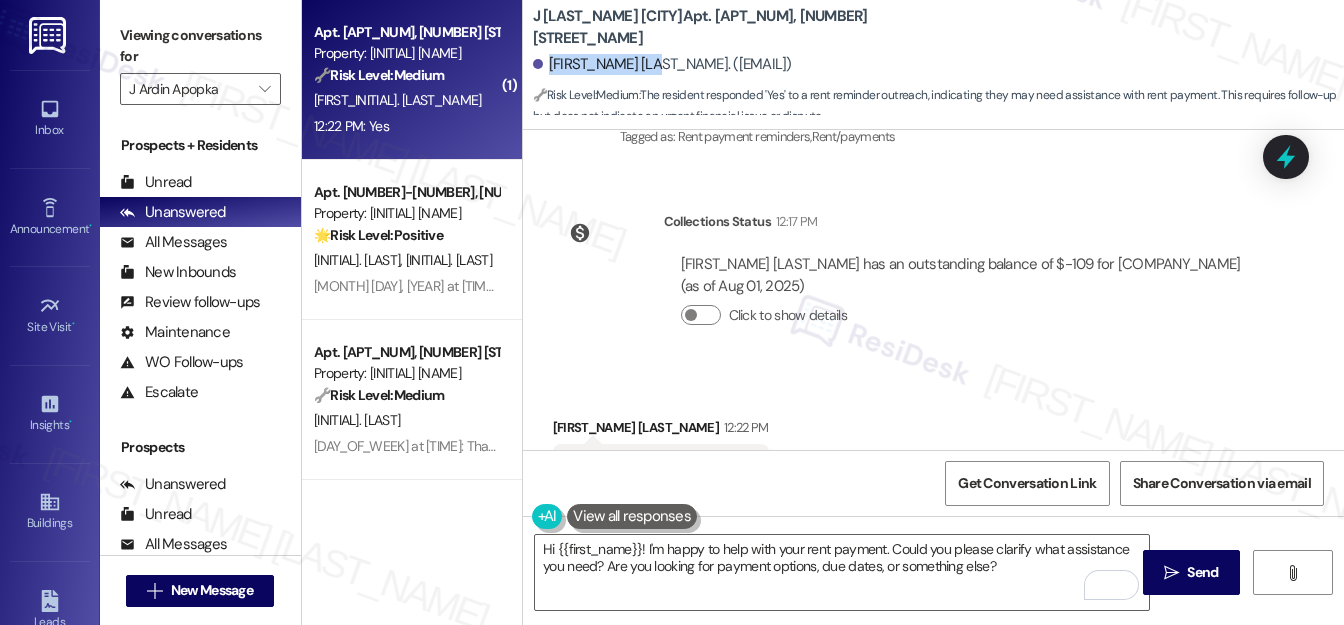 scroll, scrollTop: 461, scrollLeft: 0, axis: vertical 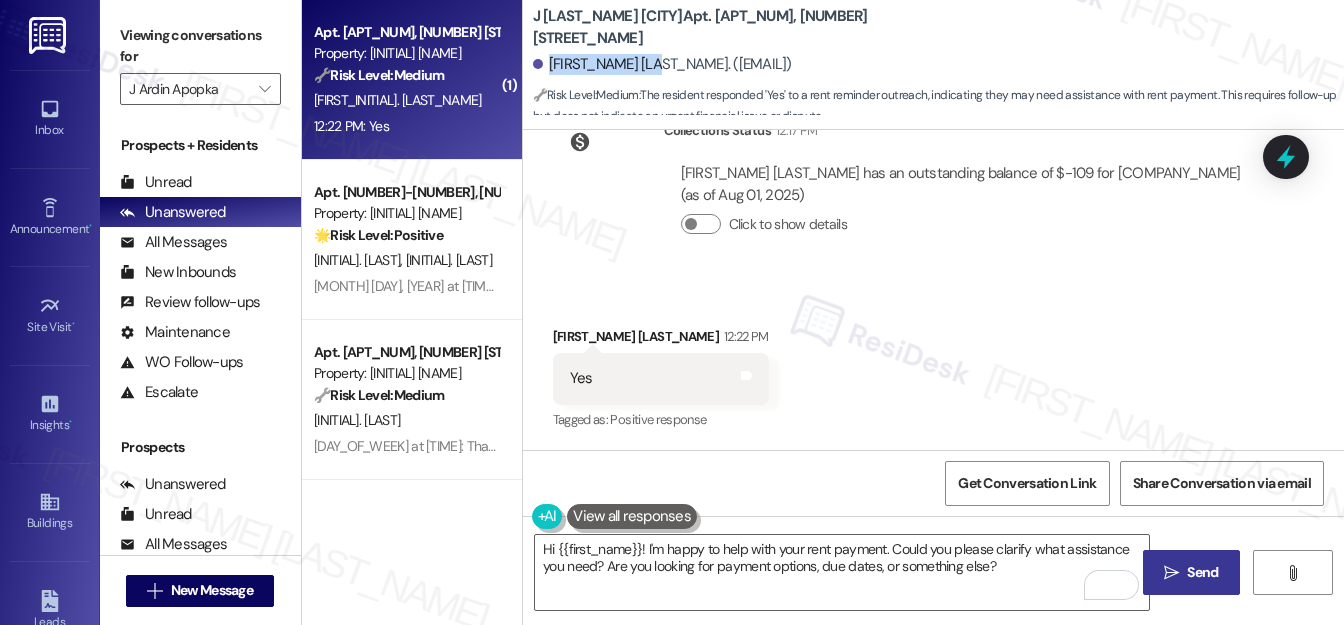 click on "Send" at bounding box center (1202, 572) 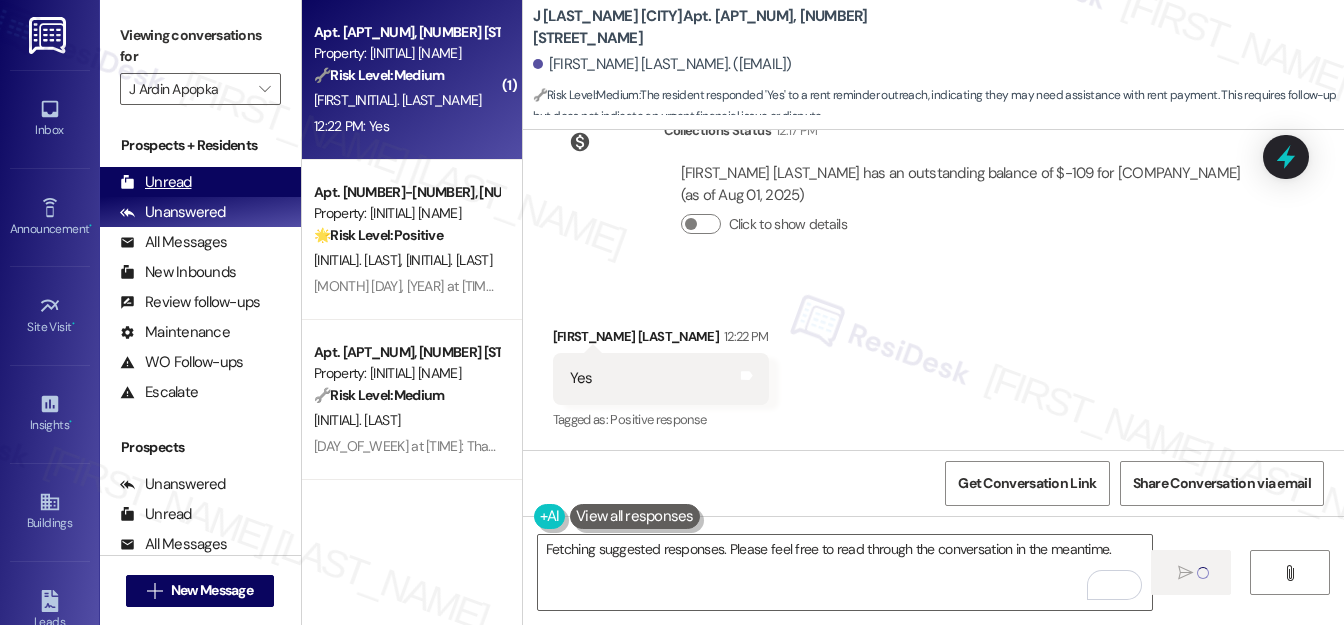 scroll, scrollTop: 460, scrollLeft: 0, axis: vertical 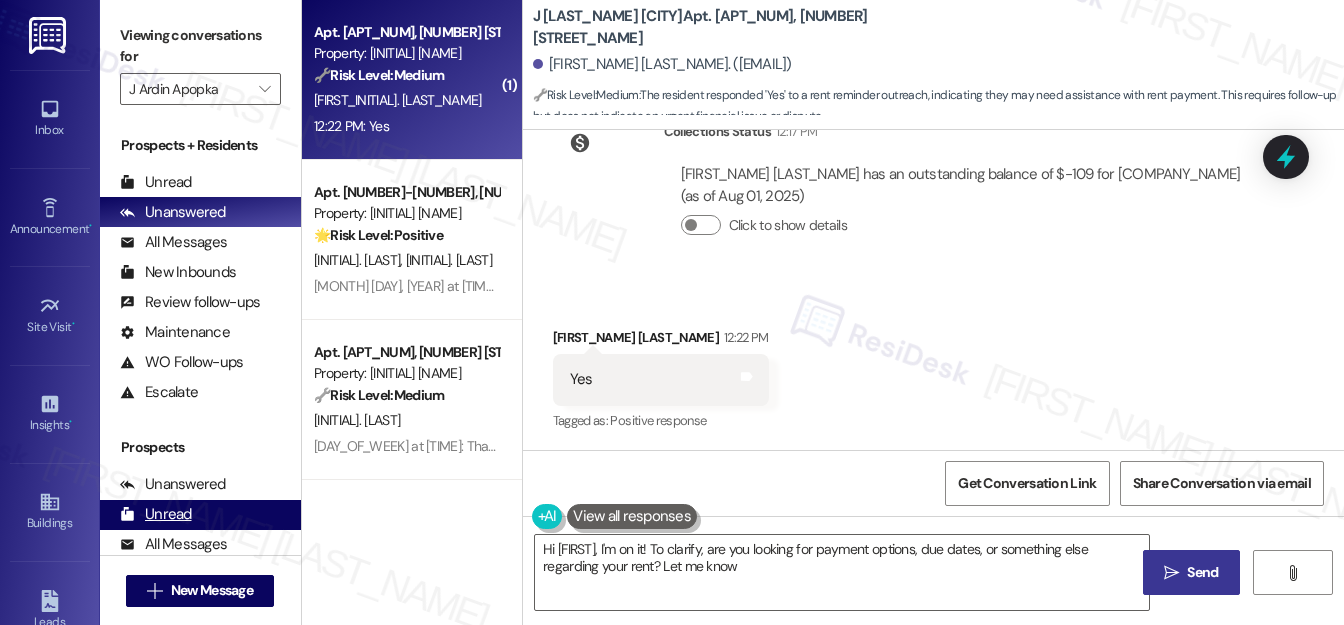 type on "Hi {{first_name}}, I'm on it! To clarify, are you looking for payment options, due dates, or something else regarding your rent? Let me know!" 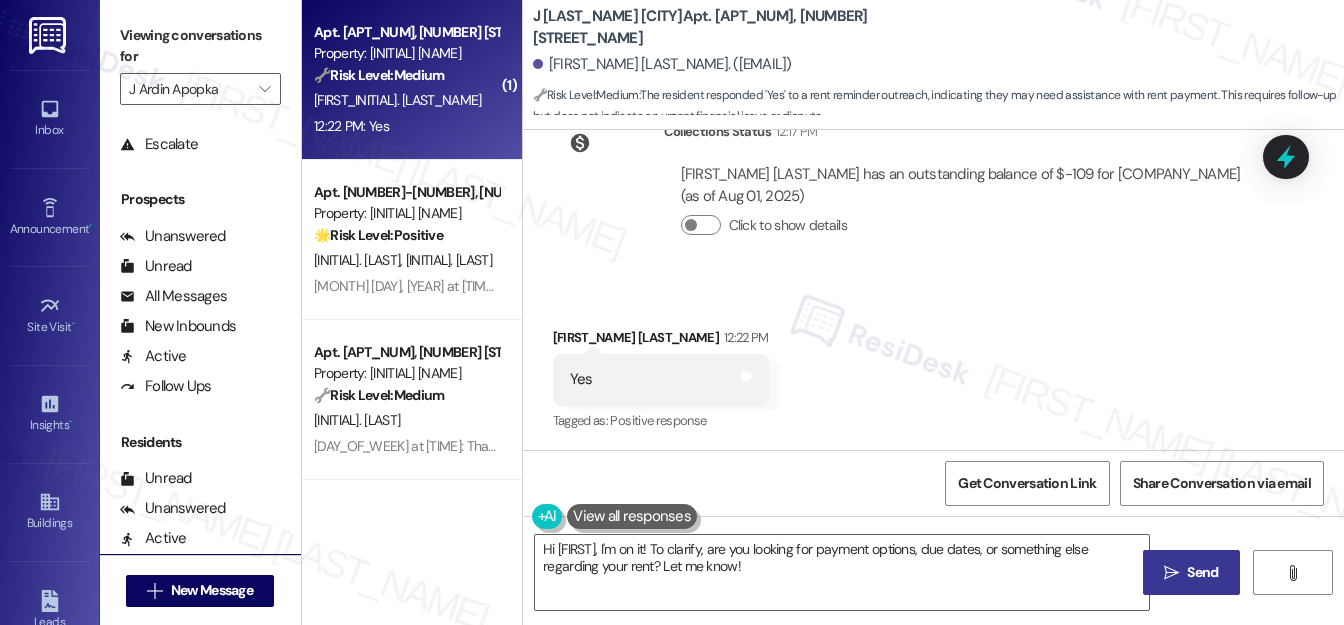 scroll, scrollTop: 389, scrollLeft: 0, axis: vertical 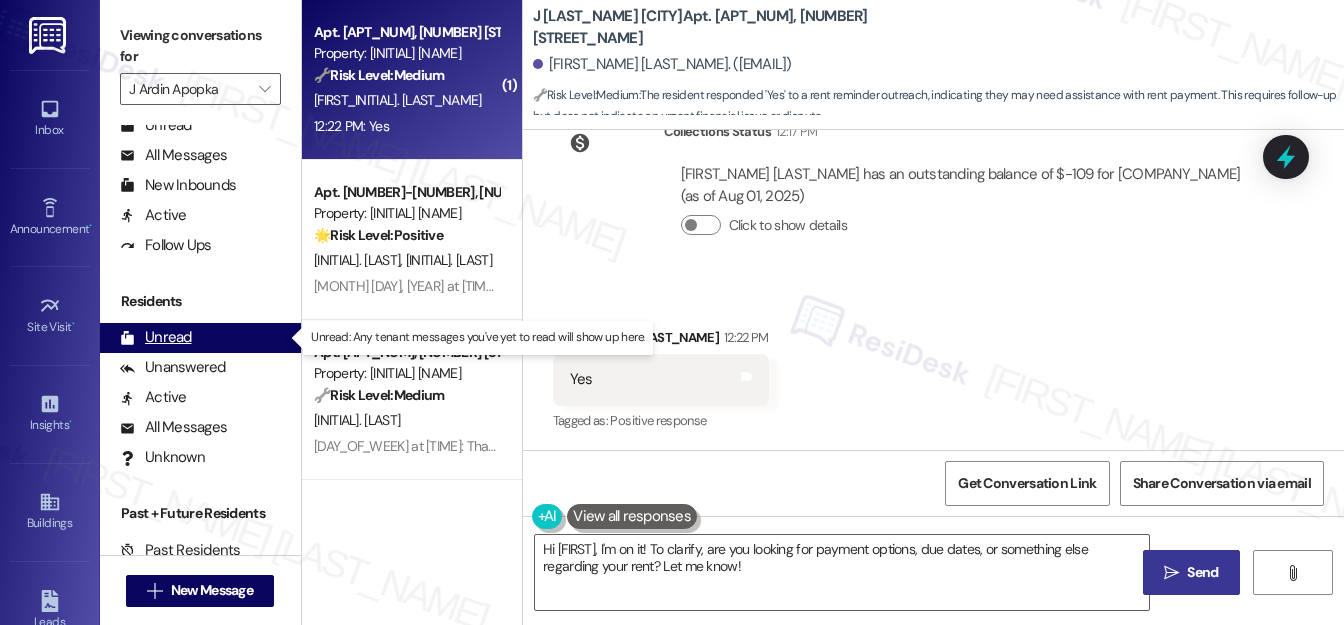 click on "Unread (0)" at bounding box center [200, 338] 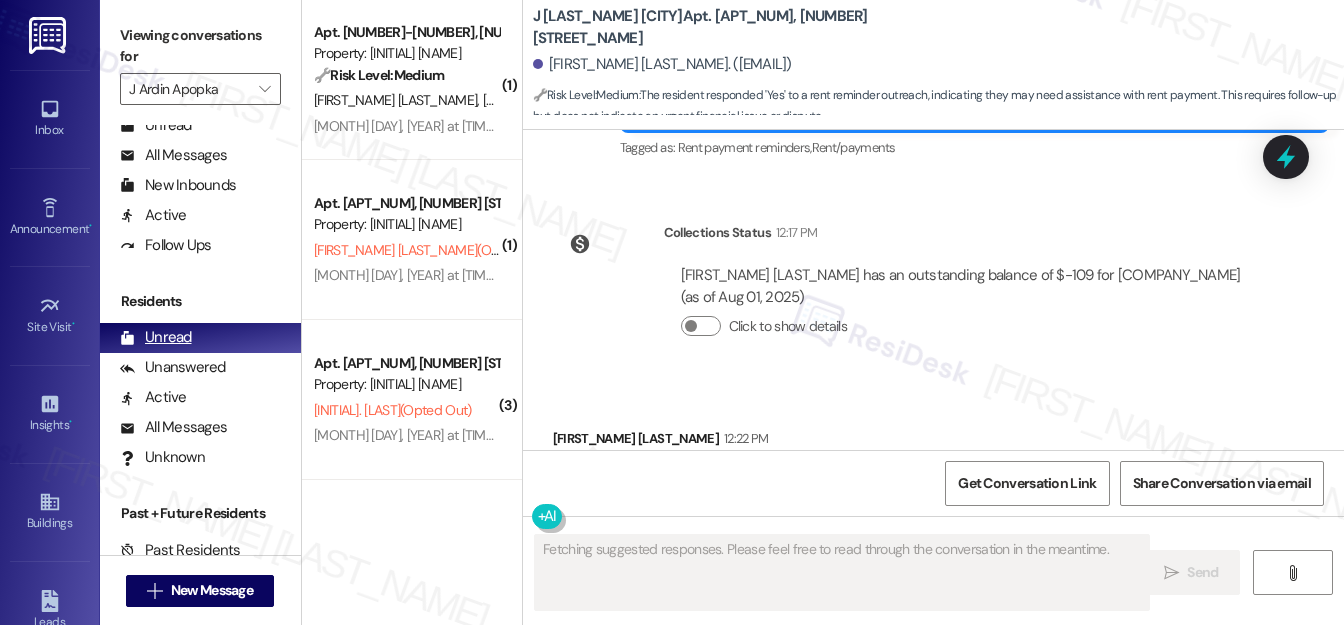scroll, scrollTop: 460, scrollLeft: 0, axis: vertical 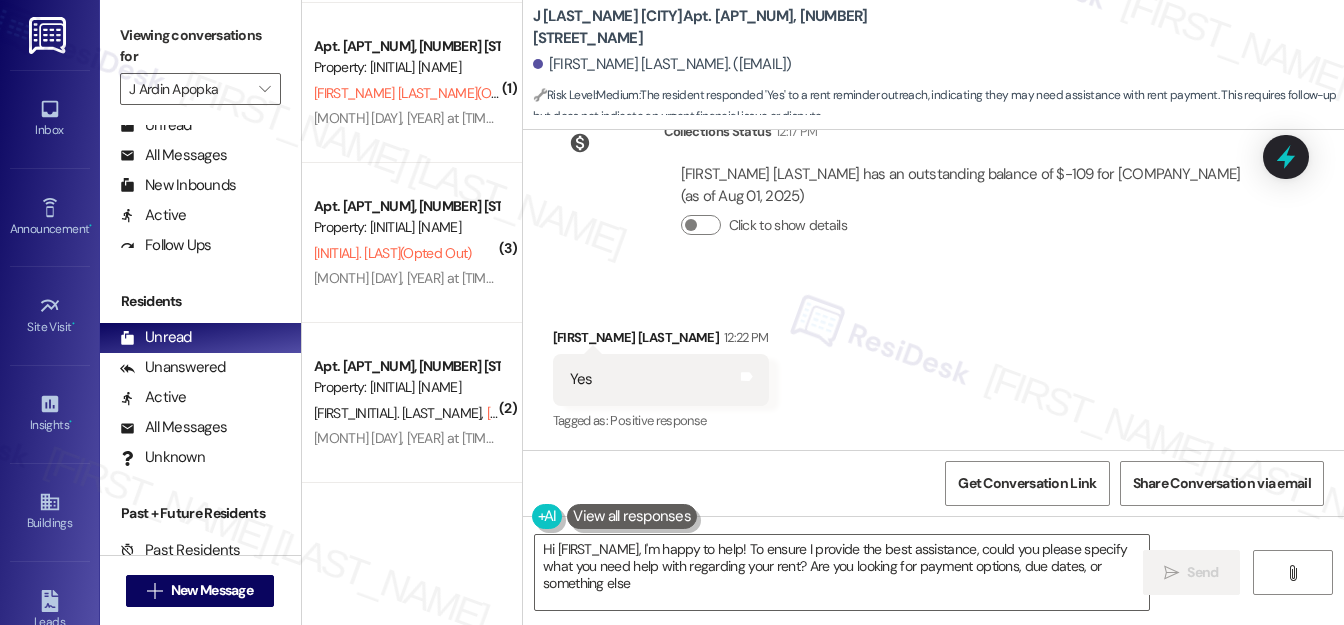 type on "Hi {{first_name}}, I'm happy to help! To ensure I provide the best assistance, could you please specify what you need help with regarding your rent? Are you looking for payment options, due dates, or something else?" 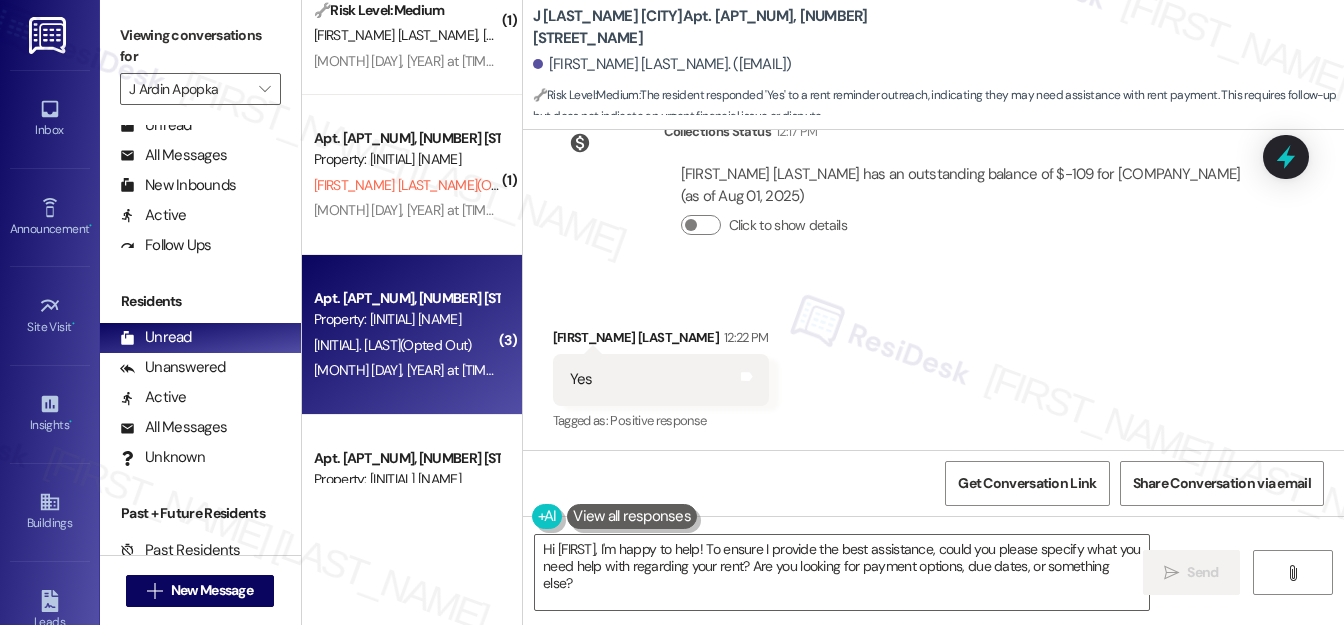 scroll, scrollTop: 0, scrollLeft: 0, axis: both 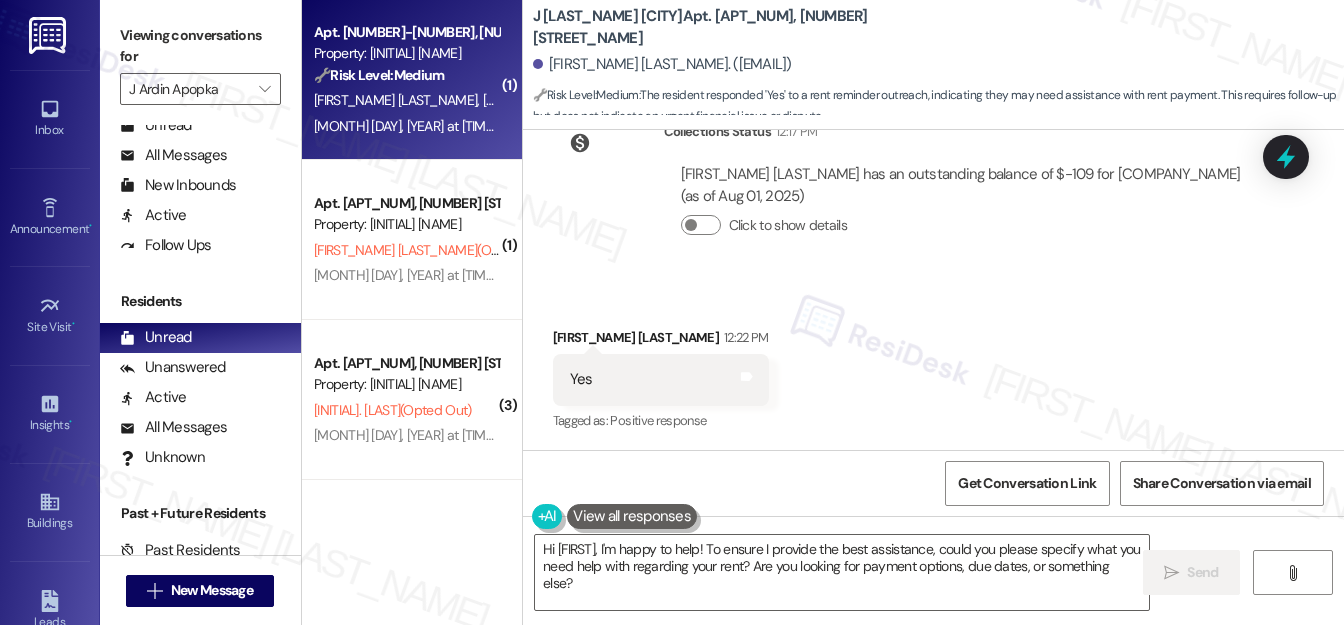 click on "S. Labelle" at bounding box center (563, 100) 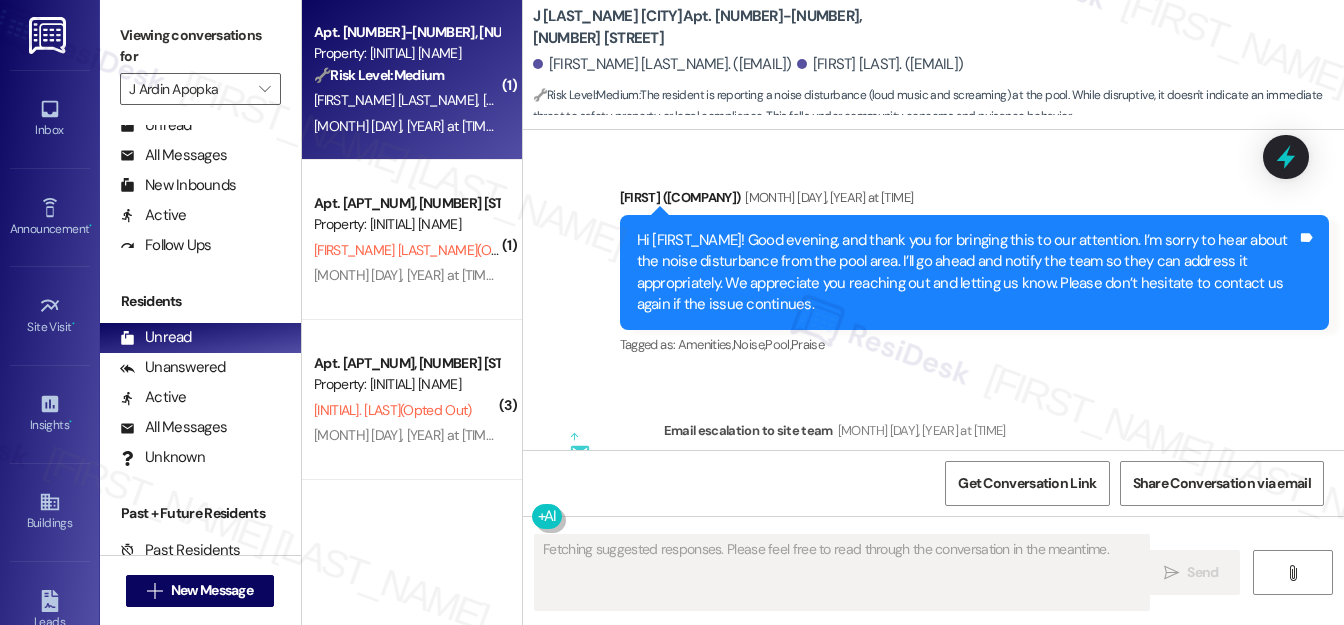 scroll, scrollTop: 3212, scrollLeft: 0, axis: vertical 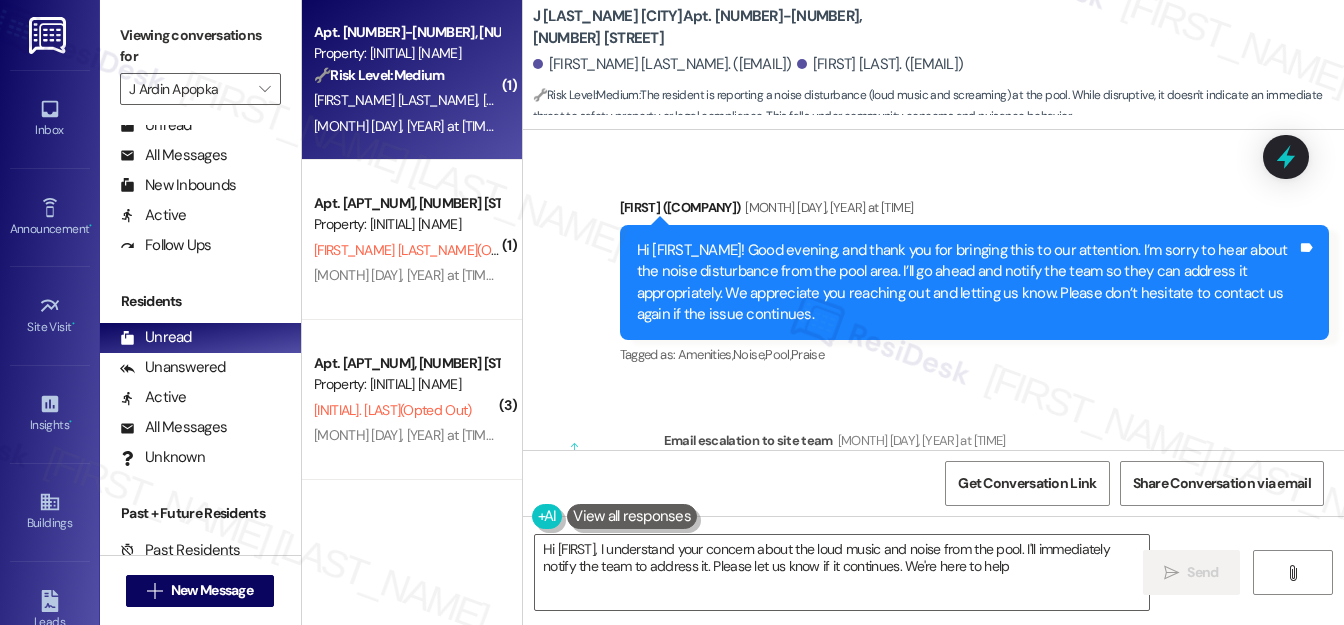 type on "Hi {{first_name}}, I understand your concern about the loud music and noise from the pool. I'll immediately notify the team to address it. Please let us know if it continues. We're here to help!" 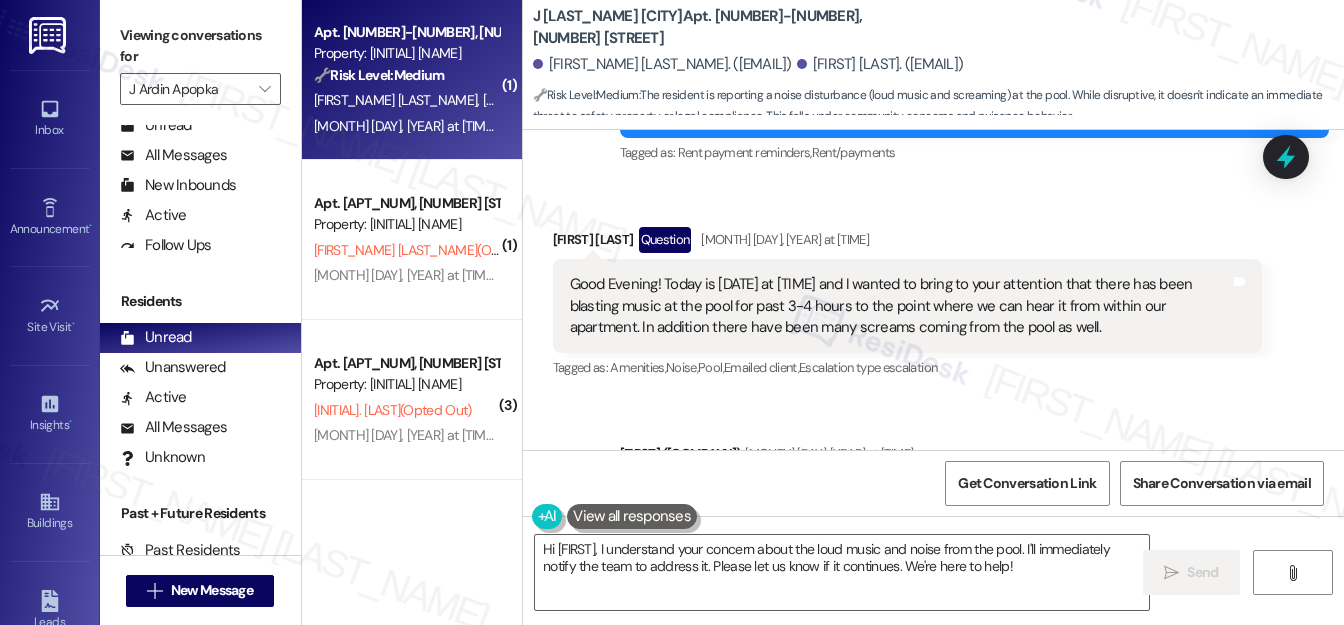 scroll, scrollTop: 2939, scrollLeft: 0, axis: vertical 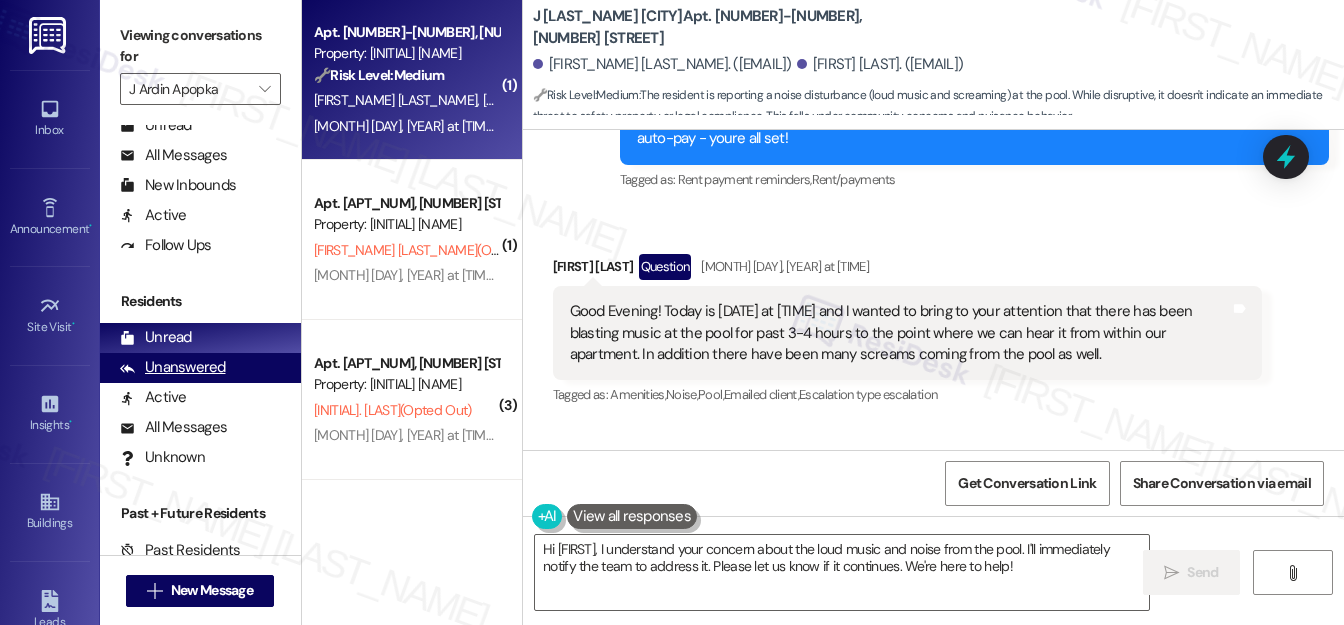 click on "Unanswered" at bounding box center [173, 367] 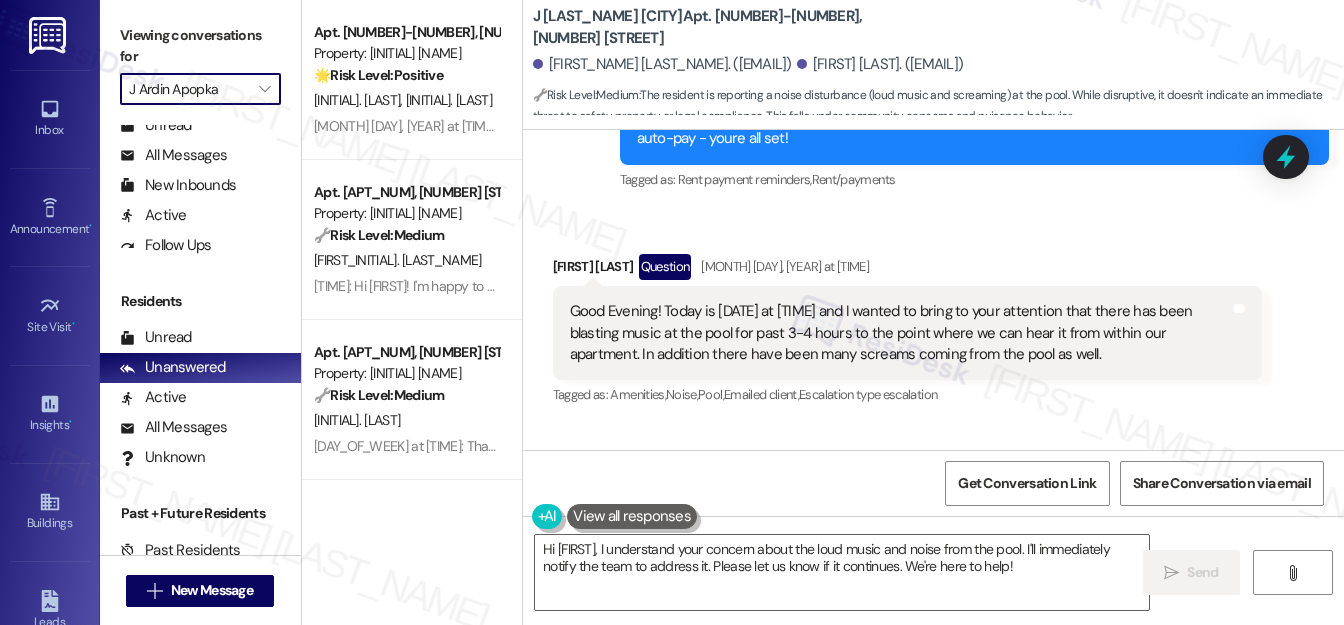 click on "J Ardin Apopka" at bounding box center (189, 89) 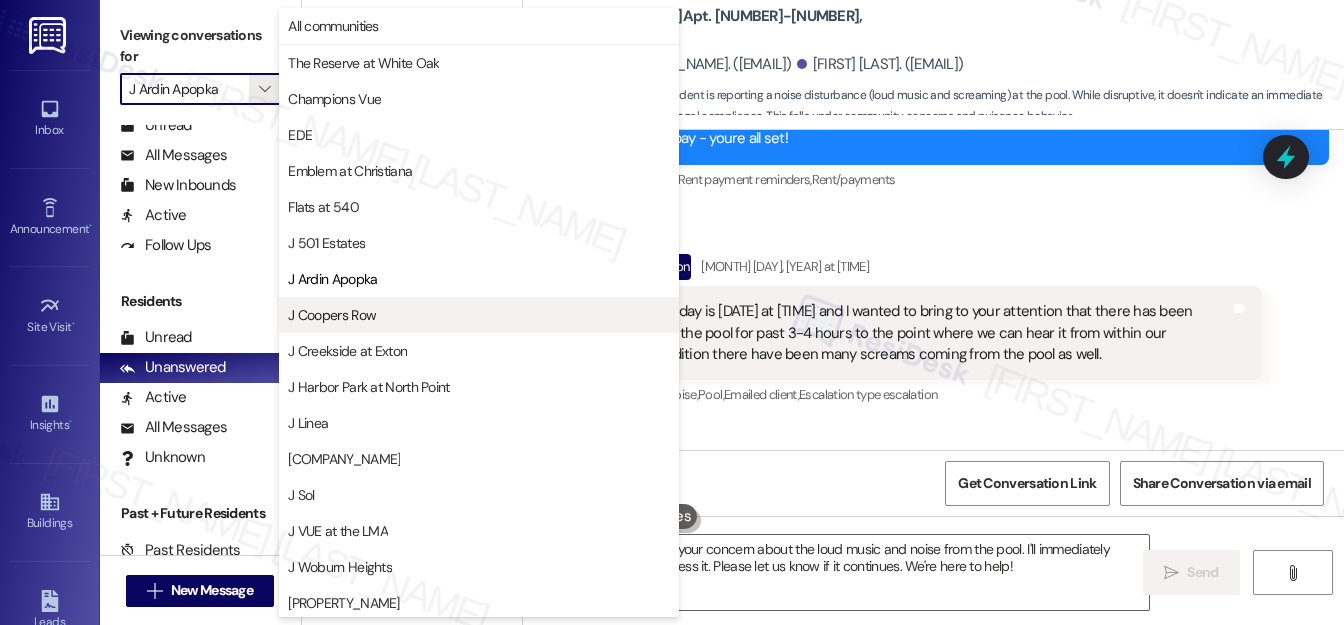 click on "J Coopers Row" at bounding box center [479, 315] 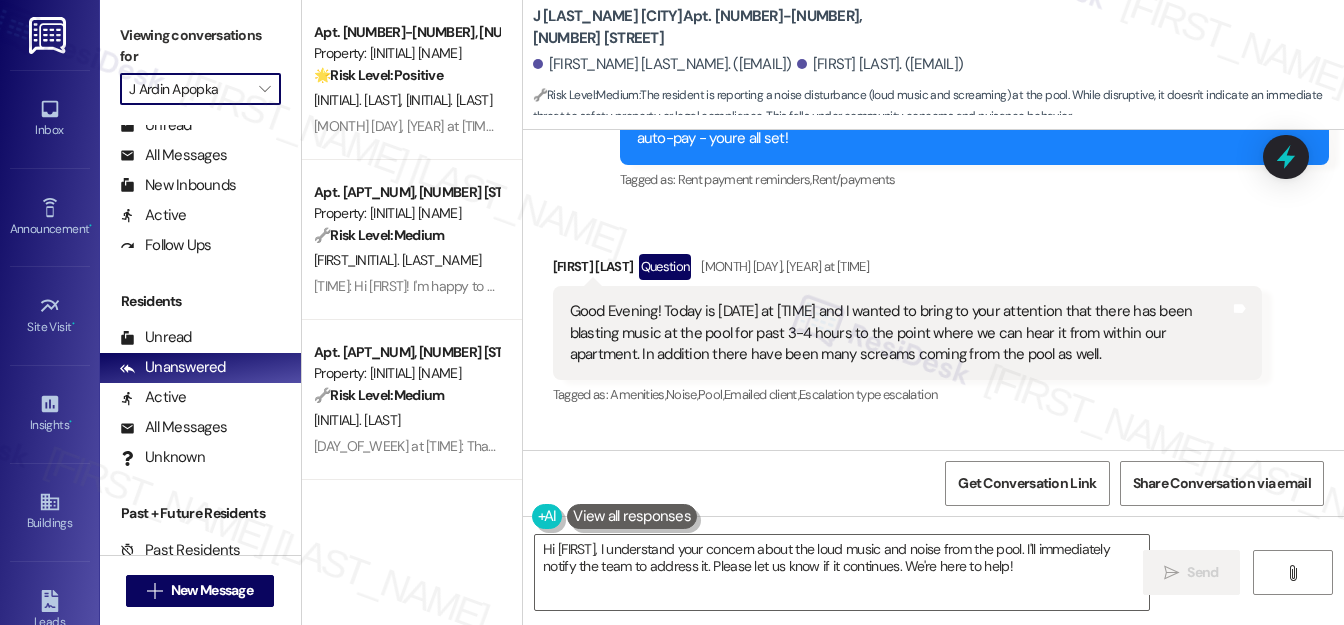 type on "J Coopers Row" 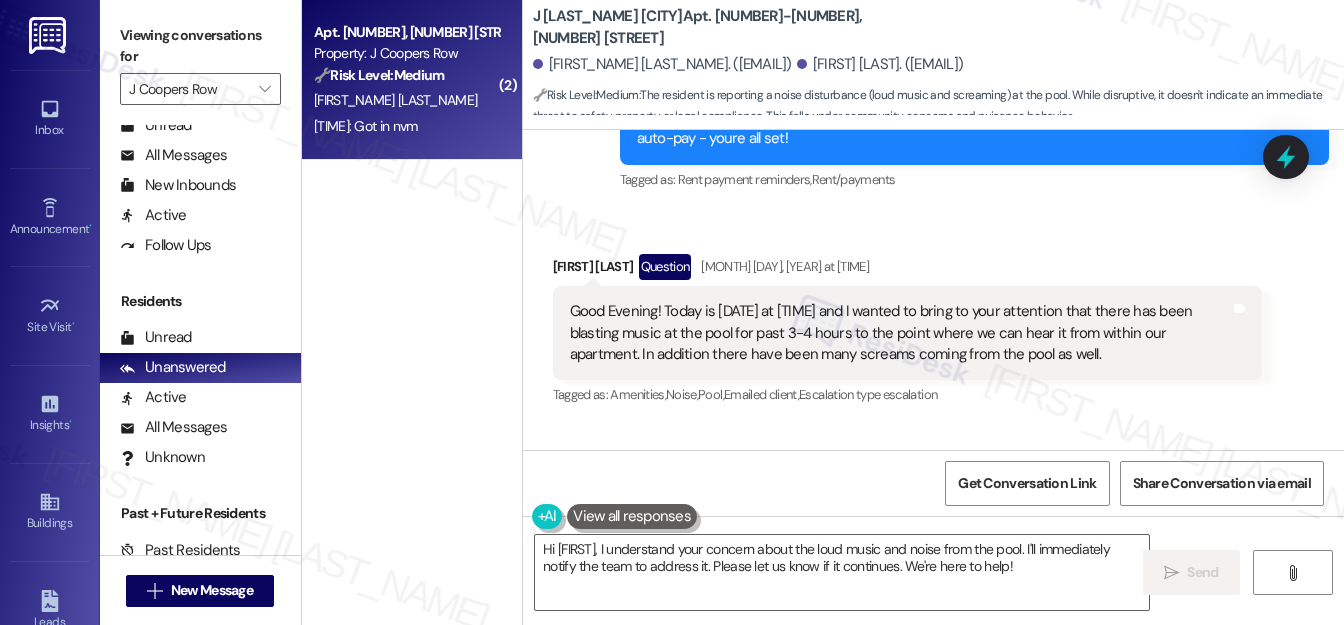 click on "R. Tincher" at bounding box center (406, 100) 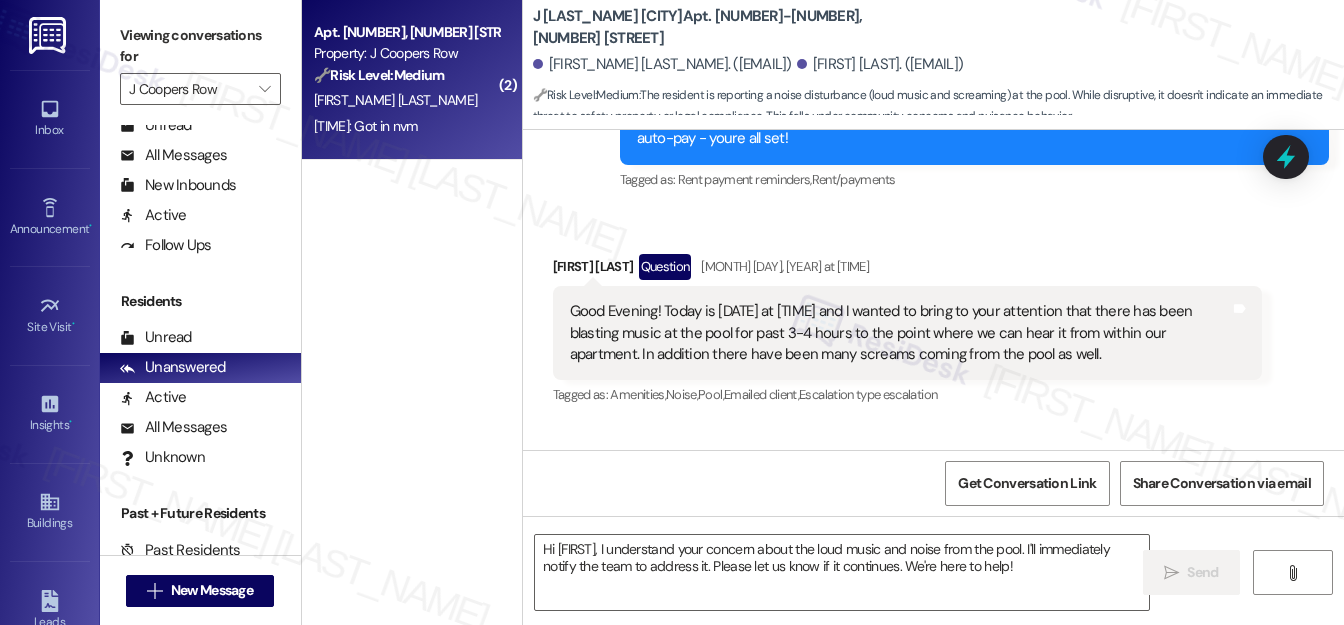 type on "Fetching suggested responses. Please feel free to read through the conversation in the meantime." 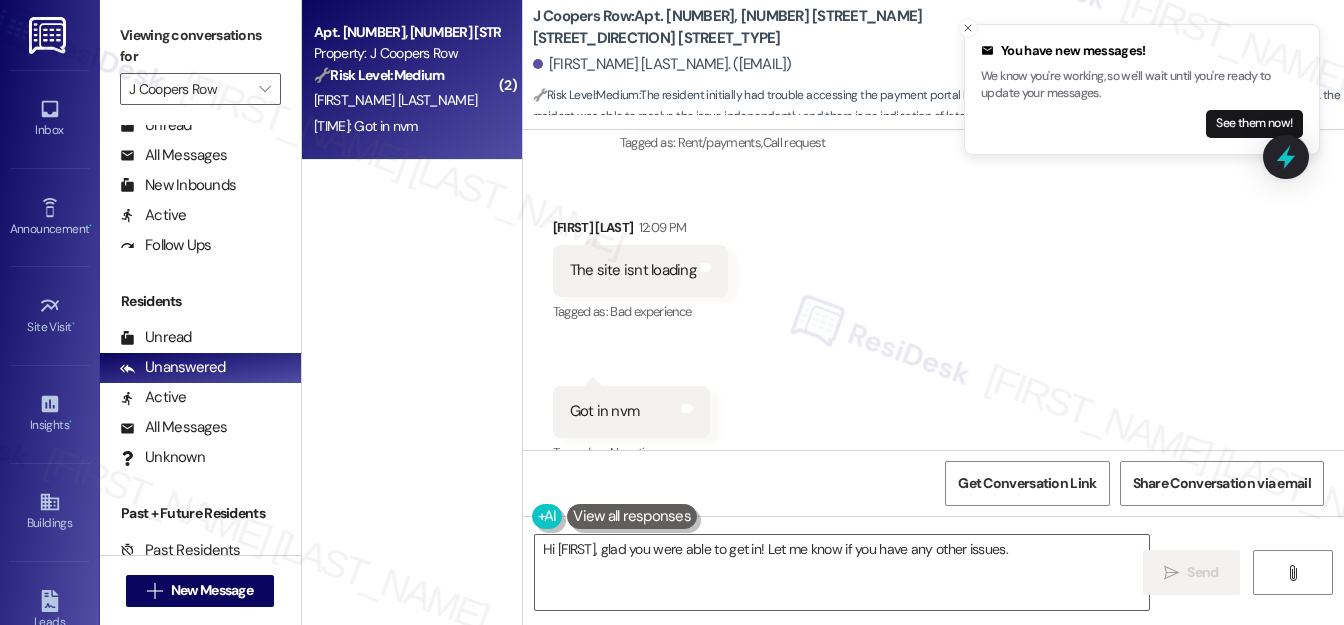 scroll, scrollTop: 694, scrollLeft: 0, axis: vertical 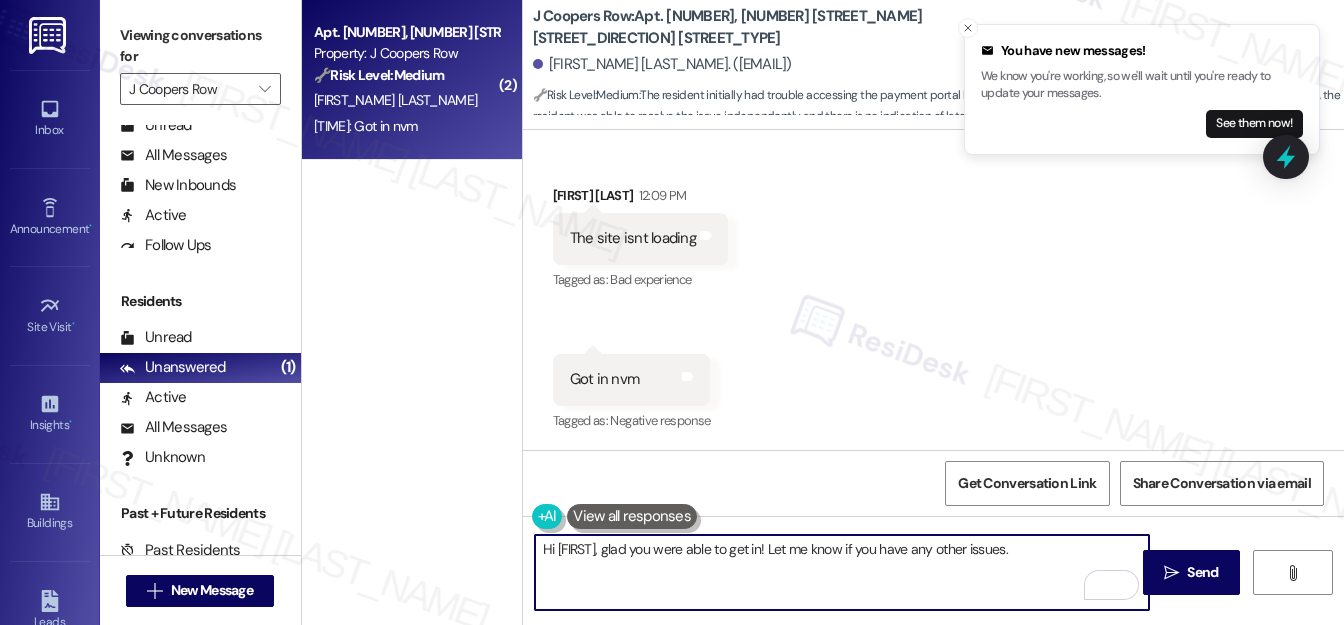 drag, startPoint x: 643, startPoint y: 552, endPoint x: 538, endPoint y: 549, distance: 105.04285 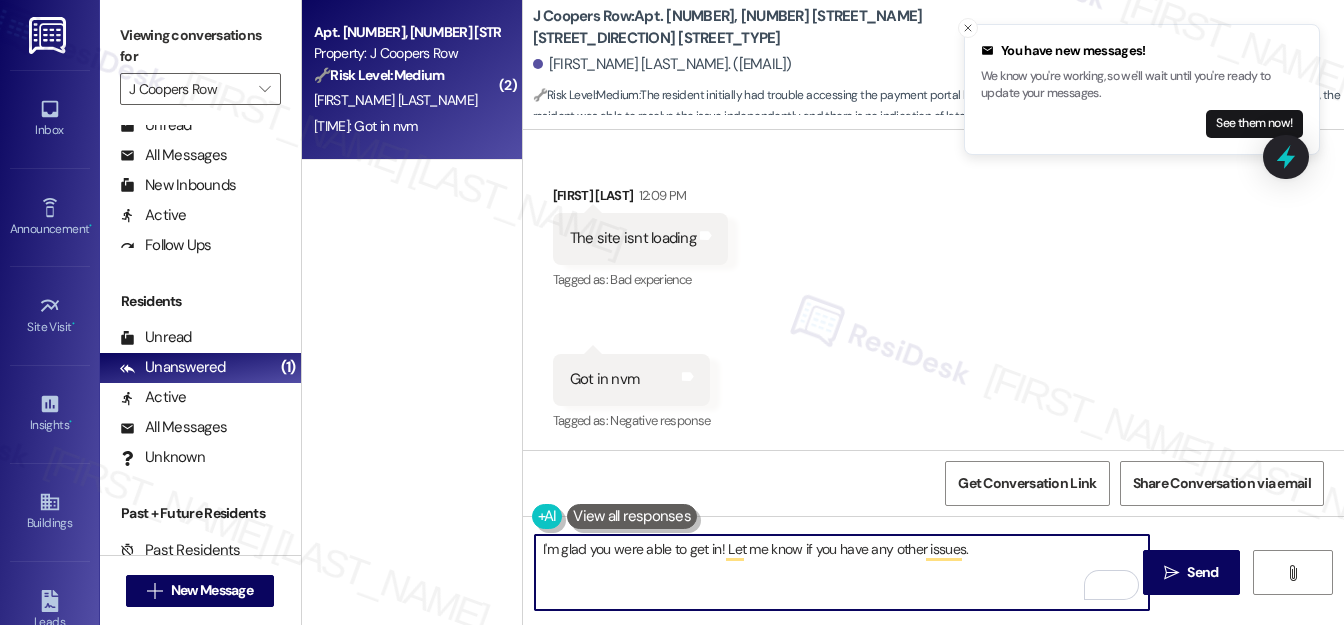 click on "I'm glad you were able to get in! Let me know if you have any other issues." at bounding box center (842, 572) 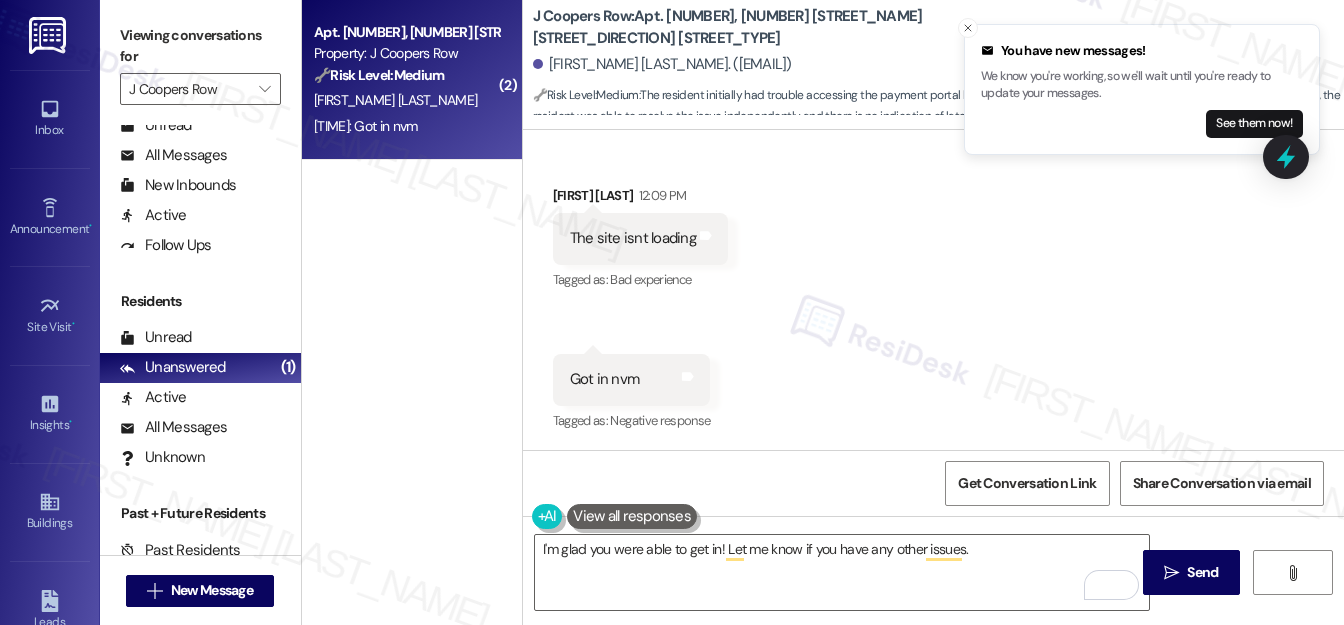 click on "Robert Tincher 12:09 PM" at bounding box center (640, 199) 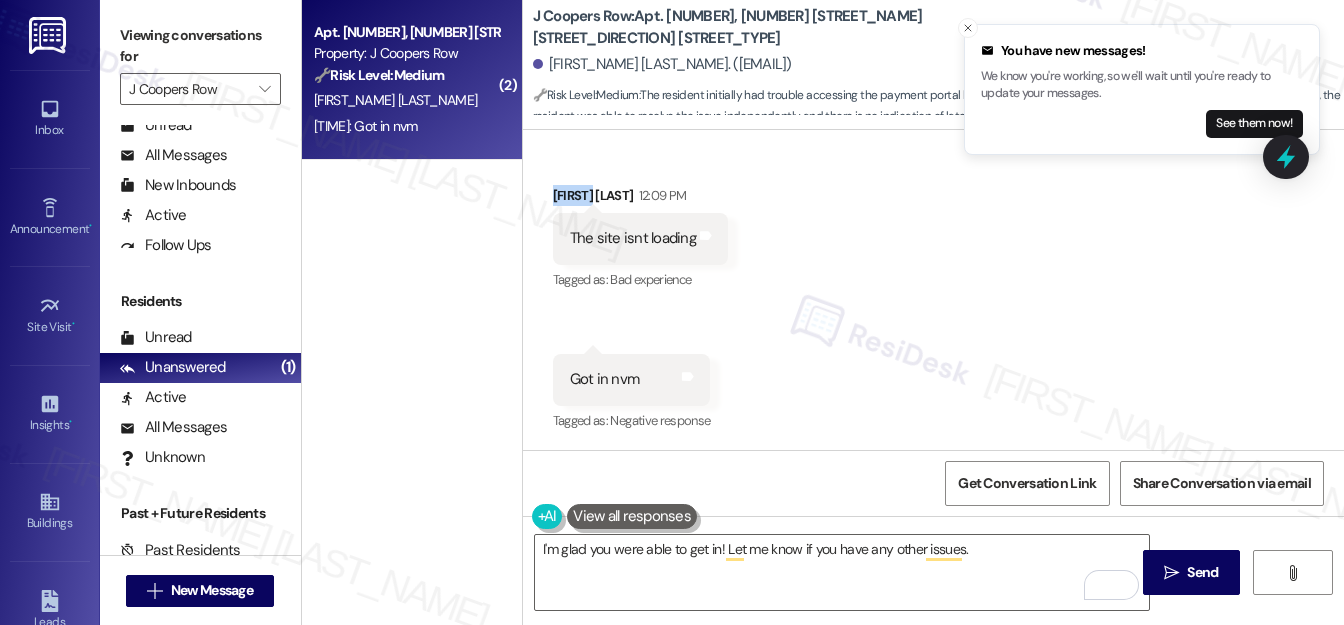 click on "Robert Tincher 12:09 PM" at bounding box center (640, 199) 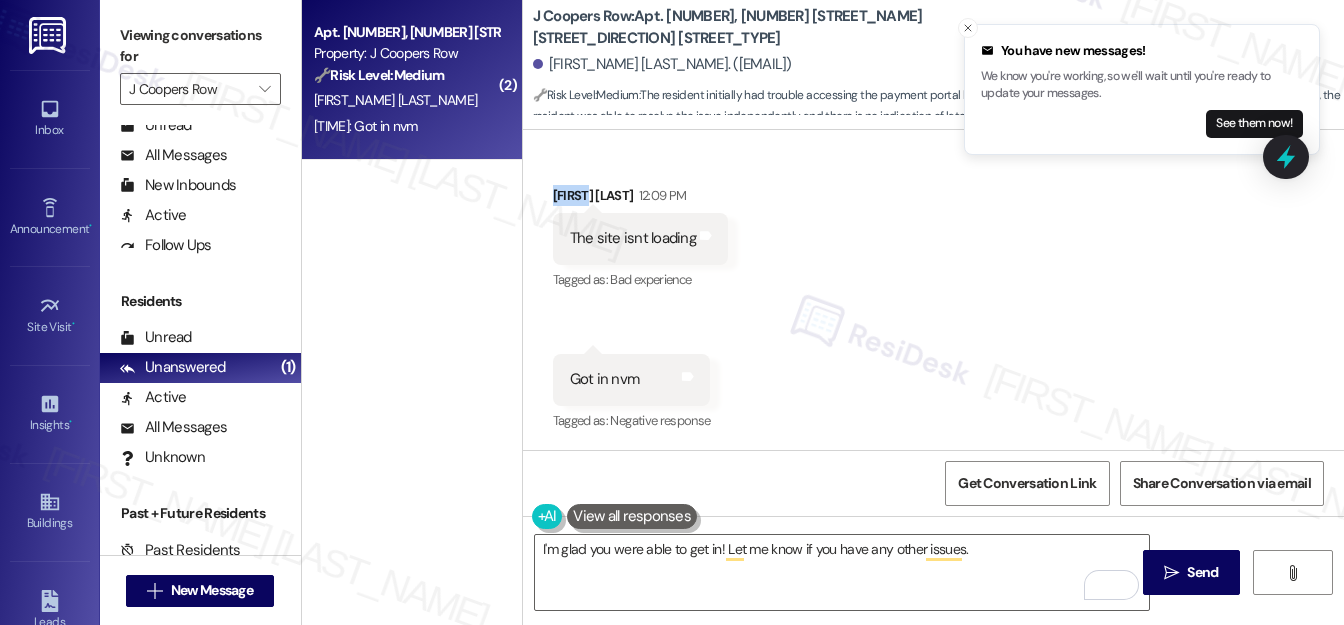 copy on "Robert" 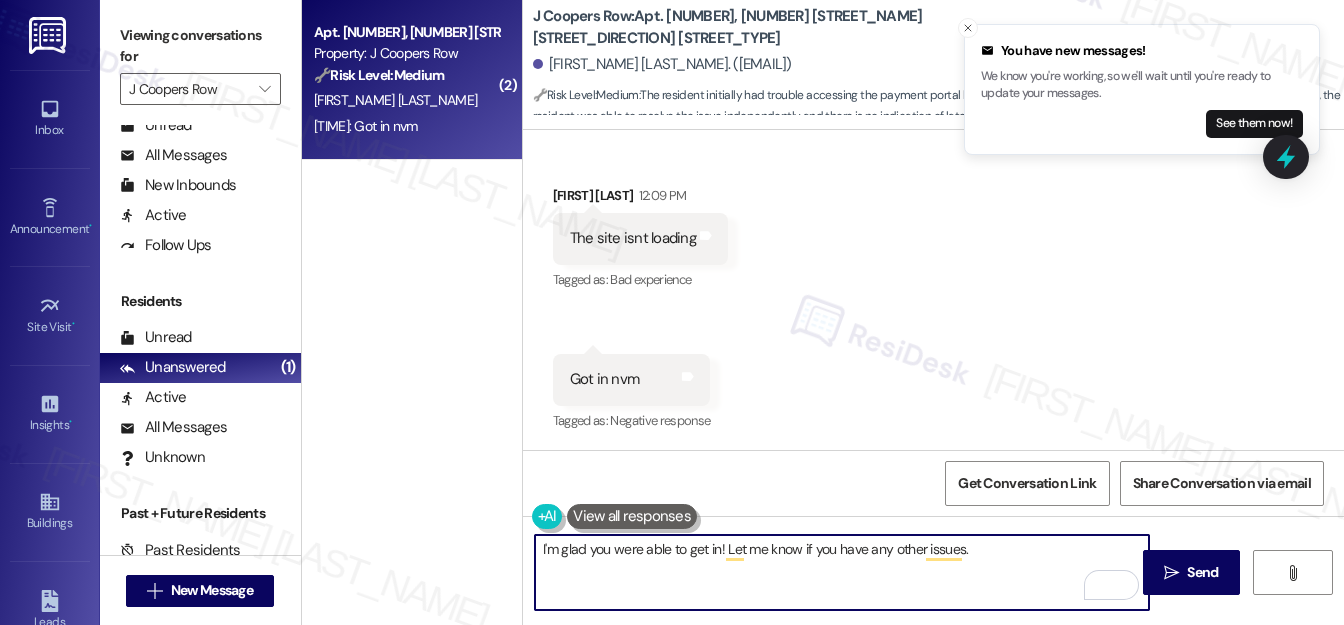 click on "I'm glad you were able to get in! Let me know if you have any other issues." at bounding box center (842, 572) 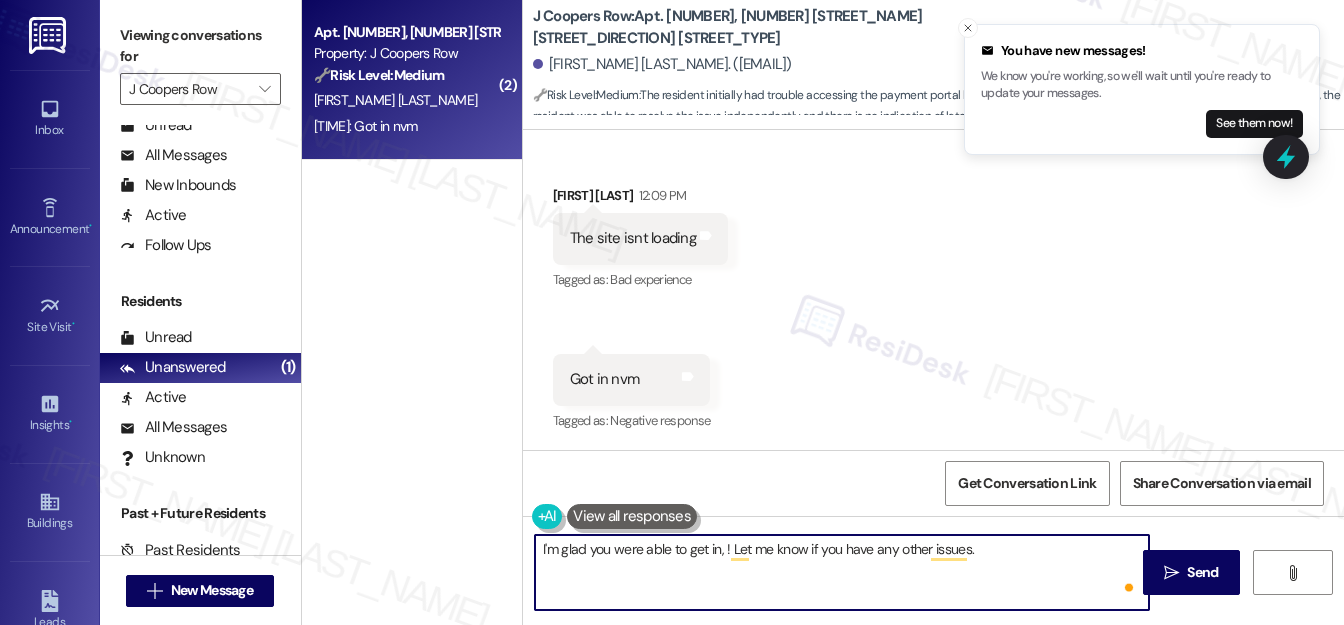 paste on "Robert" 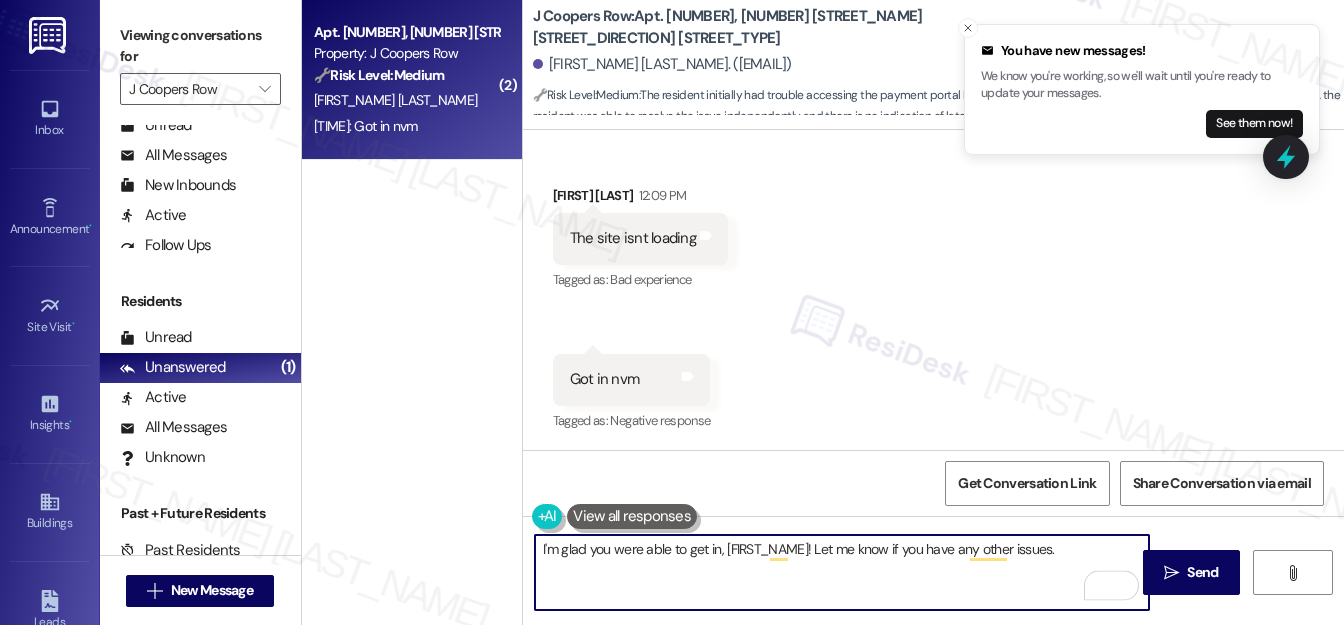 click on "I'm glad you were able to get in, Robert! Let me know if you have any other issues." at bounding box center [842, 572] 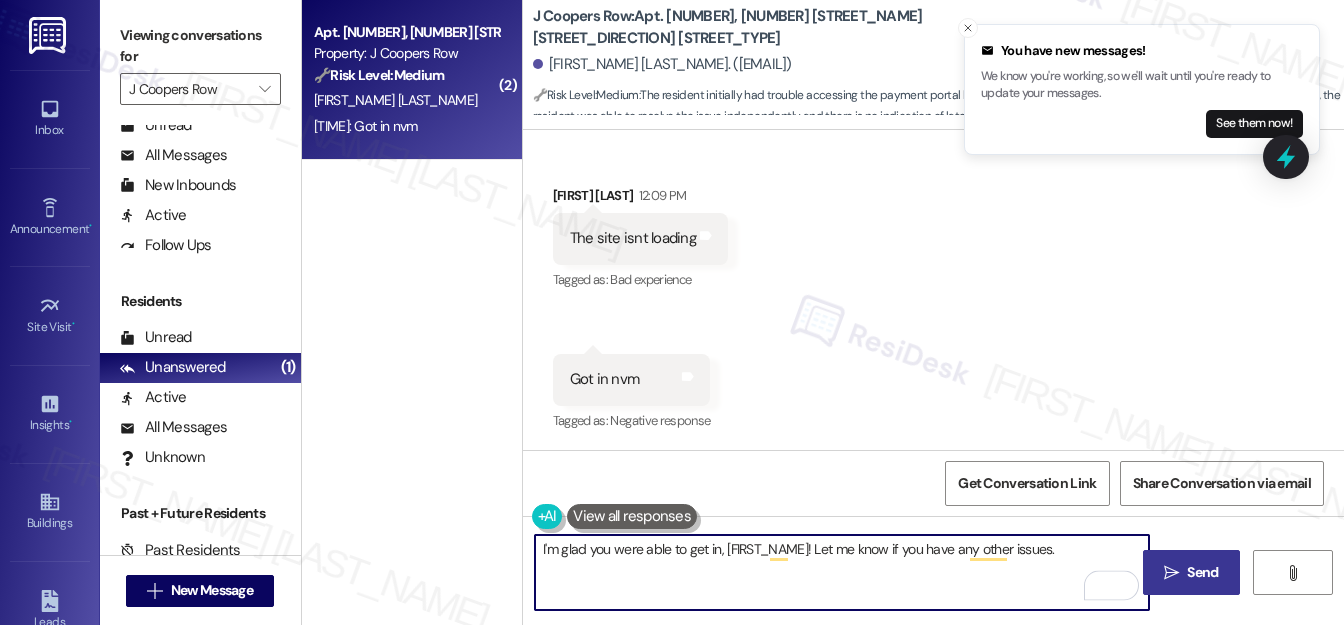 type on "I'm glad you were able to get in, Robert! Let me know if you have any other issues." 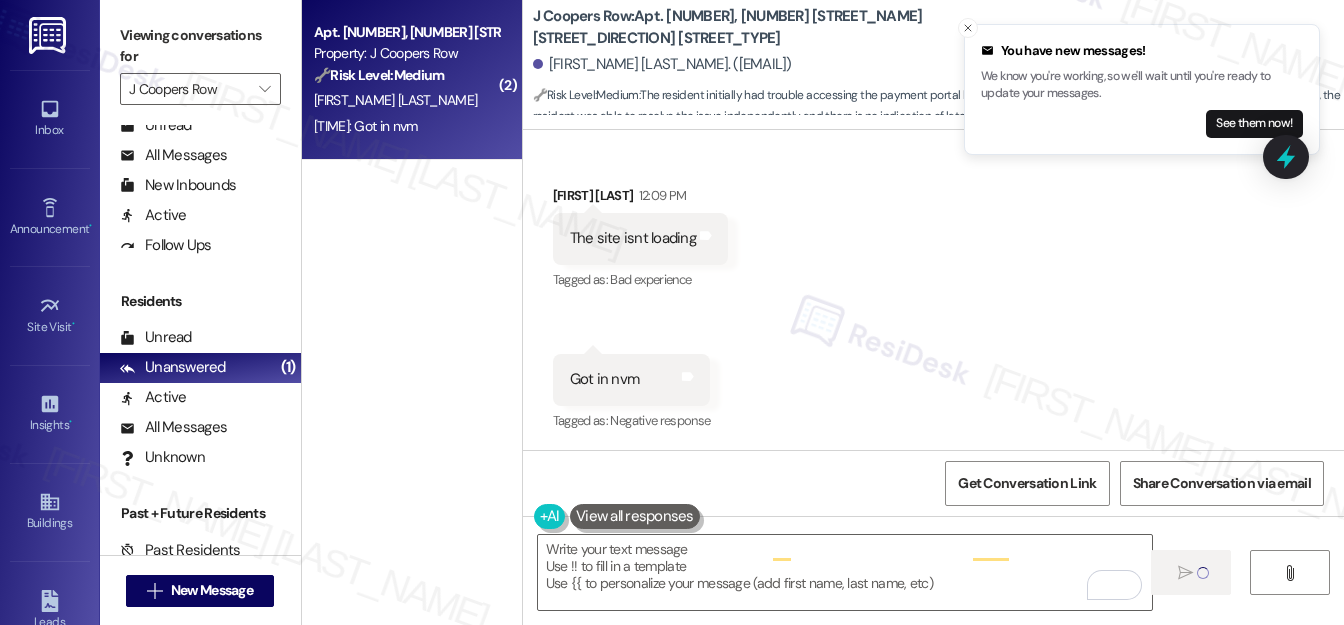 type on "Fetching suggested responses. Please feel free to read through the conversation in the meantime." 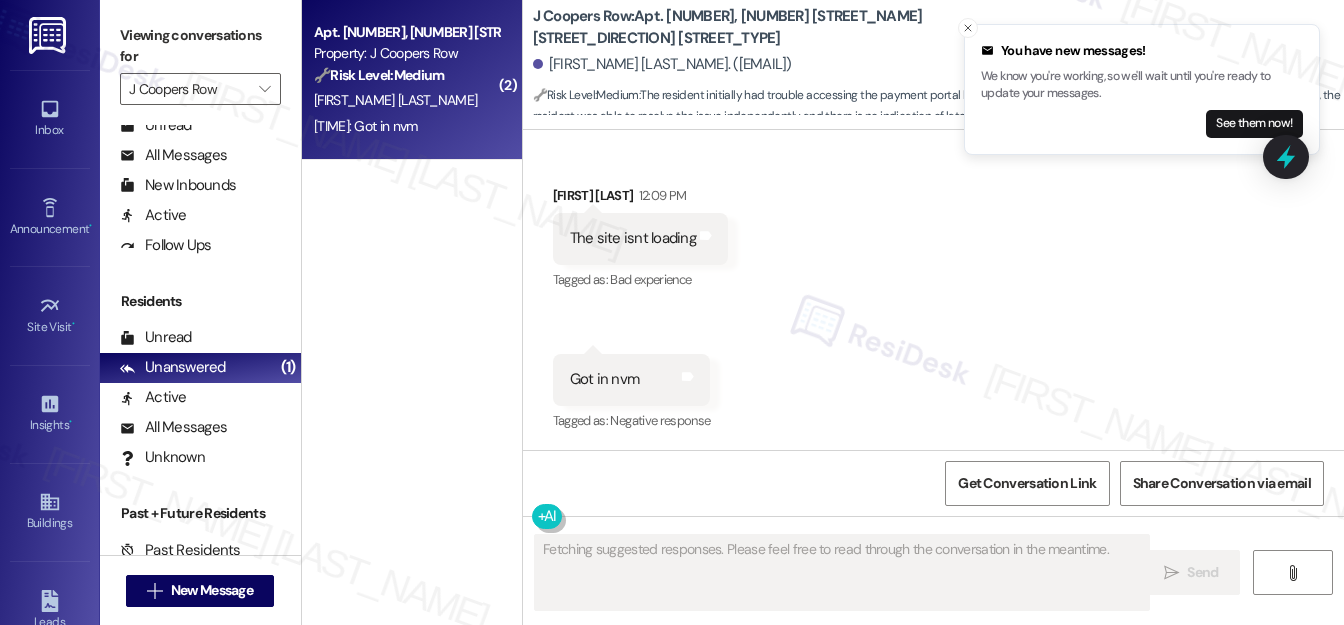 scroll, scrollTop: 693, scrollLeft: 0, axis: vertical 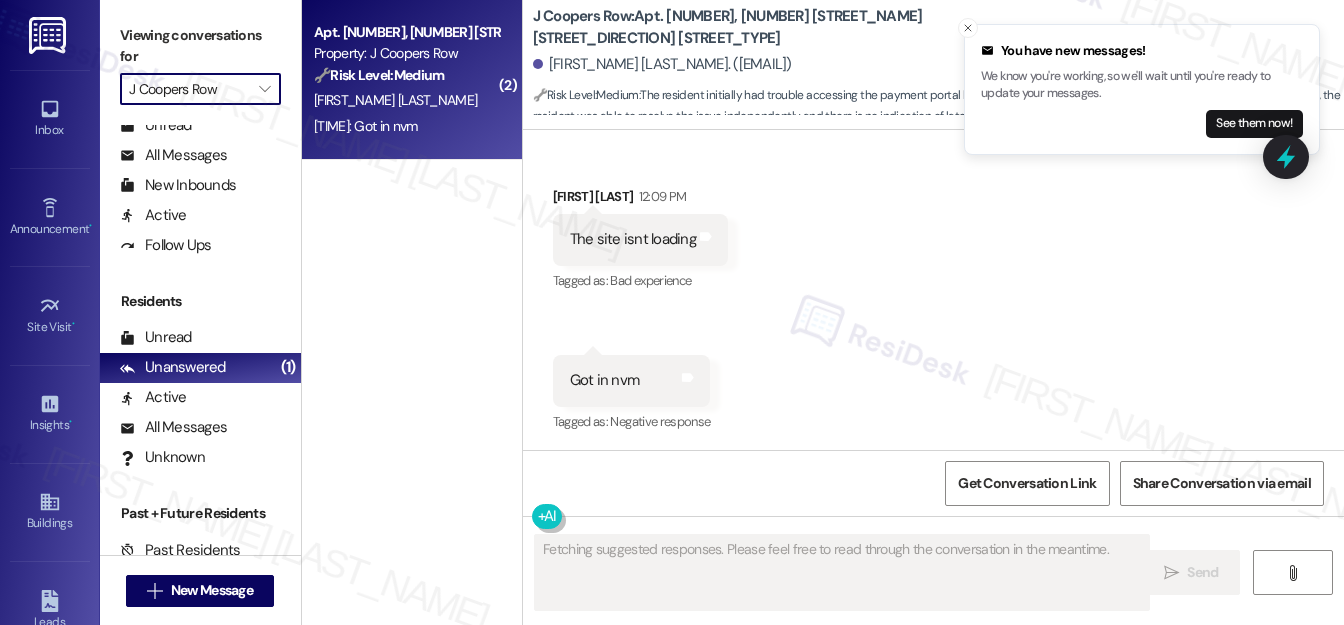 click on "J Coopers Row" at bounding box center (189, 89) 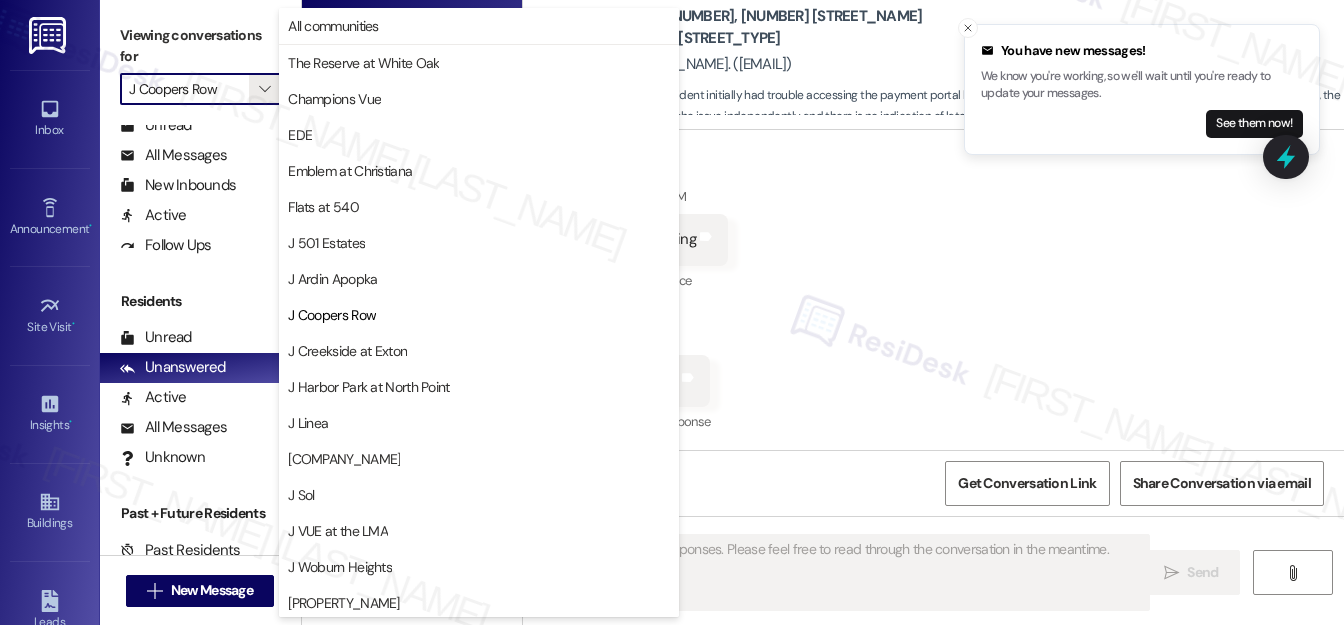 type 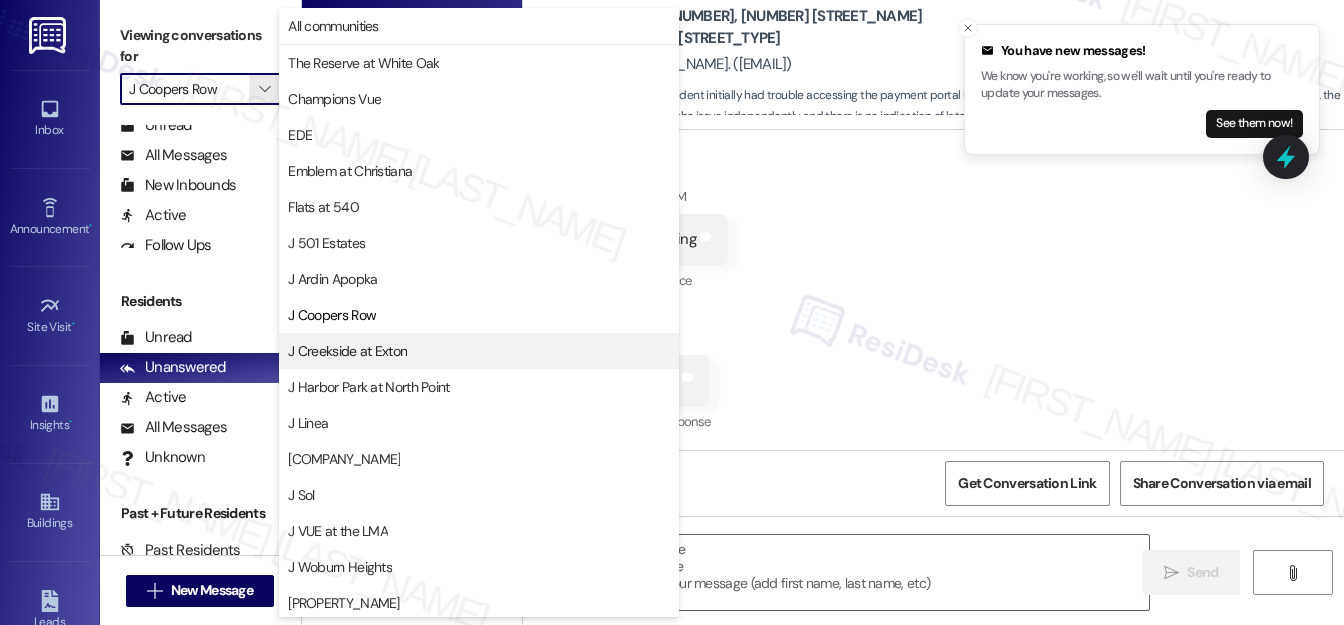 click on "J Creekside at Exton" at bounding box center [347, 351] 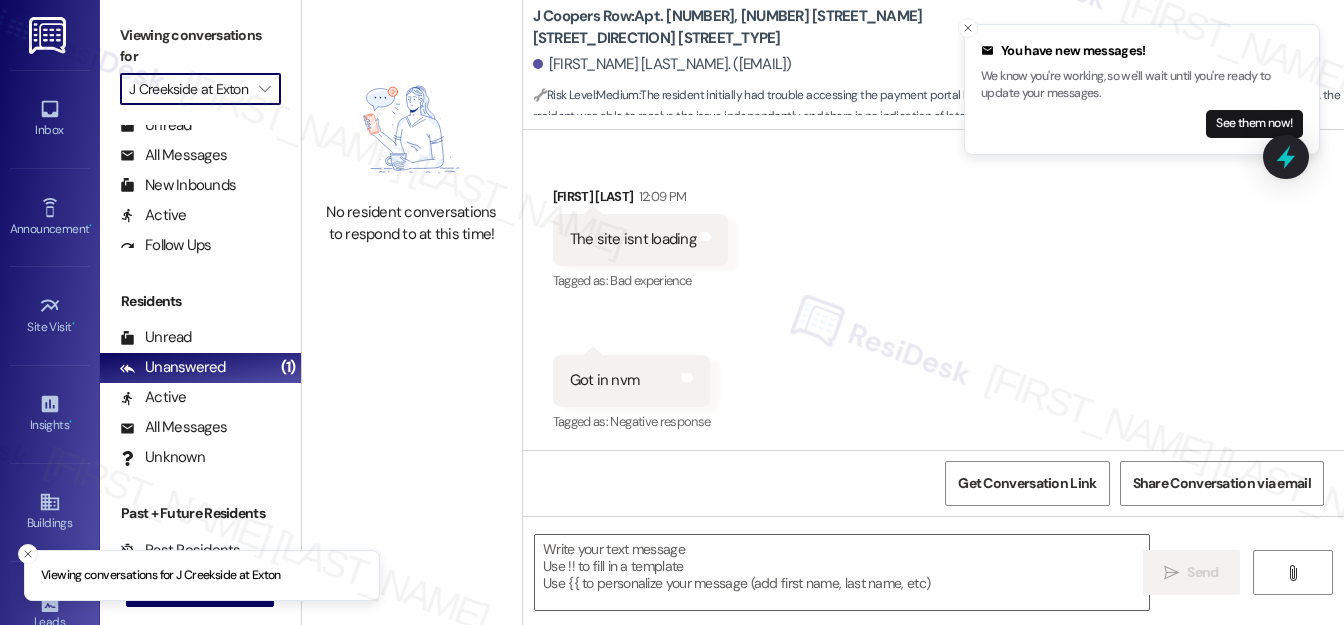 click on "J Creekside at Exton" at bounding box center (189, 89) 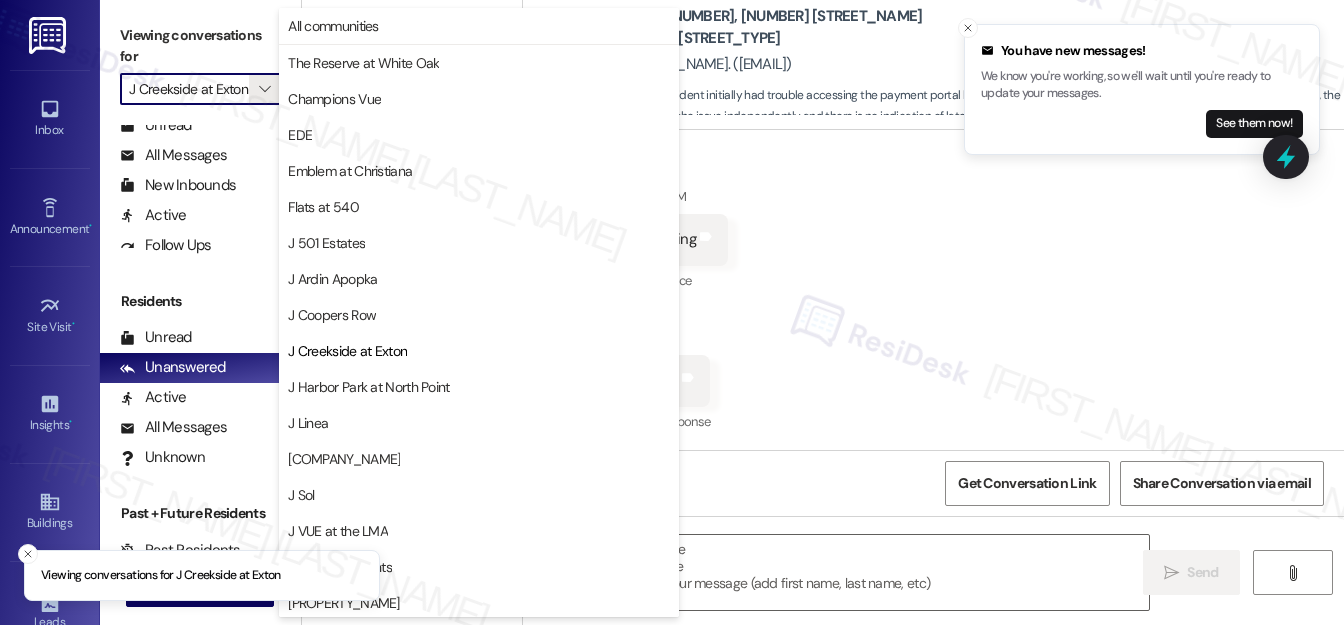 scroll, scrollTop: 325, scrollLeft: 0, axis: vertical 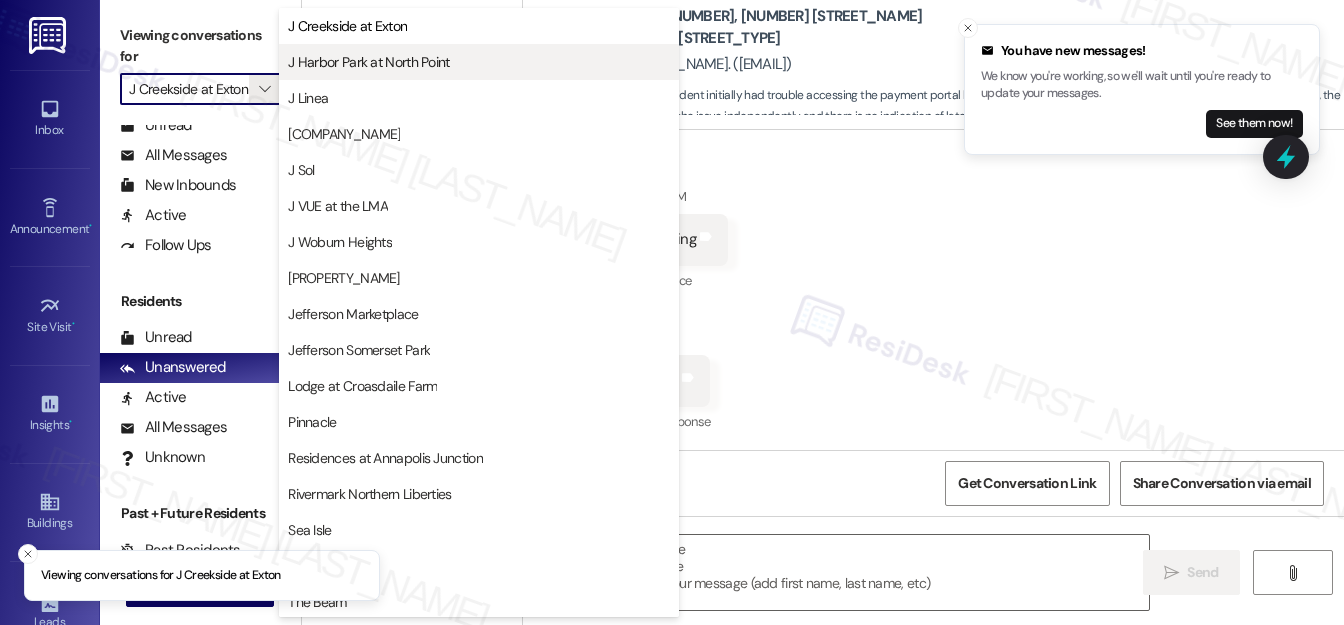 click on "J Harbor Park at North Point" at bounding box center (368, 62) 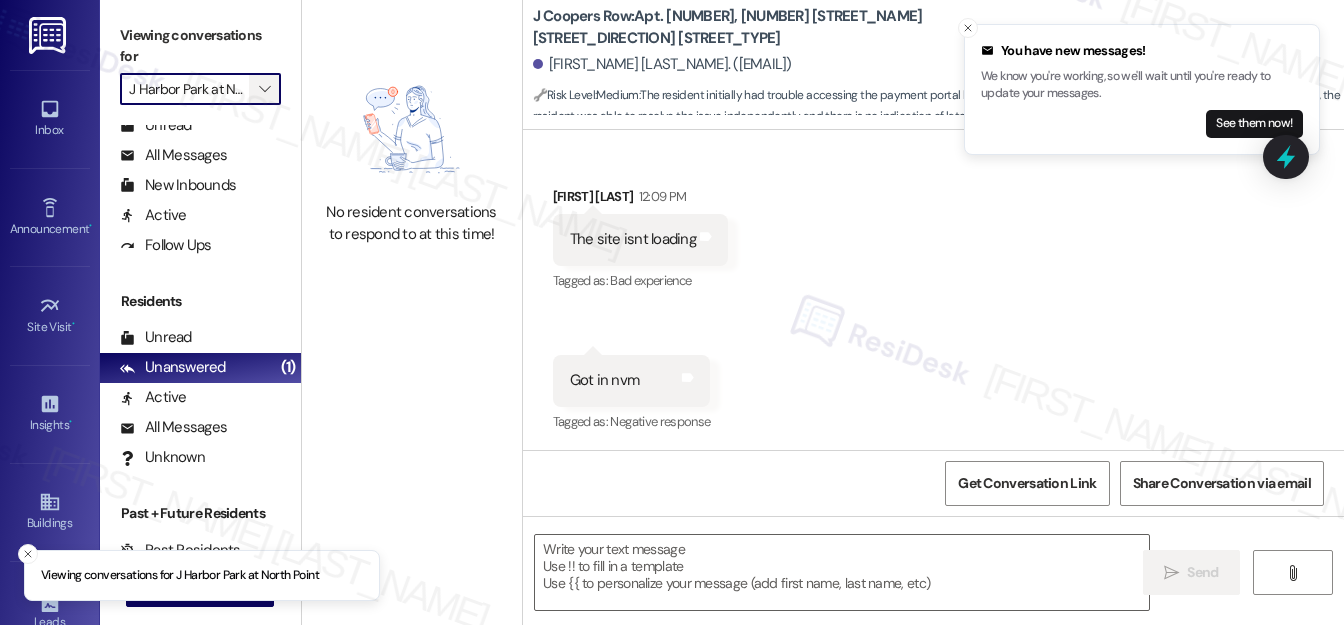 click on "" at bounding box center (264, 89) 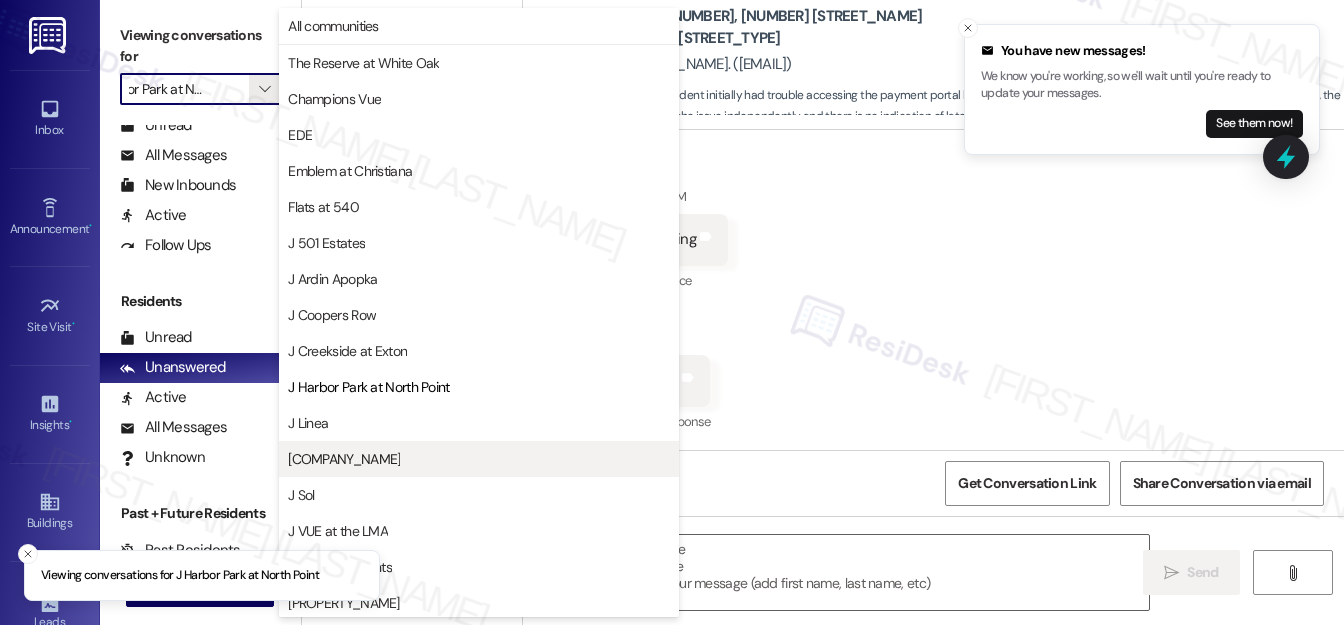scroll, scrollTop: 325, scrollLeft: 0, axis: vertical 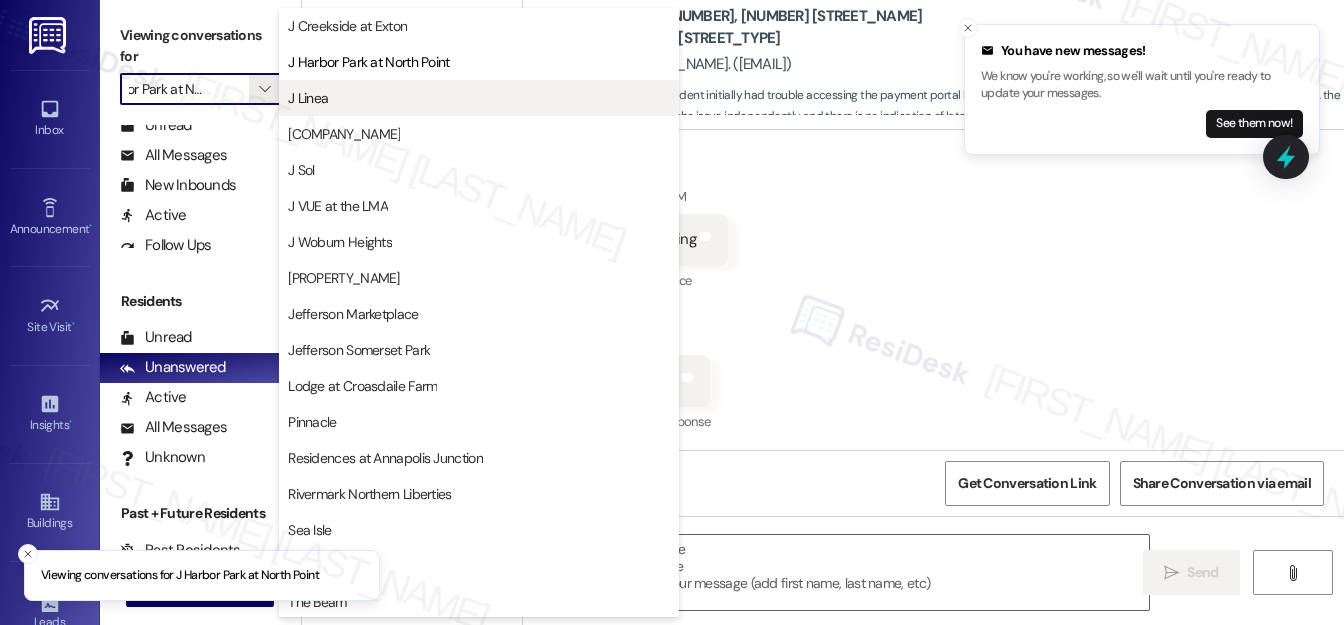 click on "J Linea" at bounding box center [479, 98] 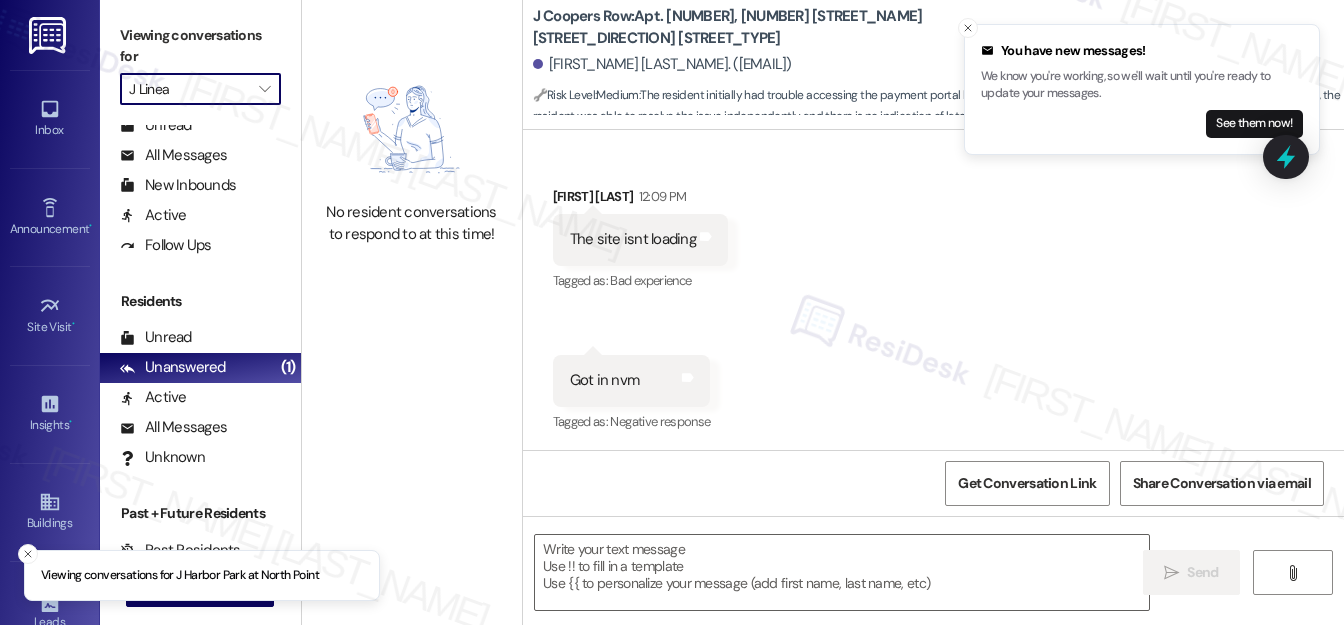 scroll, scrollTop: 0, scrollLeft: 0, axis: both 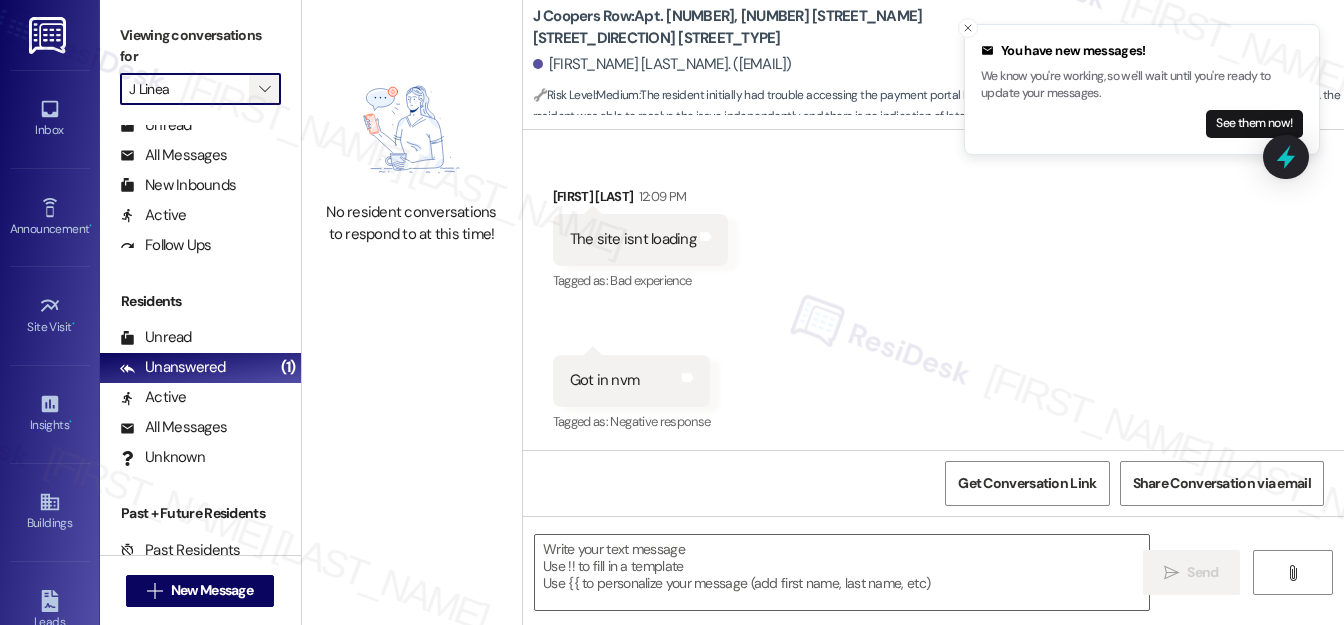 click on "" at bounding box center [264, 89] 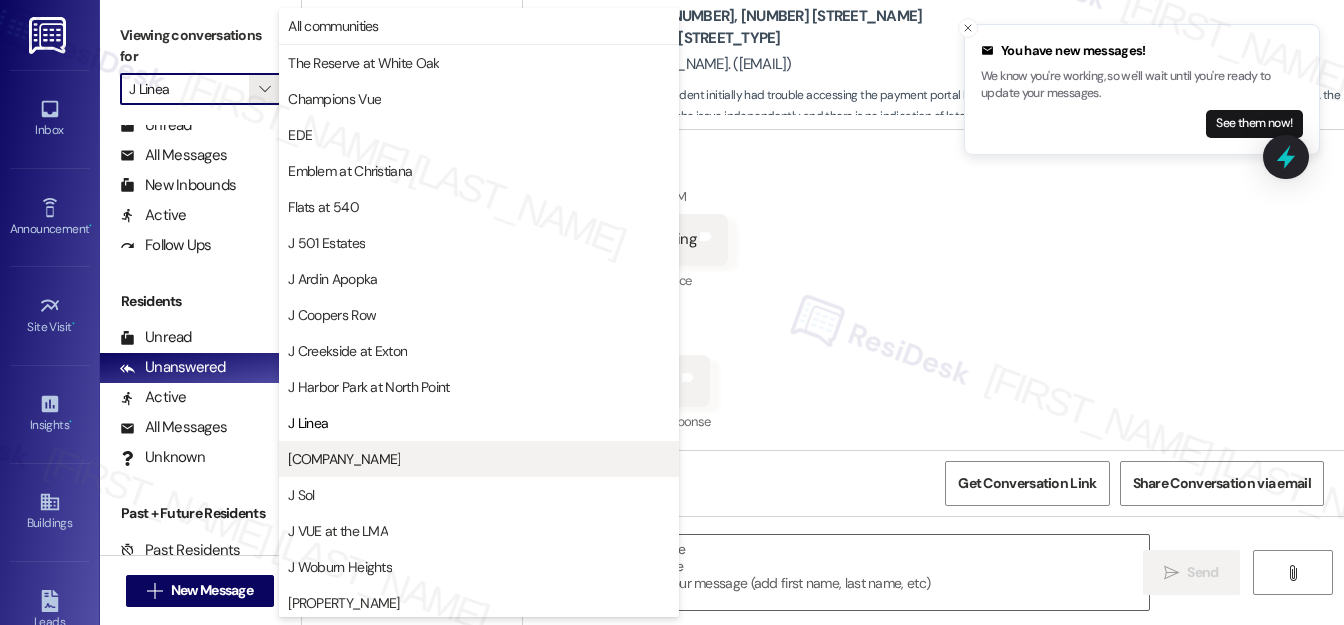 scroll, scrollTop: 325, scrollLeft: 0, axis: vertical 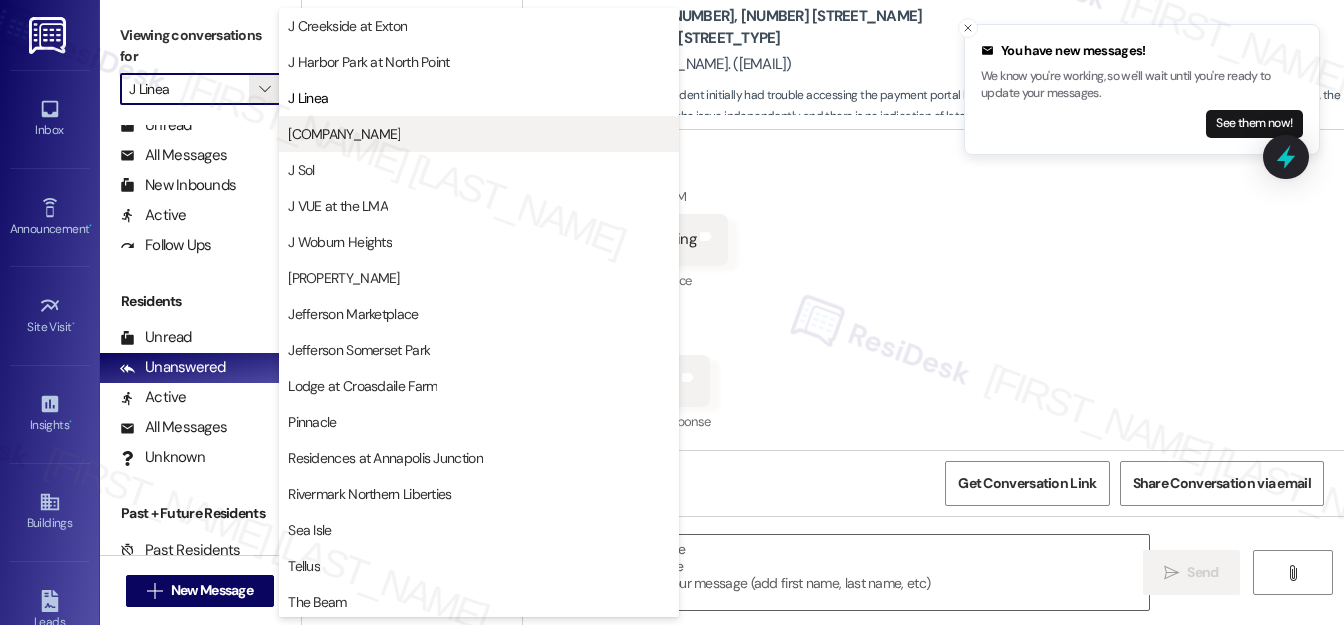 click on "J Malden Center" at bounding box center [479, 134] 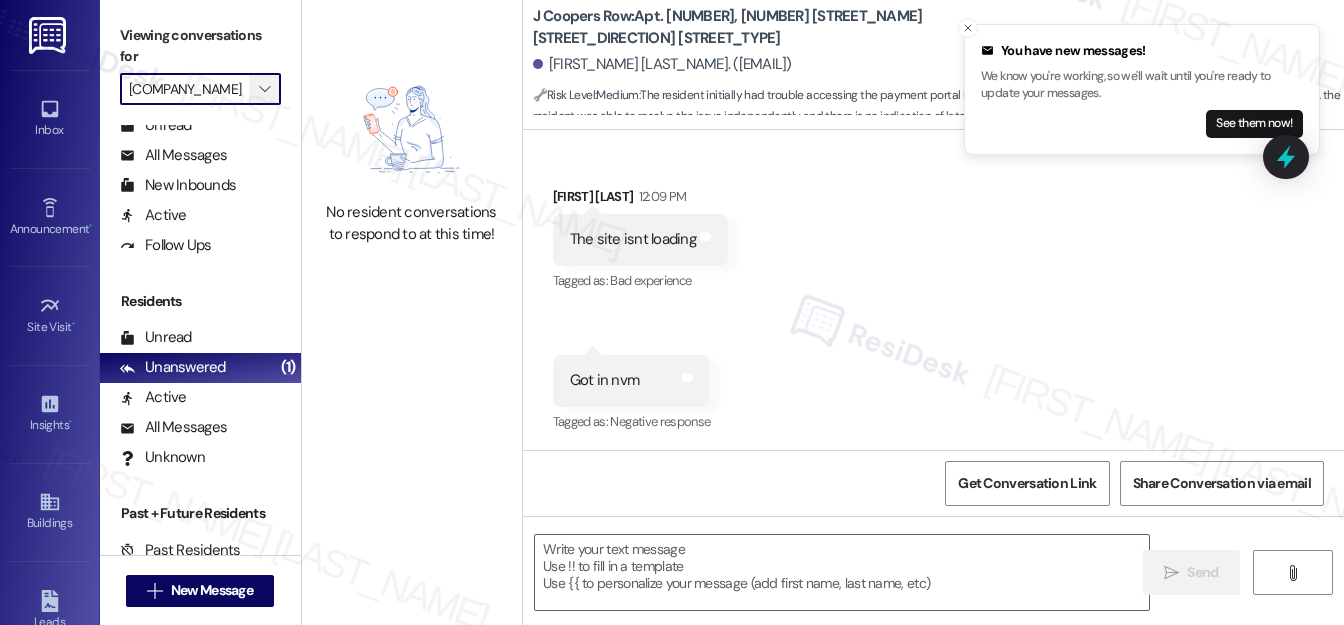 click on "" at bounding box center [264, 89] 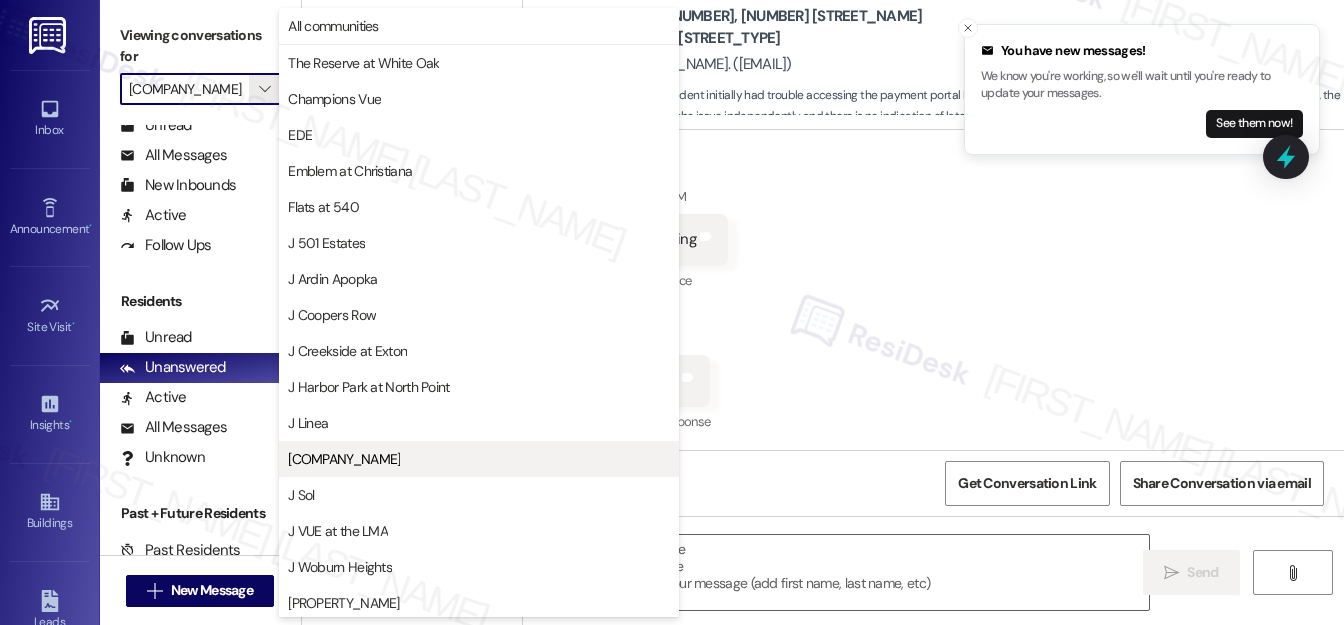 scroll, scrollTop: 325, scrollLeft: 0, axis: vertical 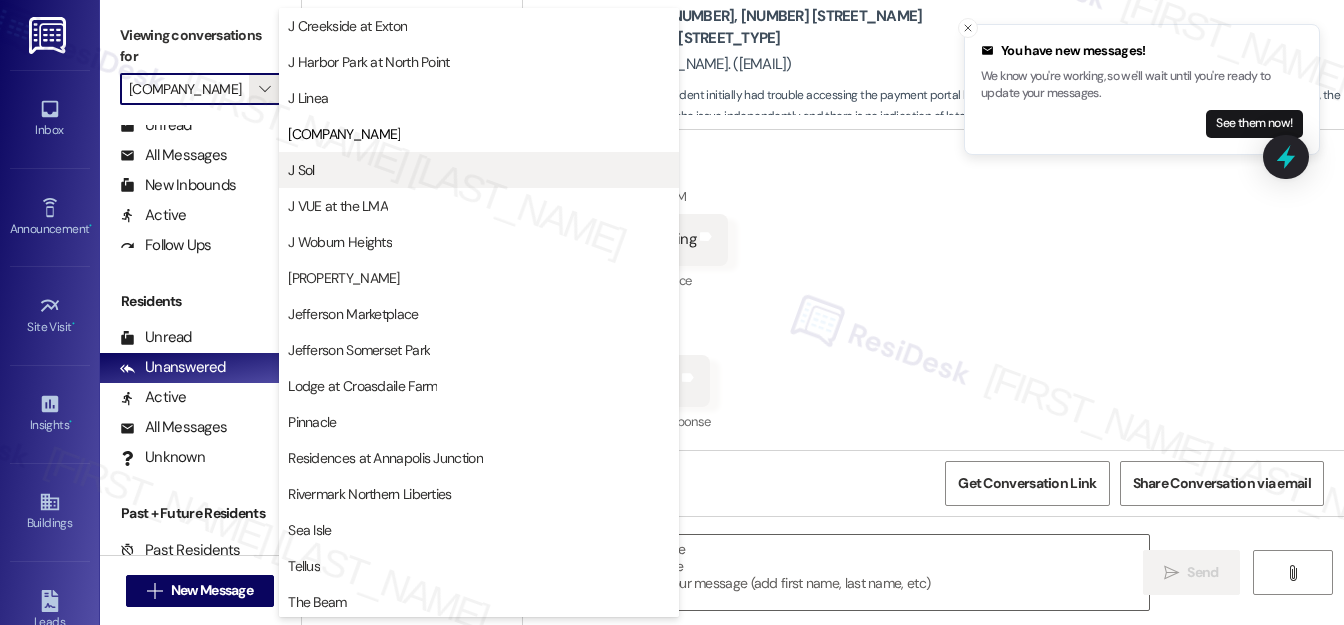 click on "J Sol" at bounding box center (479, 170) 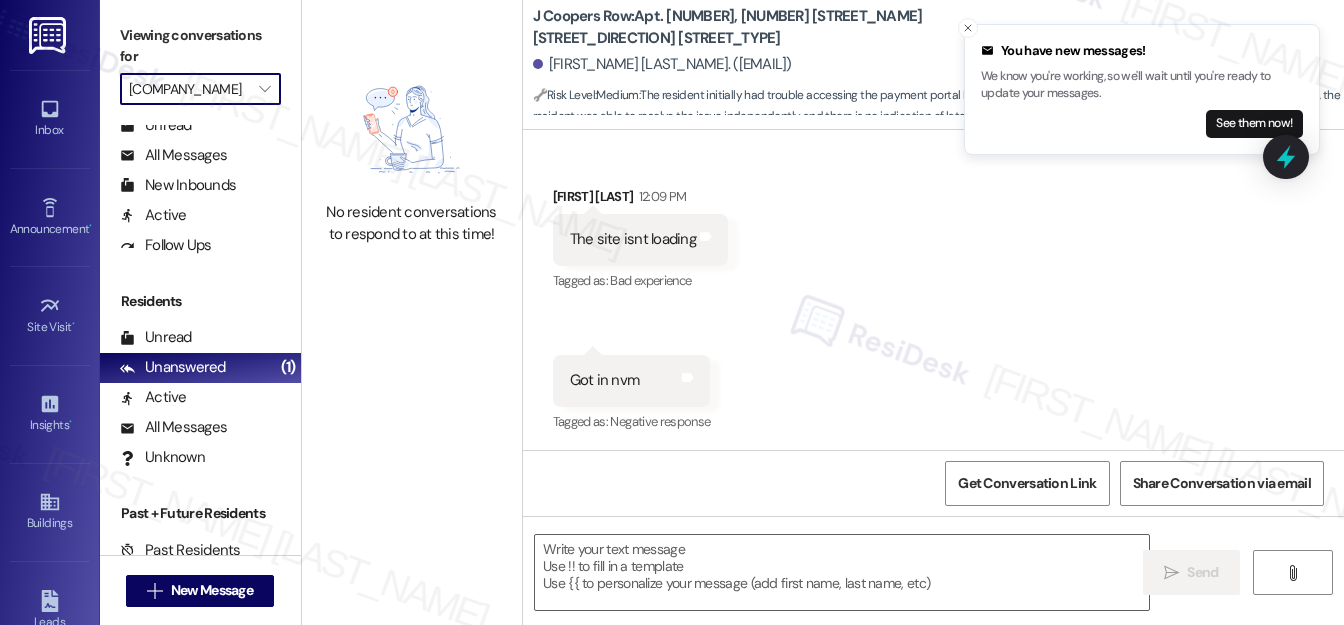 type on "J Sol" 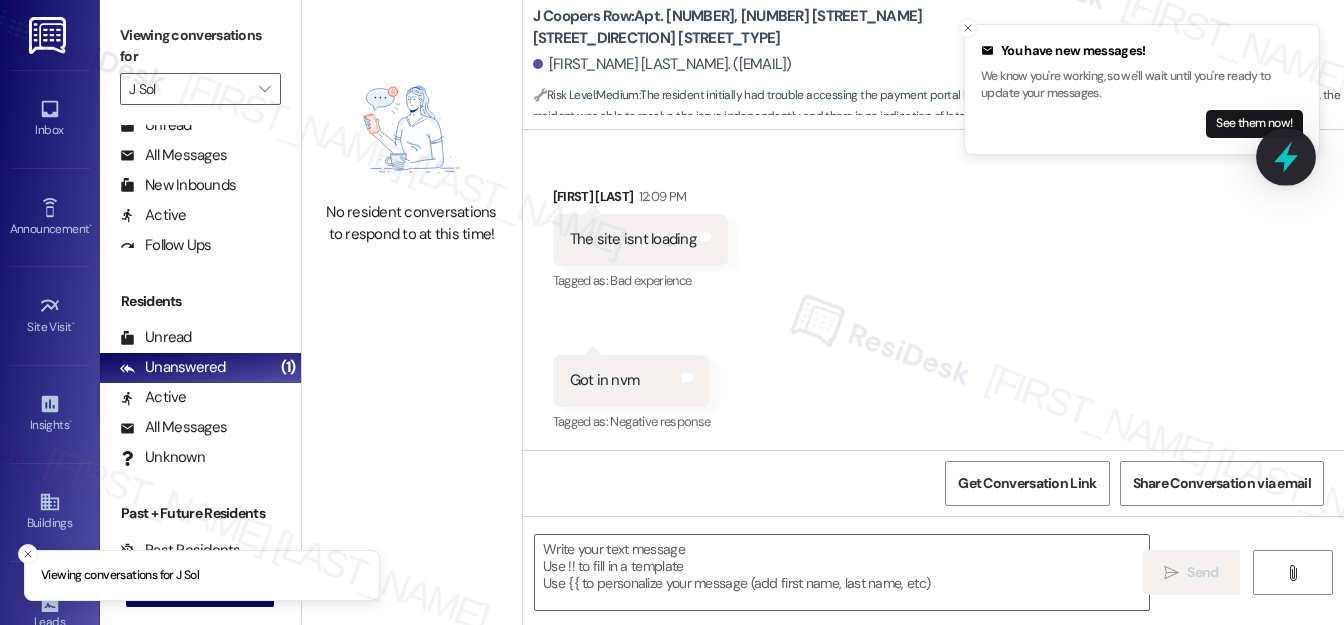 click 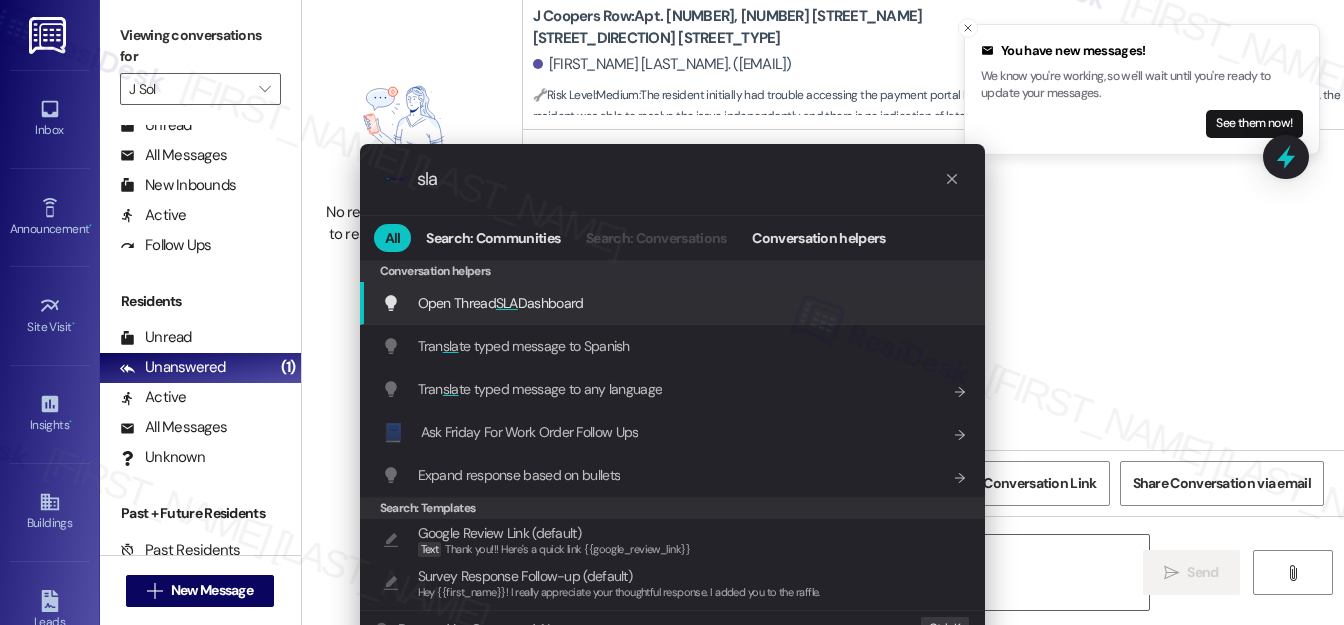 click on "Conversation helpers Open Thread  SLA  Dashboard Add shortcut Tran sla te typed message to Spanish Add shortcut Tran sla te typed message to any language Add shortcut 📘 Ask Friday For Work Order Follow Ups Add shortcut Expand response based on bullets Add shortcut Search: Templates Google Review Link (default) Text Thank you!!! Here's a quick link {{google_review_link}} Survey Response Follow-up (default) Hey {{first_name}}! I really appreciate your thoughtful response. I added you to the raffle. Work Order Issue Follow-up (default) Hi {{first_name}}! I'm so sorry to hear that...what happened with the work order? Google Review Follow-up (default) Hi {{first_name}}! I hope you're having a great day. I'm just following up on the google review. Please let me know if you have any questions on leaving a review - no worries if you don't have the time! Google Review Request (default) Can I ask a quick favor...would you mind writing us a Google review? No worries at all if not. Expectation Survey (default)" at bounding box center [672, 1434] 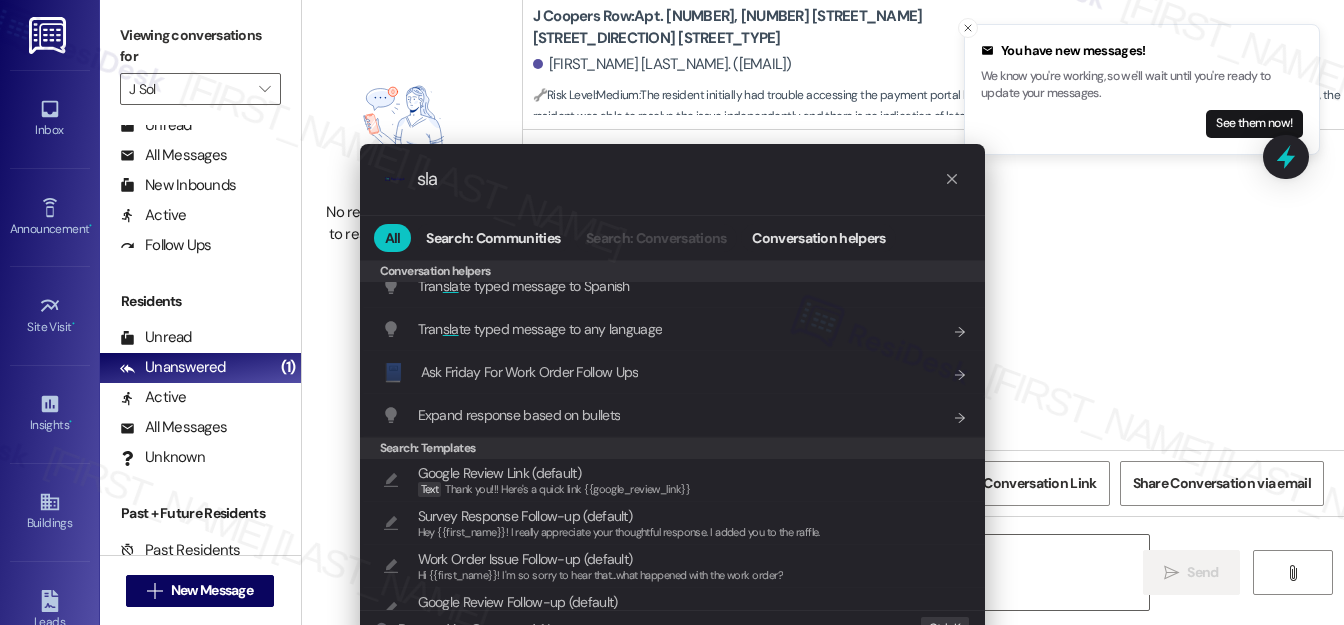 scroll, scrollTop: 90, scrollLeft: 0, axis: vertical 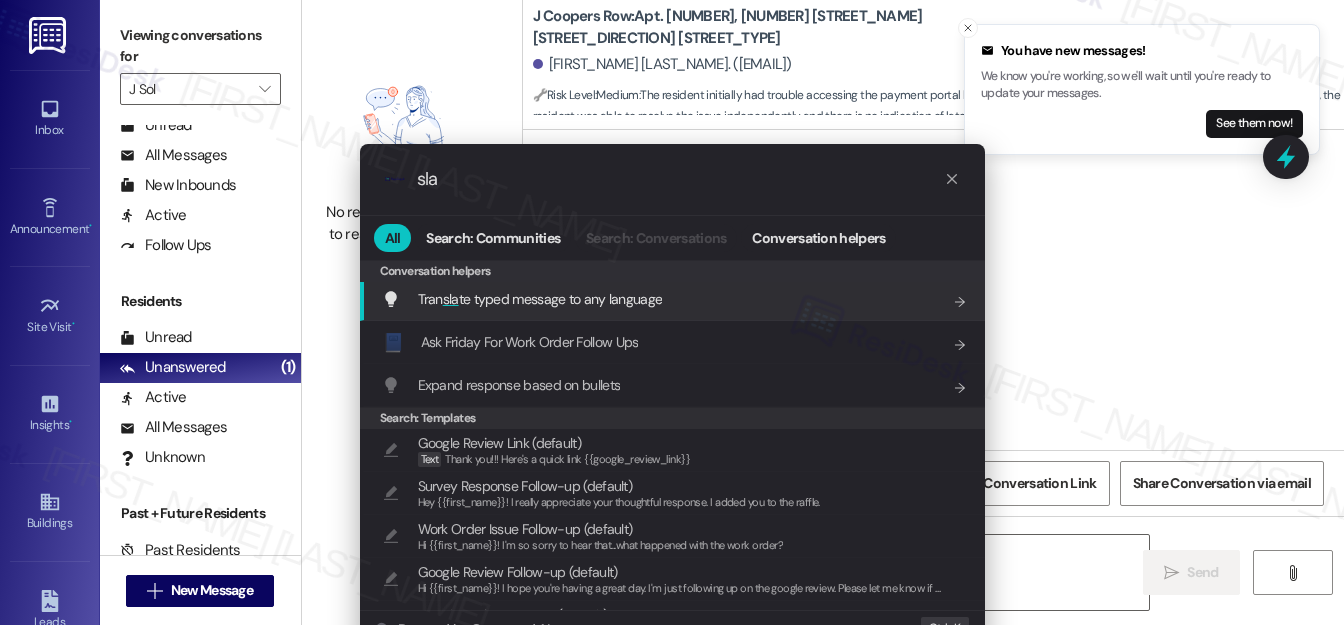 click on "sla" at bounding box center (680, 179) 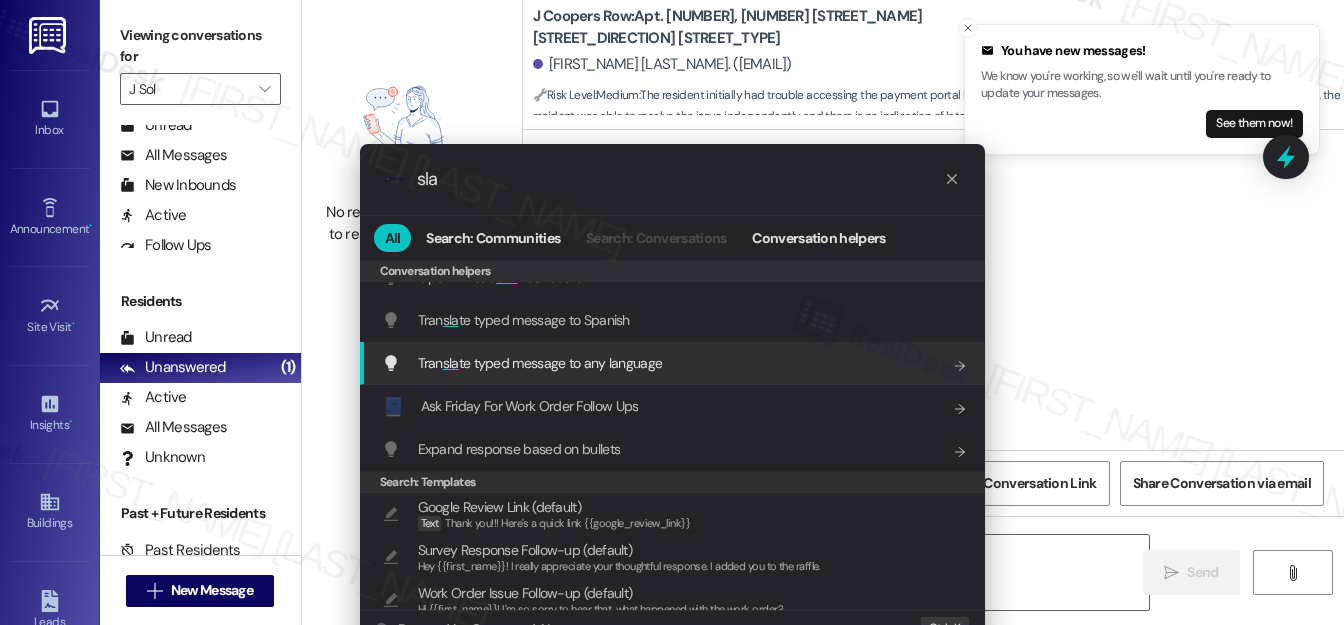scroll, scrollTop: 0, scrollLeft: 0, axis: both 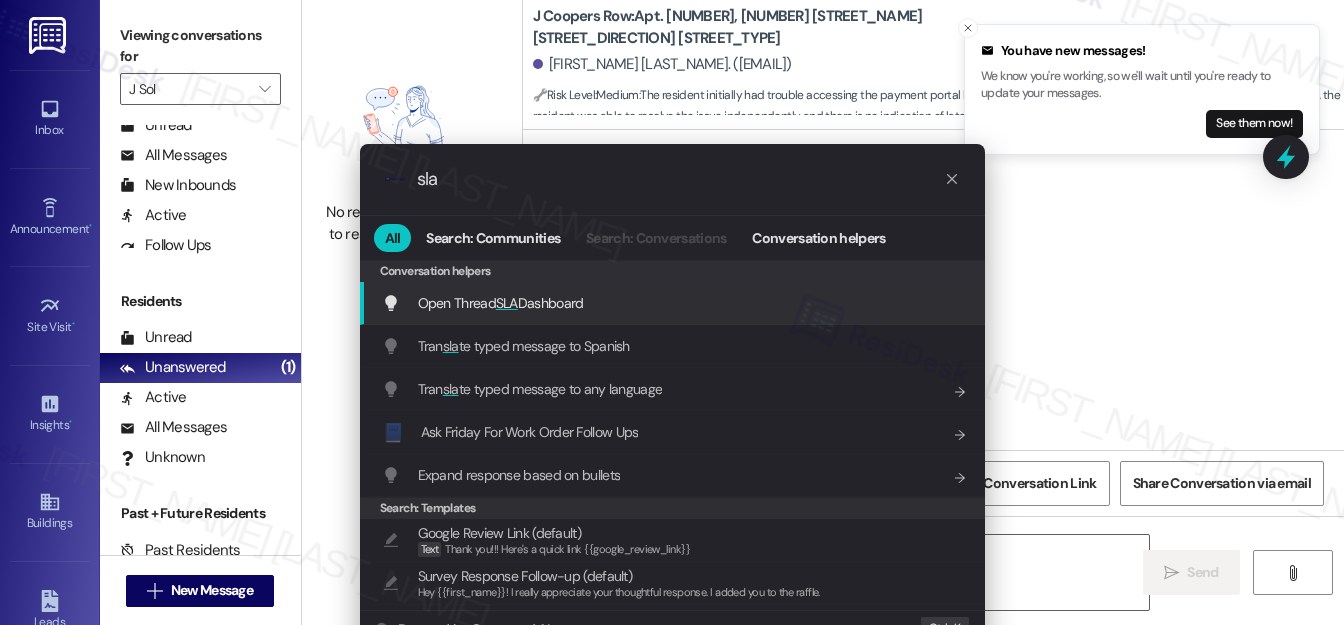 click on "Open Thread  SLA  Dashboard" at bounding box center (501, 303) 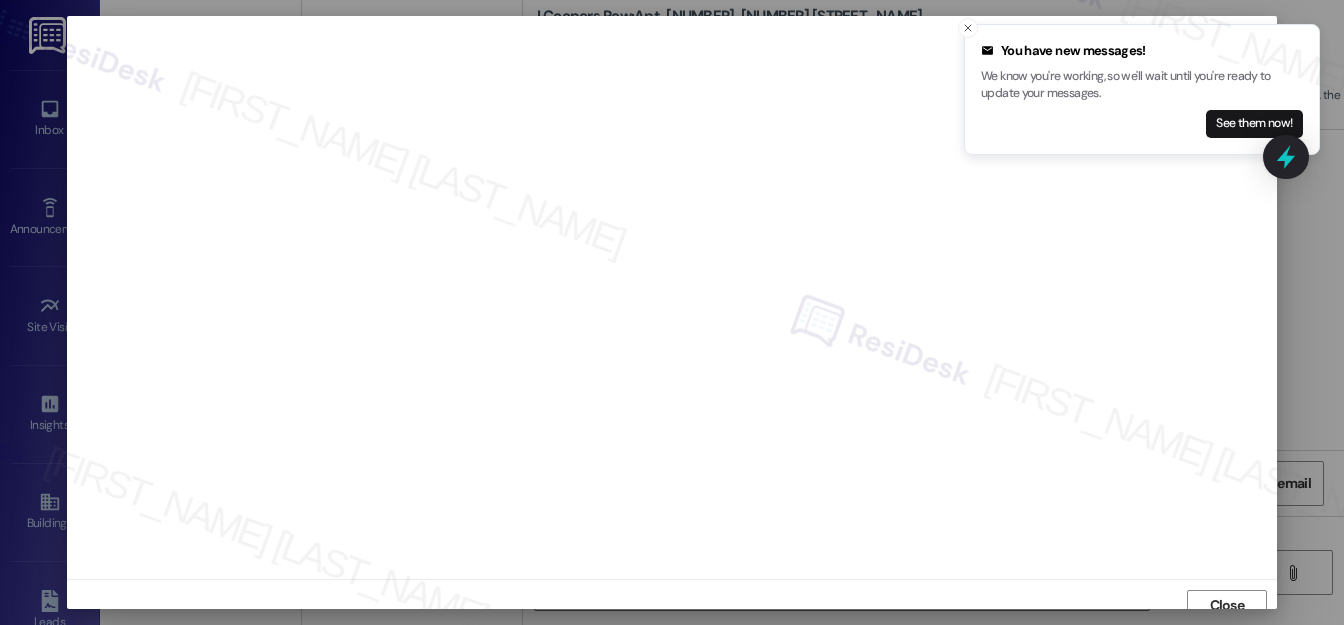 scroll, scrollTop: 12, scrollLeft: 0, axis: vertical 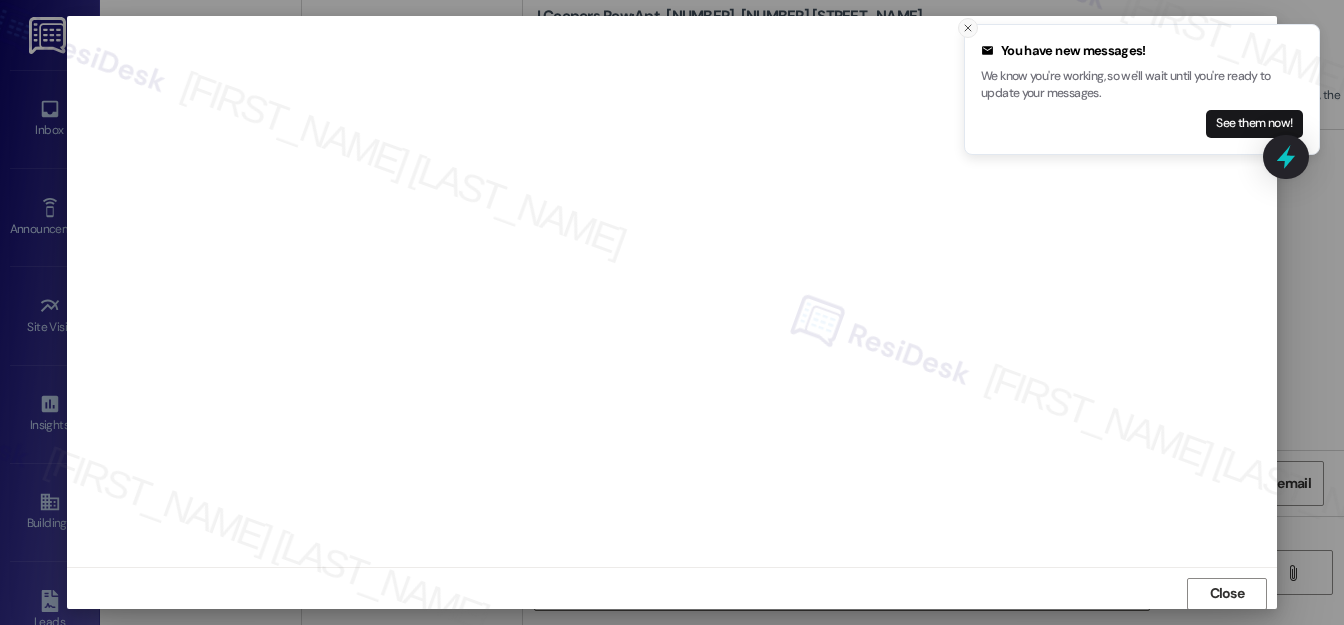 click 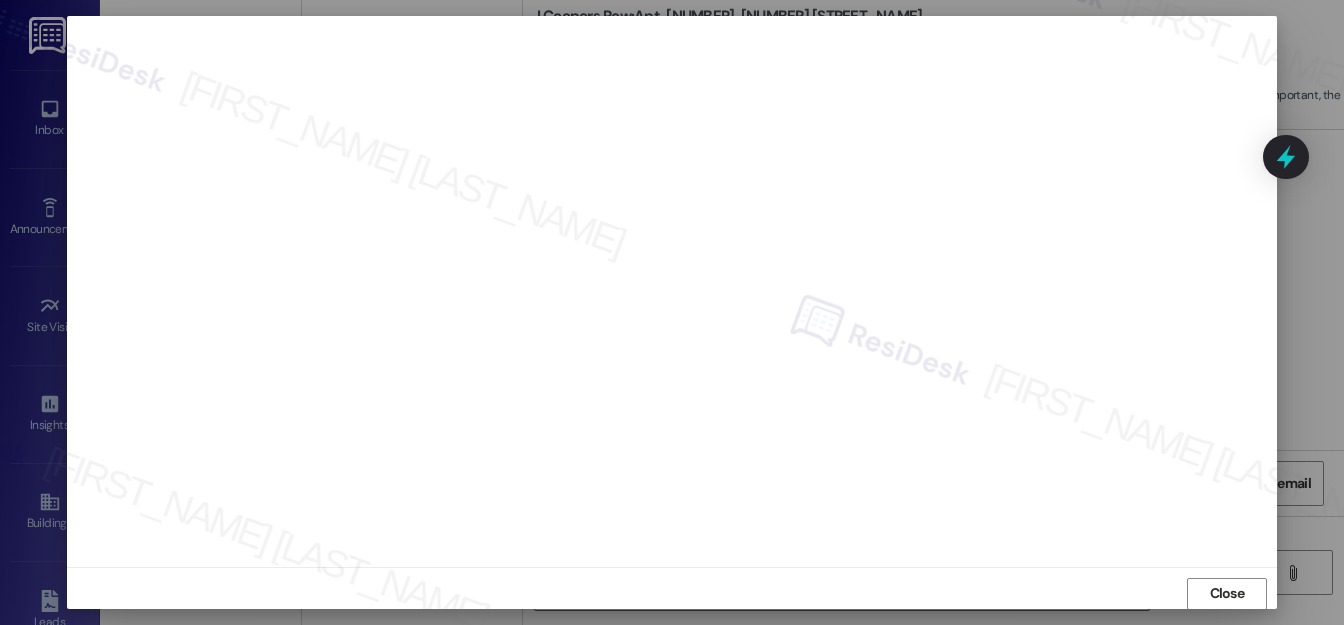 scroll, scrollTop: 22, scrollLeft: 0, axis: vertical 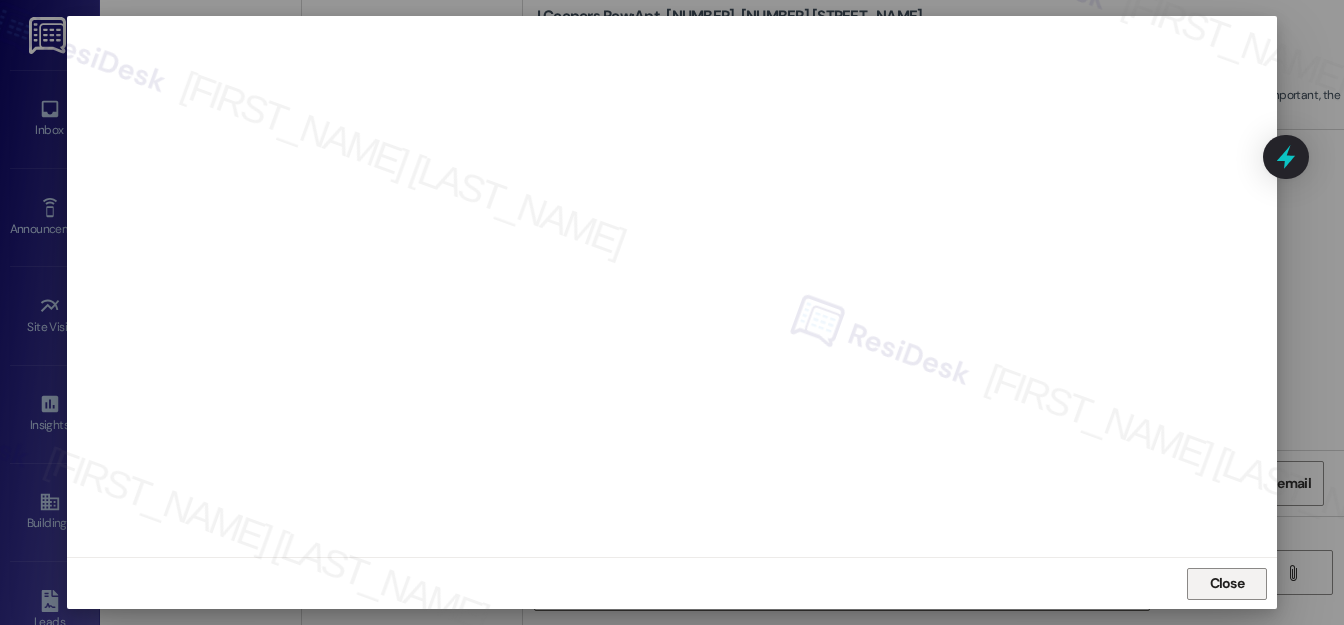 click on "Close" at bounding box center (1227, 583) 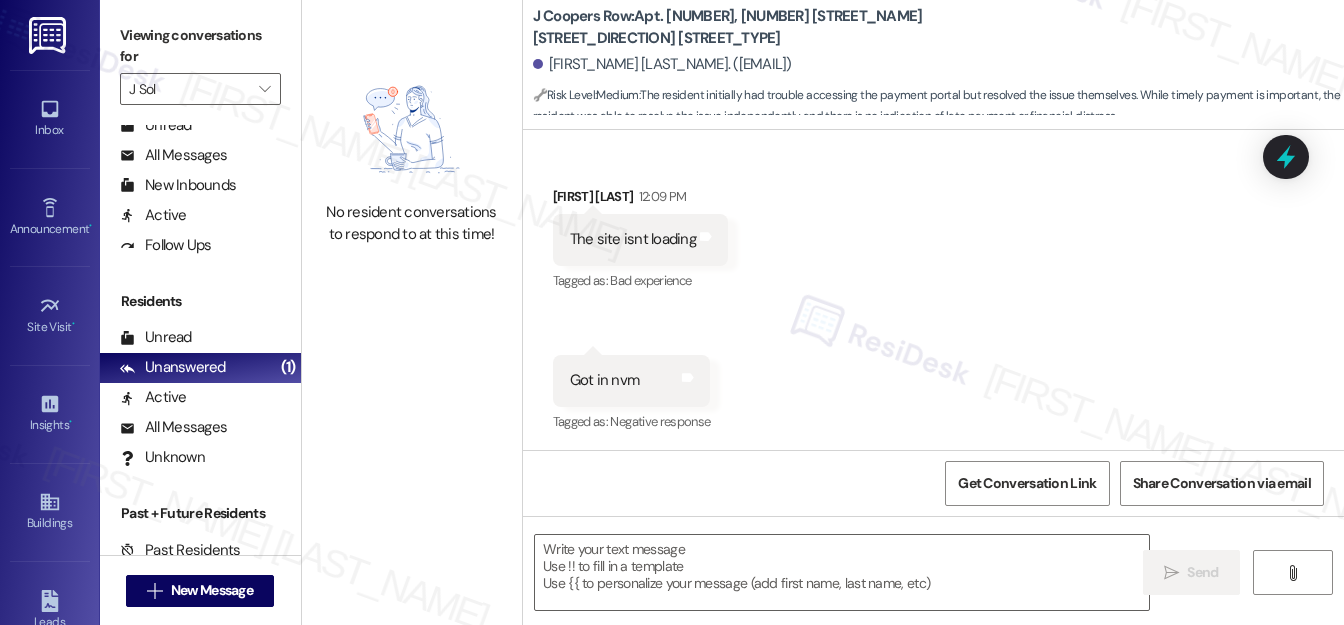 click on "Received via SMS Robert Tincher 12:09 PM The site isnt loading  Tags and notes Tagged as:   Bad experience Click to highlight conversations about Bad experience Received via SMS 12:11 PM Robert Tincher 12:11 PM Got in nvm  Tags and notes Tagged as:   Negative response Click to highlight conversations about Negative response" at bounding box center [933, 296] 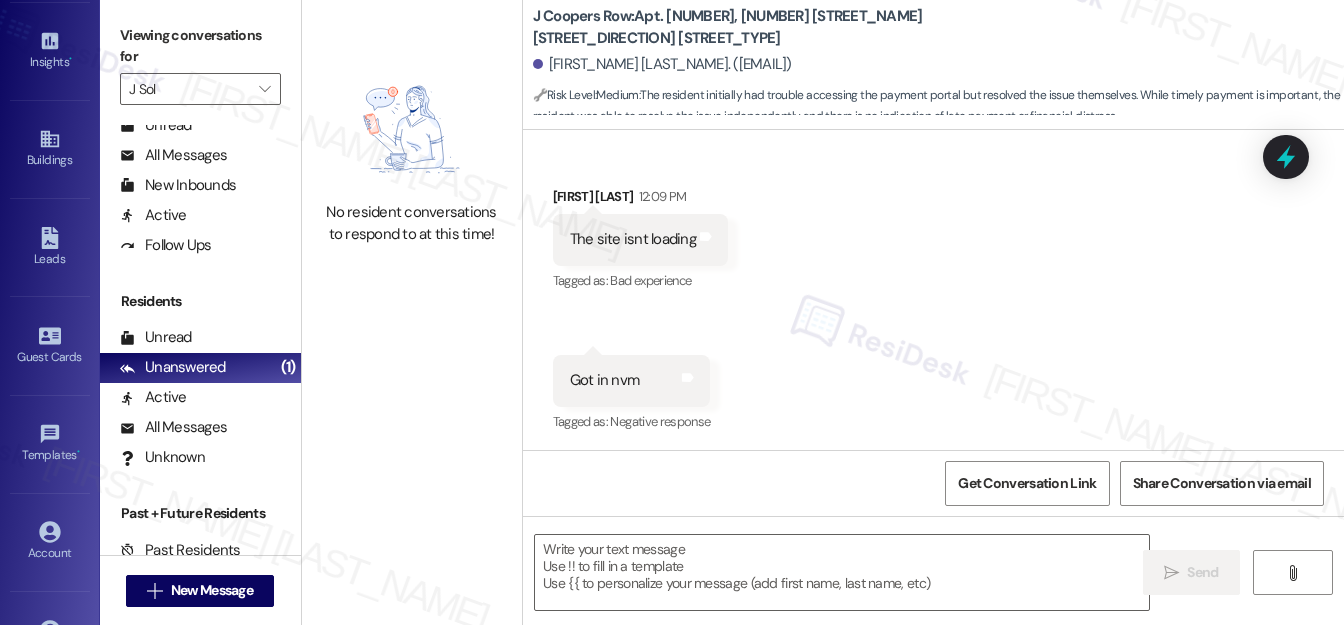 scroll, scrollTop: 418, scrollLeft: 0, axis: vertical 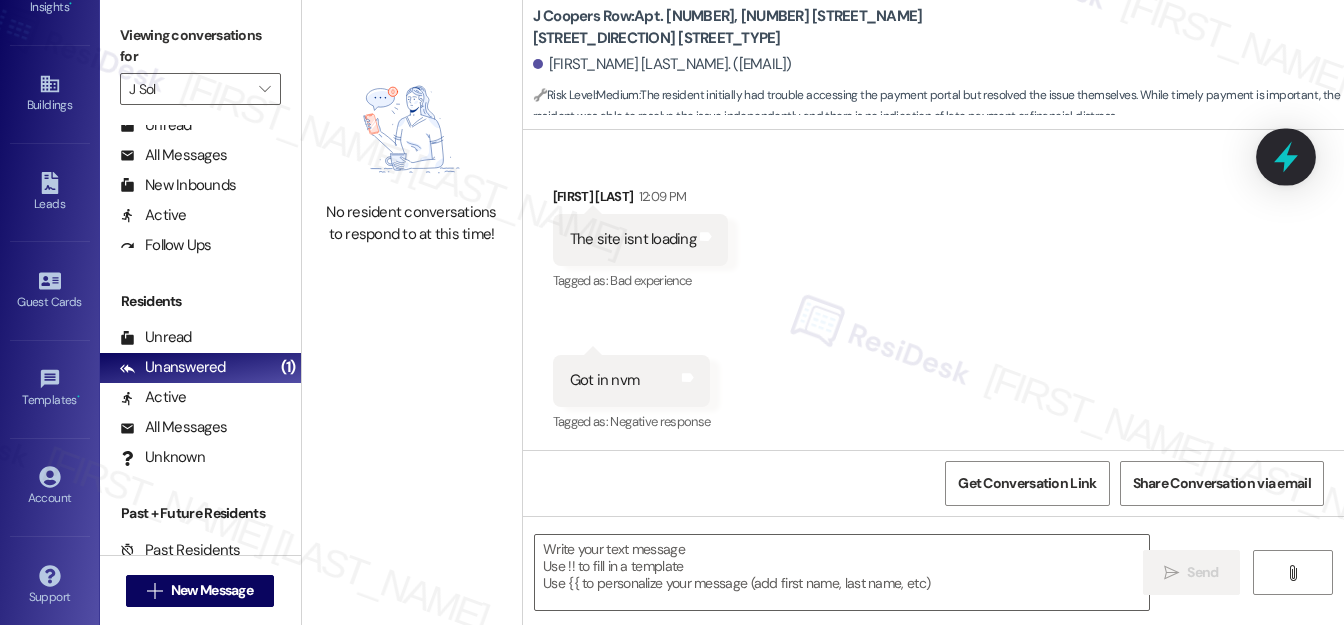 click 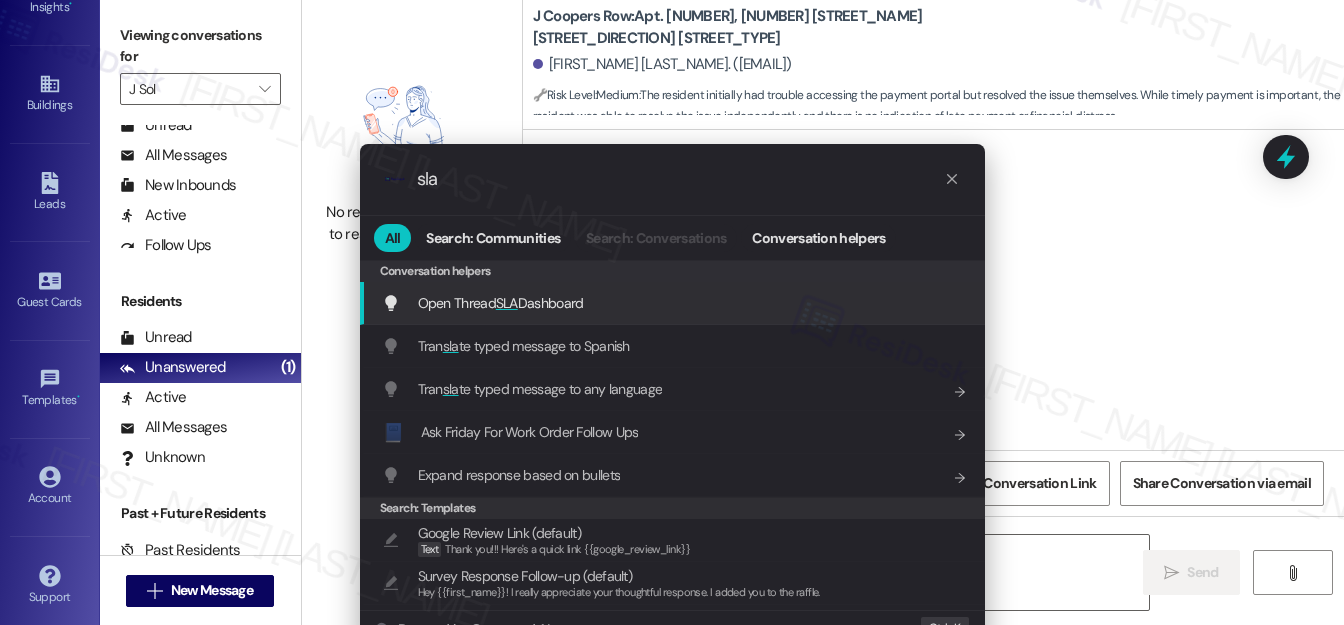 type on "sla" 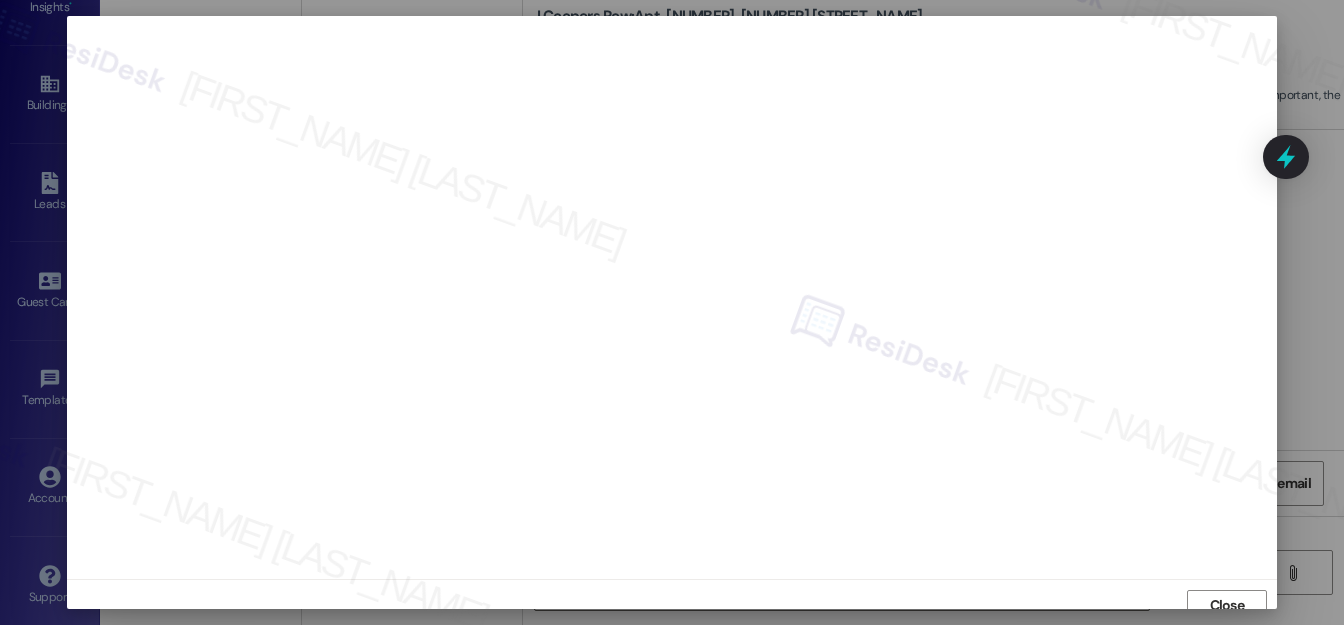 scroll, scrollTop: 12, scrollLeft: 0, axis: vertical 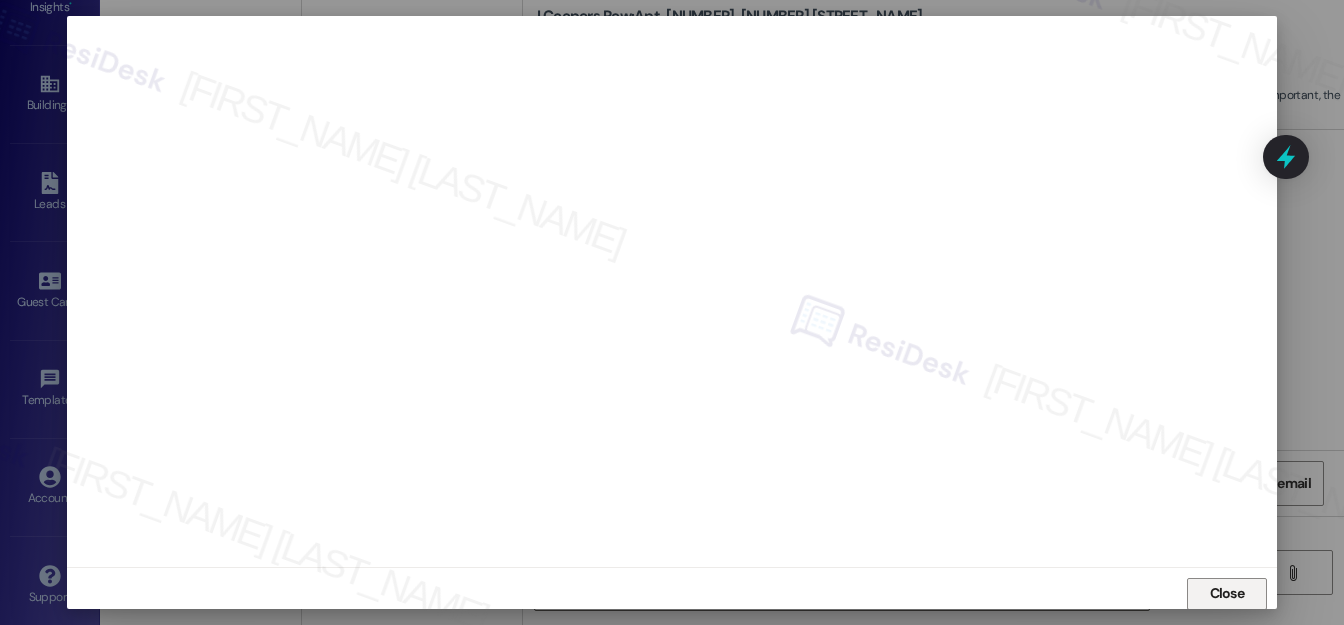 click on "Close" at bounding box center [1227, 593] 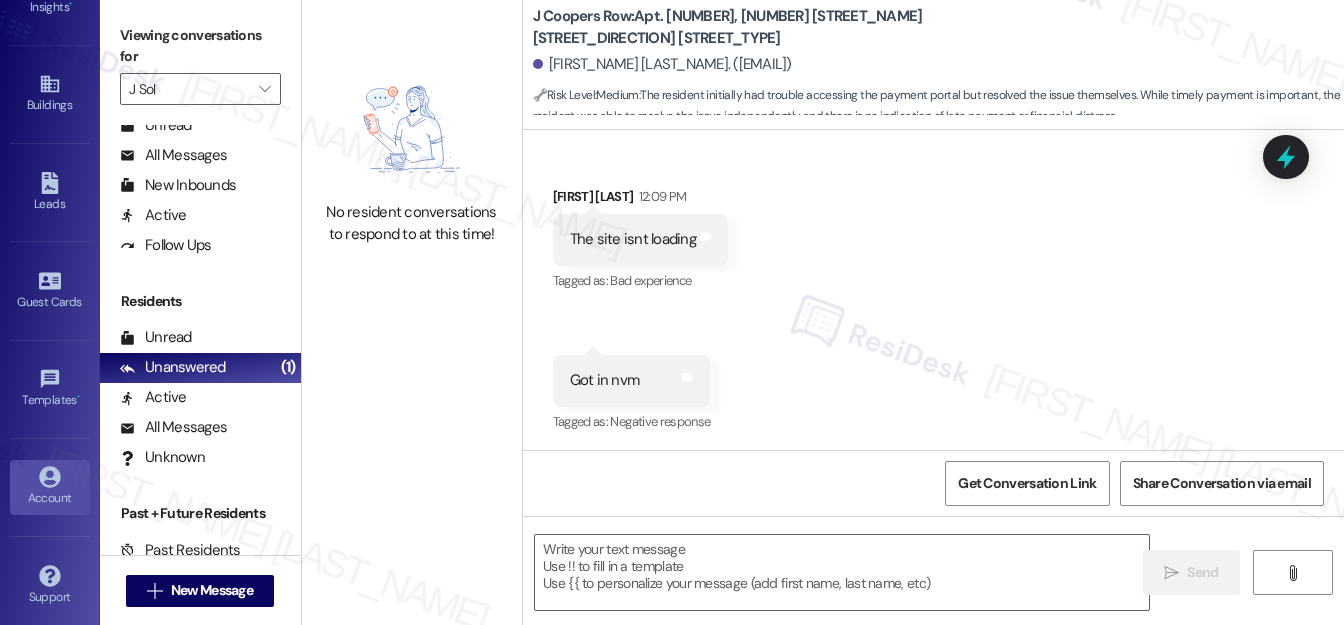click on "Account" at bounding box center [50, 498] 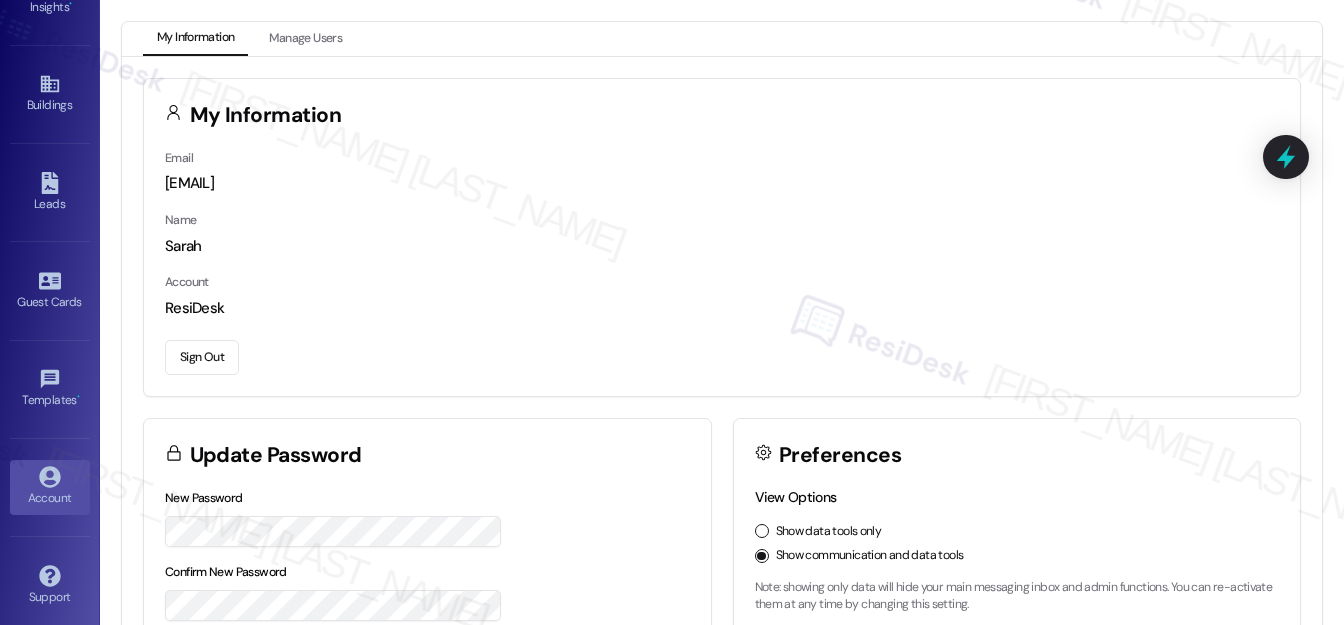 click on "Sign Out" at bounding box center (202, 357) 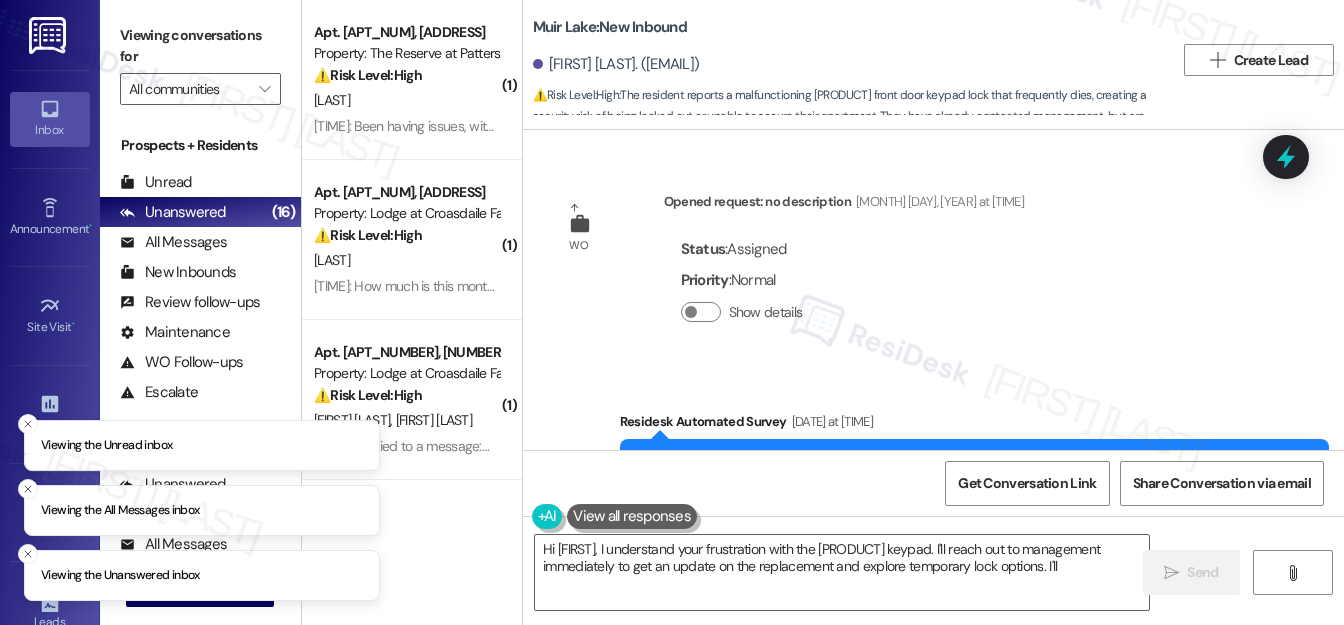 scroll, scrollTop: 0, scrollLeft: 0, axis: both 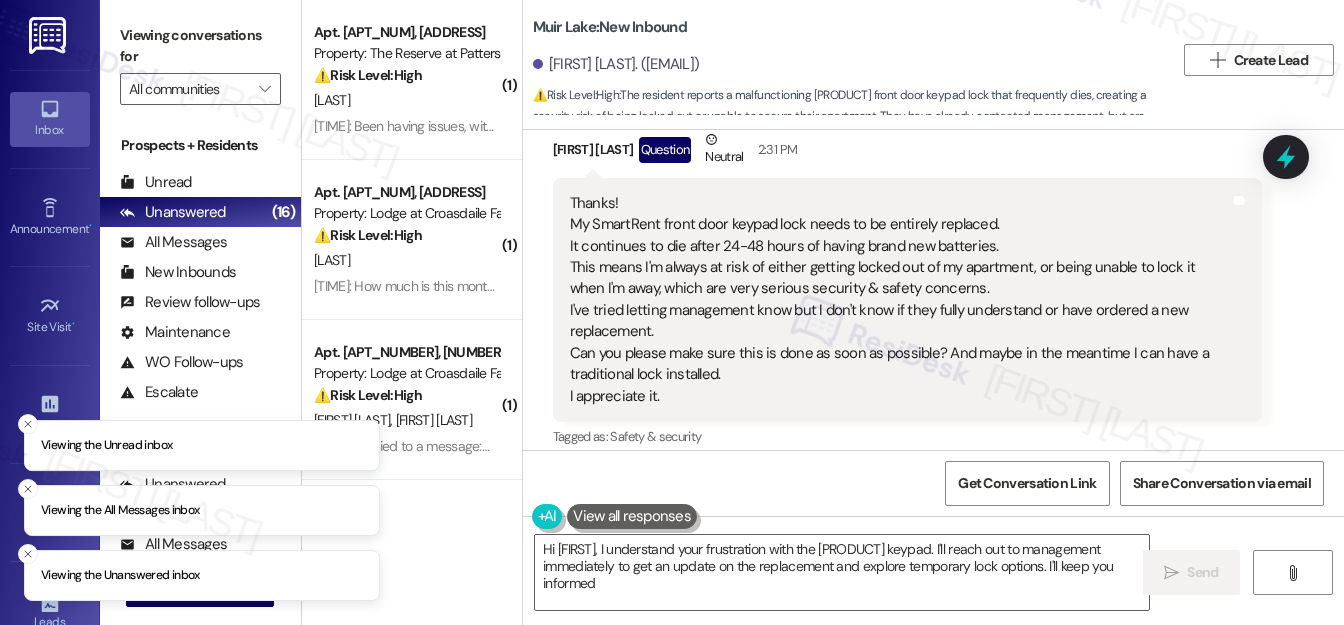 type on "Hi [FIRST], I understand your frustration with the SmartRent keypad. I'll reach out to management immediately to get an update on the replacement and explore temporary lock options. I'll keep you informed!" 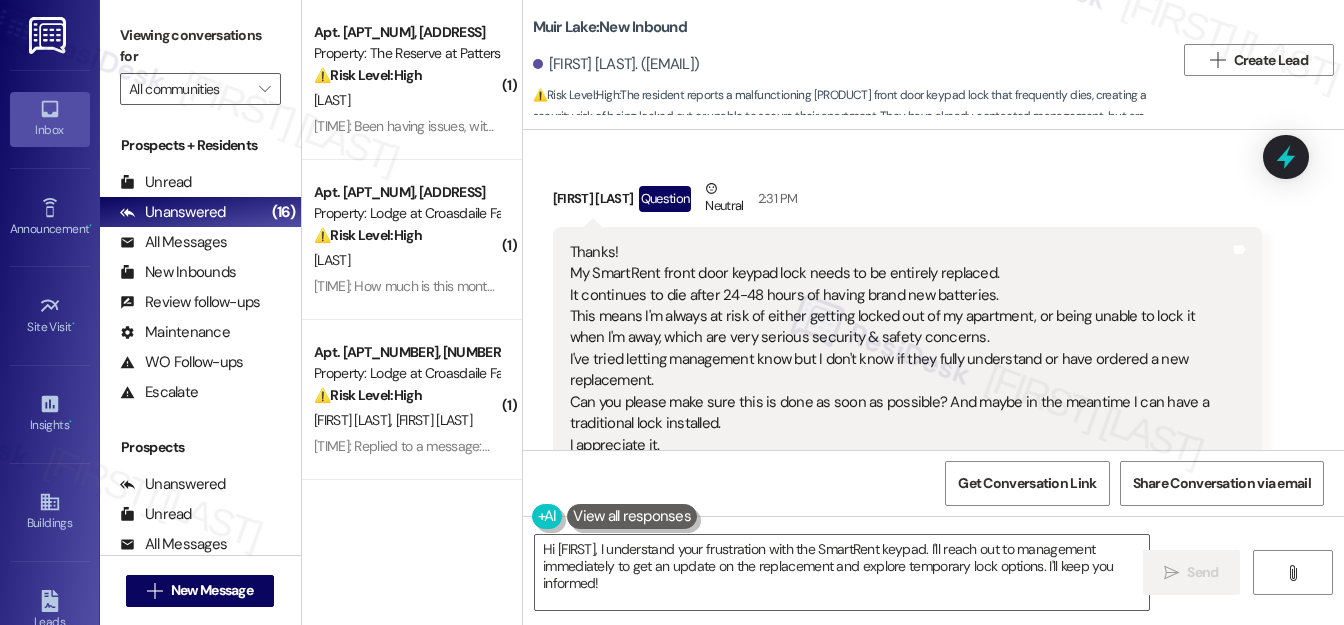 scroll, scrollTop: 32246, scrollLeft: 0, axis: vertical 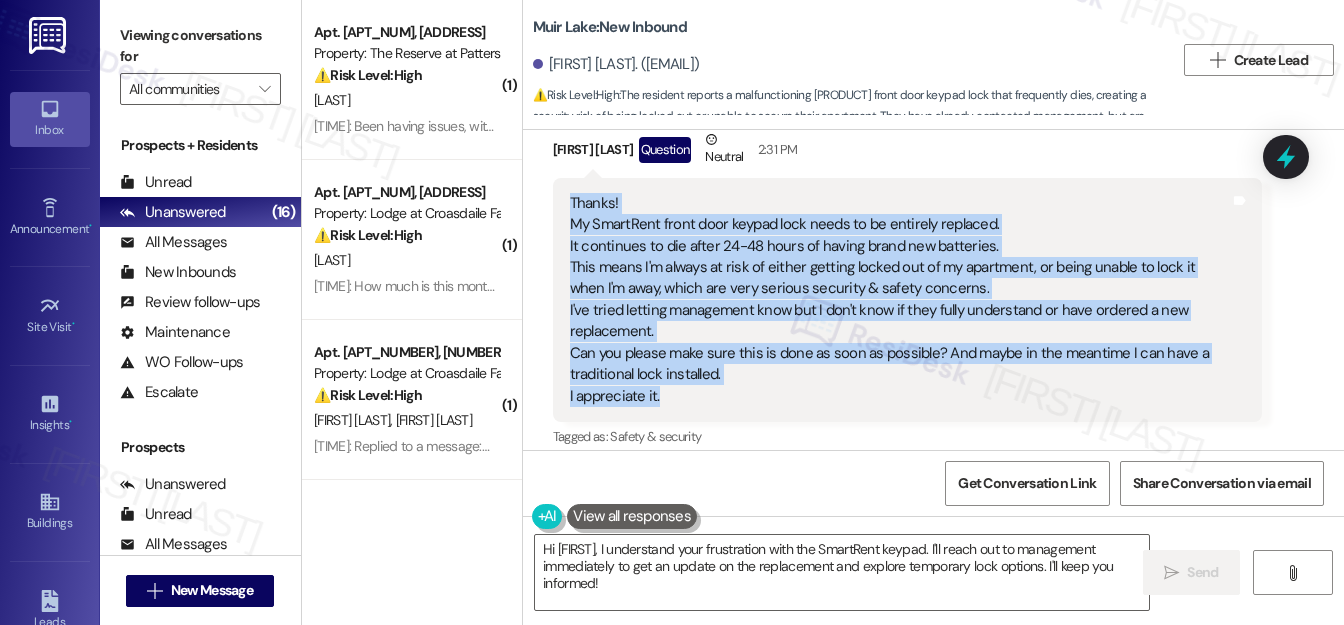 drag, startPoint x: 568, startPoint y: 189, endPoint x: 729, endPoint y: 378, distance: 248.27808 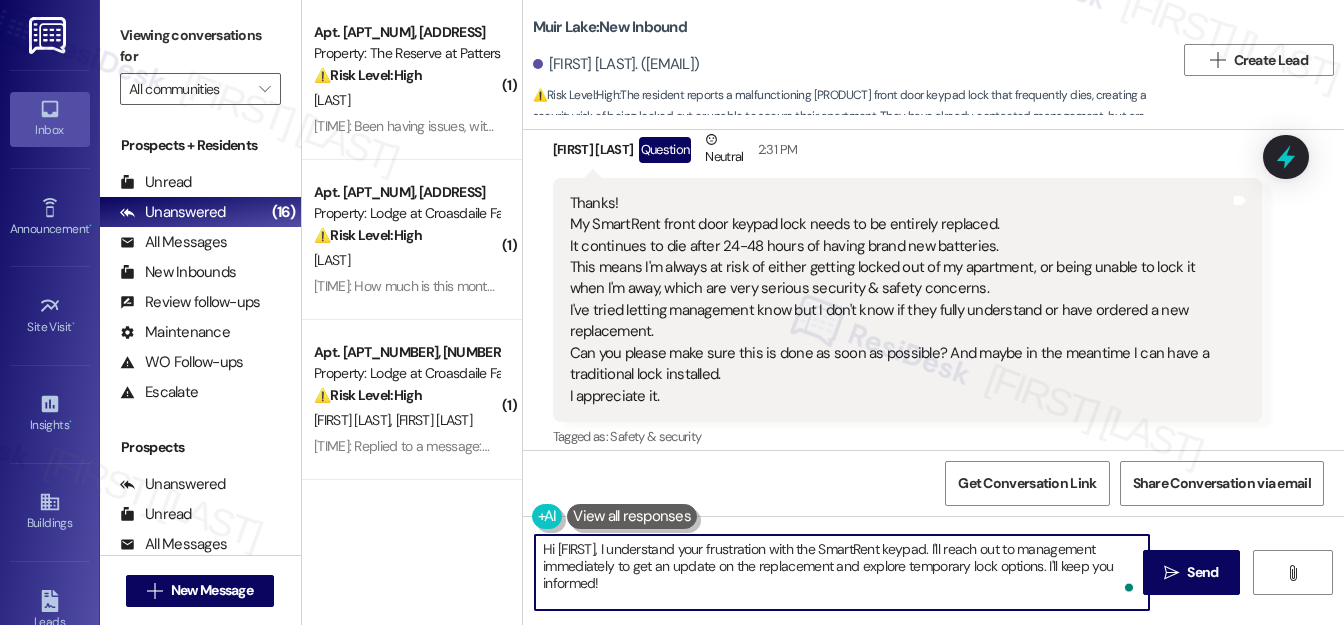 drag, startPoint x: 543, startPoint y: 548, endPoint x: 615, endPoint y: 591, distance: 83.86298 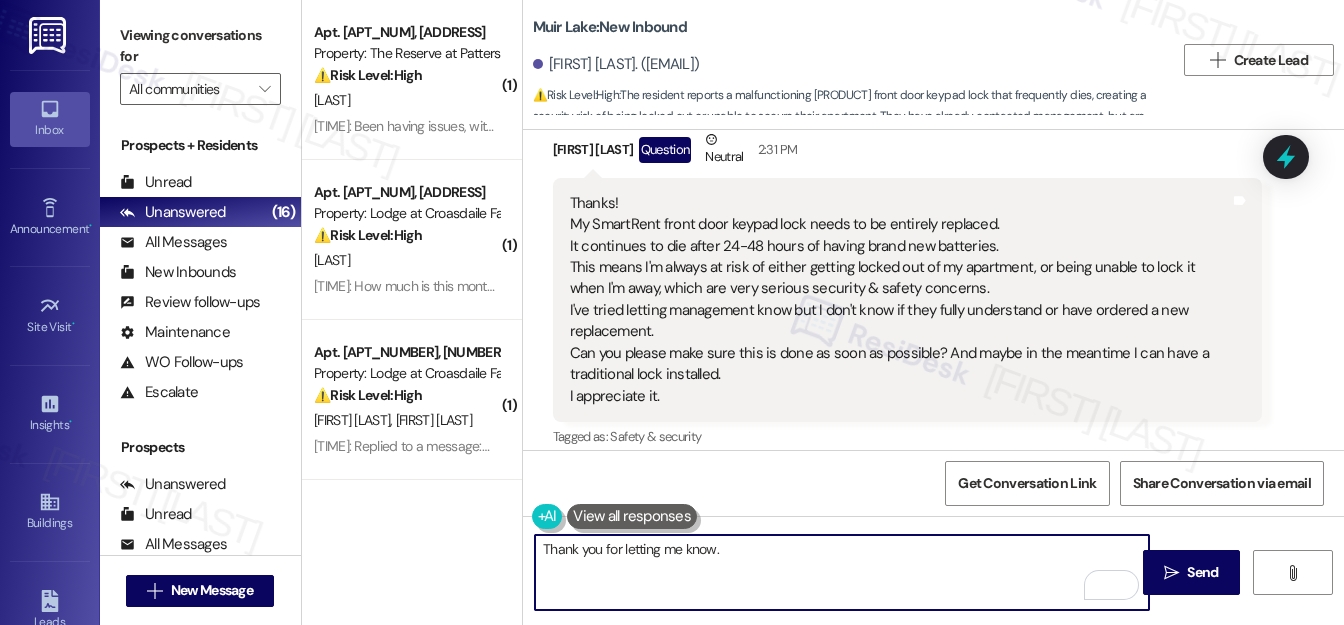 paste on "I’m sorry to hear you’re still having issues with the SmartRent keypad." 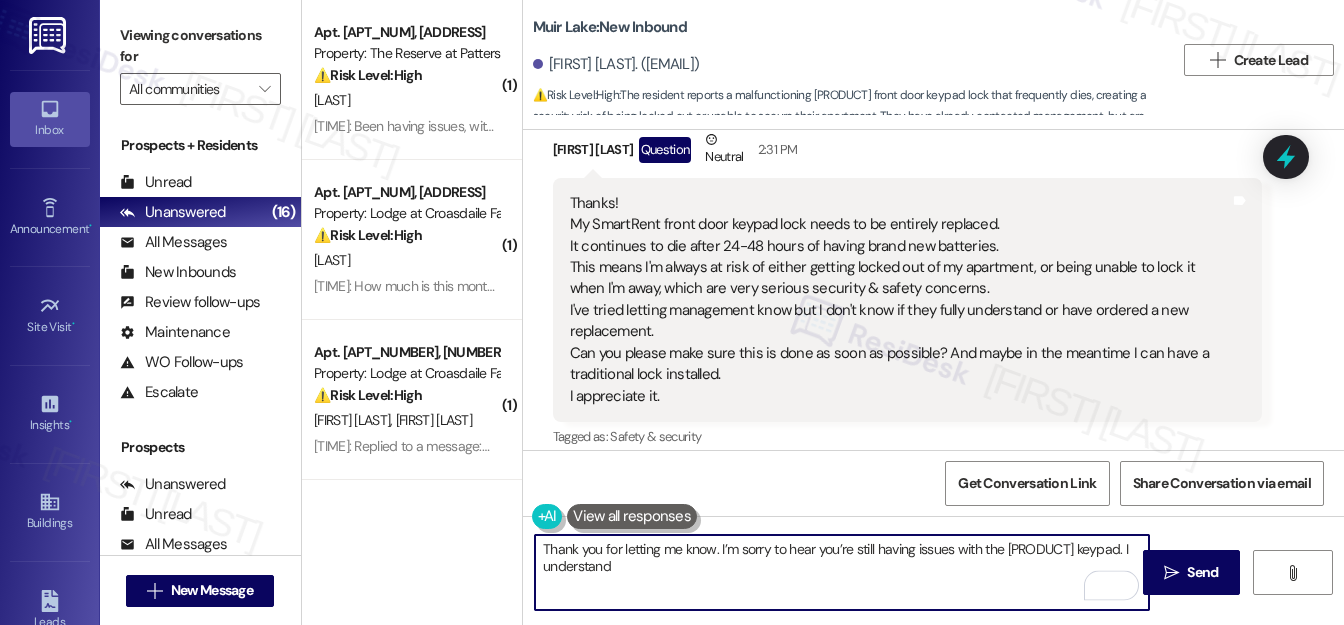 paste on "that this would be a serious concern from both a safety and security standpoint." 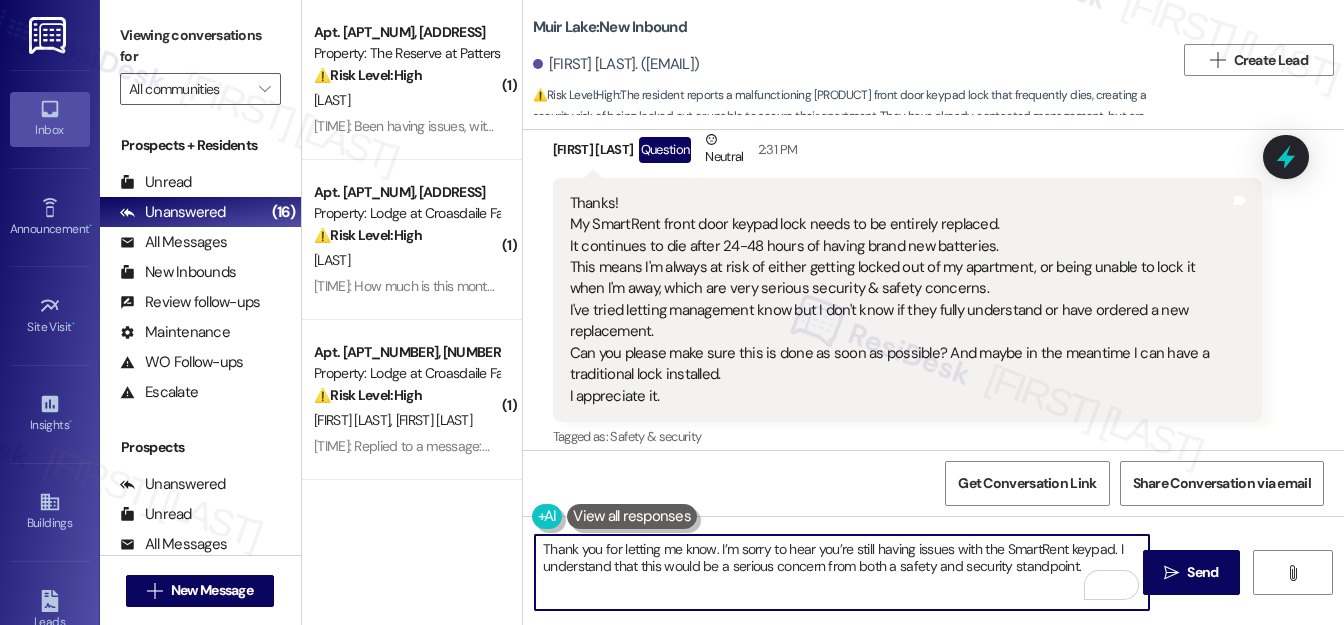 drag, startPoint x: 1075, startPoint y: 565, endPoint x: 1061, endPoint y: 575, distance: 17.20465 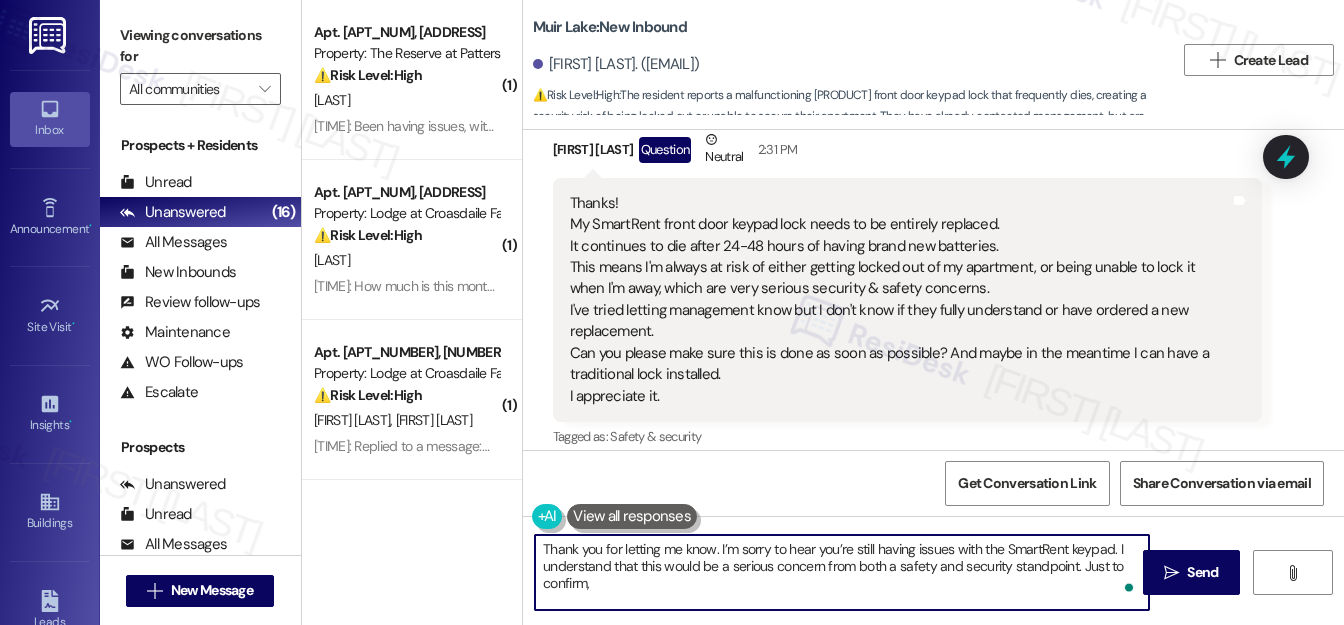 paste on "have you already submitted a work order for the keypad issue? That’ll help me follow up more quickly and ensure it’s being addressed properly." 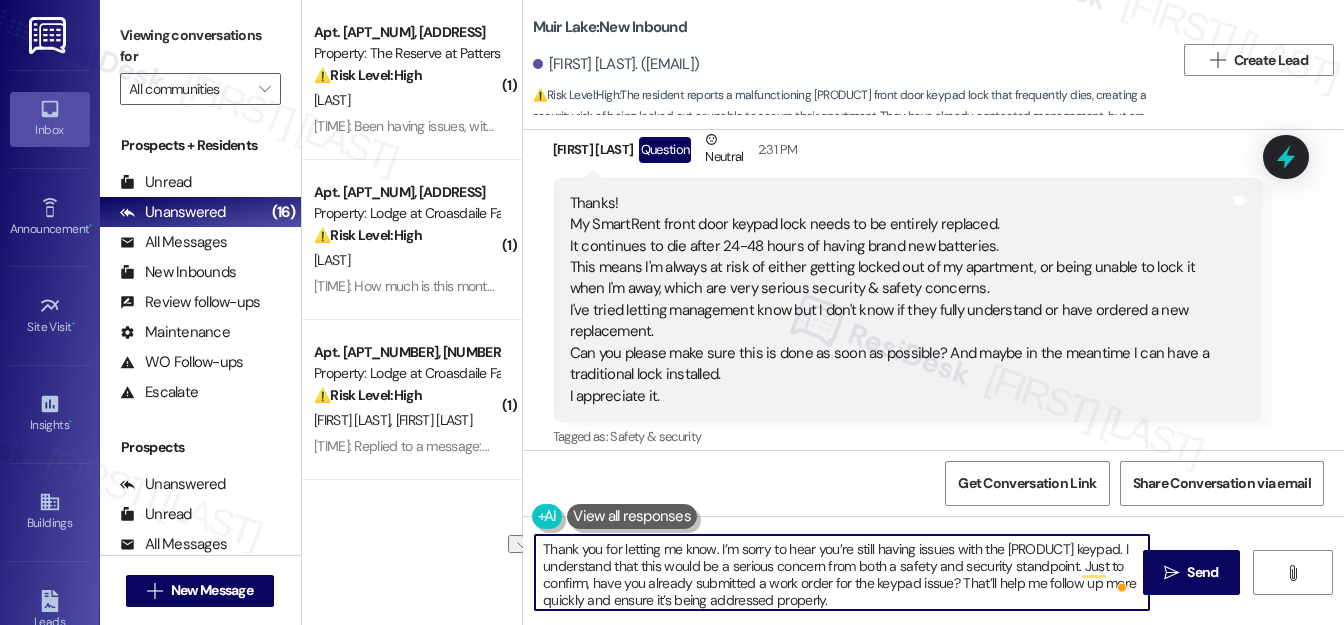 drag, startPoint x: 948, startPoint y: 580, endPoint x: 858, endPoint y: 585, distance: 90.13878 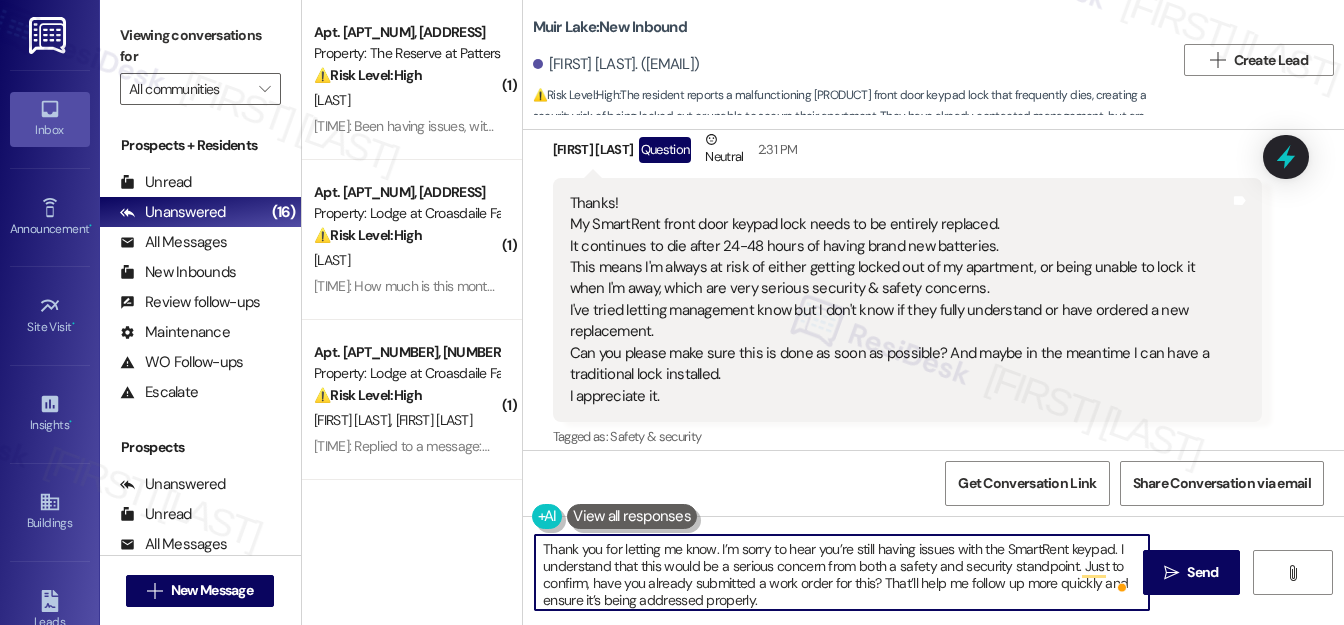 click on "Thank you for letting me know. I’m sorry to hear you’re still having issues with the SmartRent keypad. I understand that this would be a serious concern from both a safety and security standpoint. Just to confirm, have you already submitted a work order for this? That’ll help me follow up more quickly and ensure it’s being addressed properly." at bounding box center [842, 572] 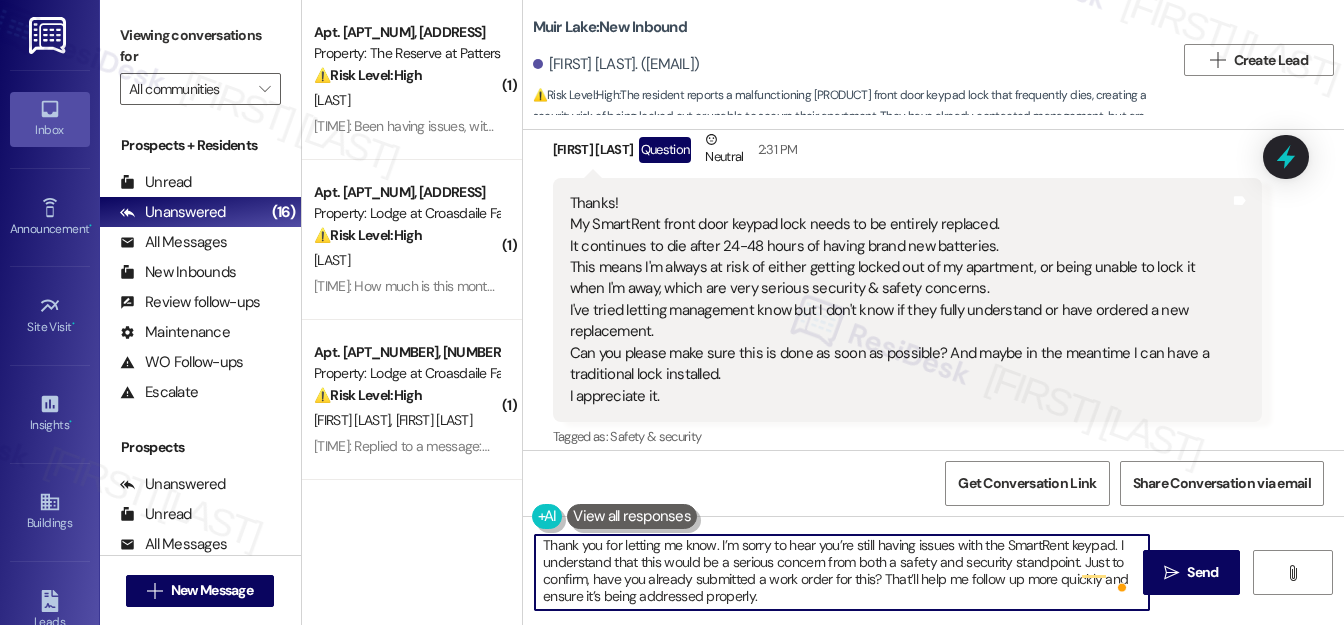 scroll, scrollTop: 5, scrollLeft: 0, axis: vertical 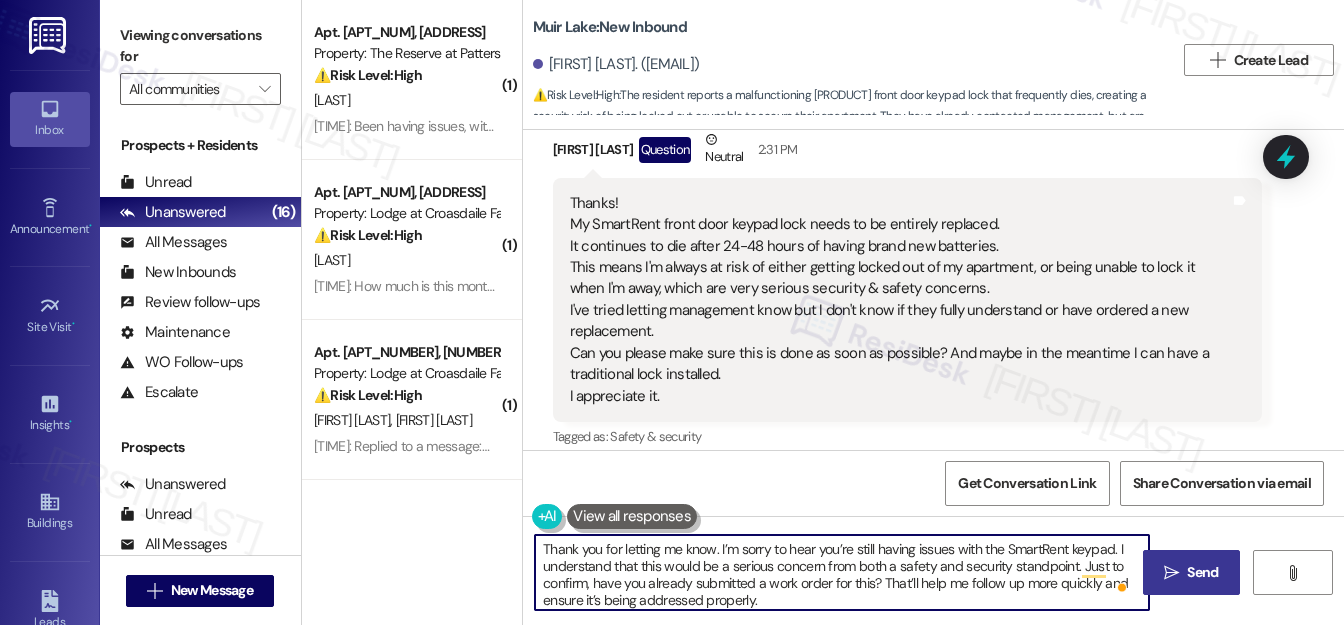 type on "Thank you for letting me know. I’m sorry to hear you’re still having issues with the SmartRent keypad. I understand that this would be a serious concern from both a safety and security standpoint. Just to confirm, have you already submitted a work order for this? That’ll help me follow up more quickly and ensure it’s being addressed properly." 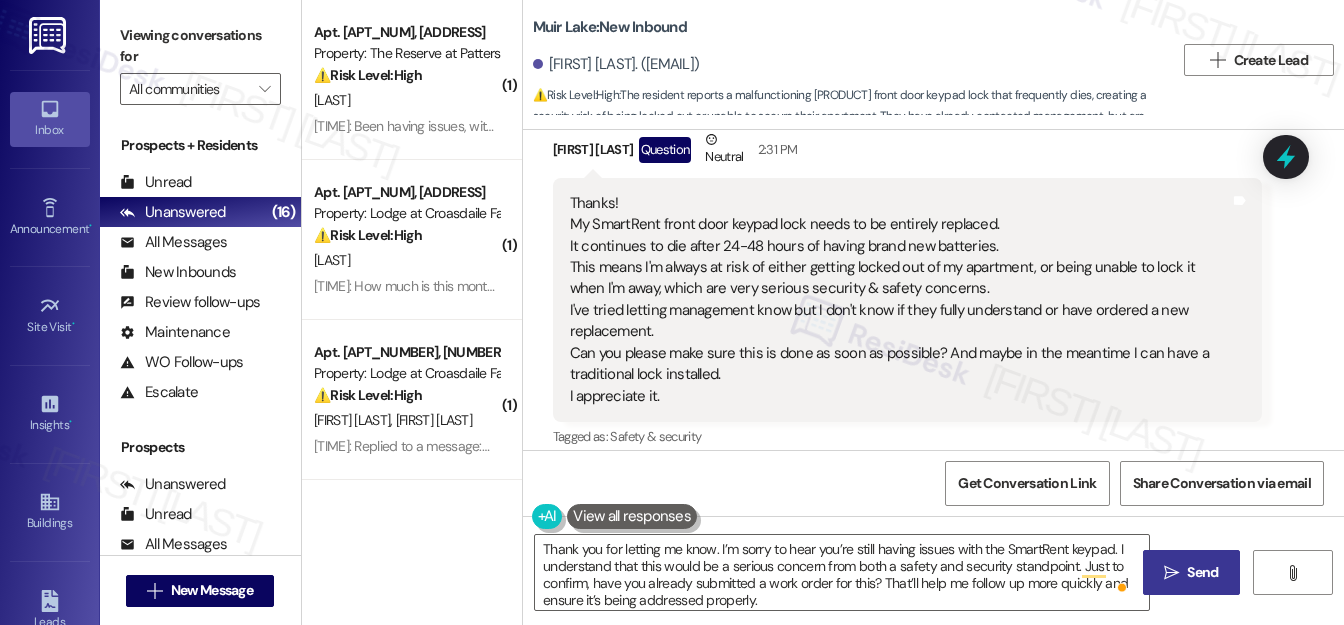 click on "Send" at bounding box center [1202, 572] 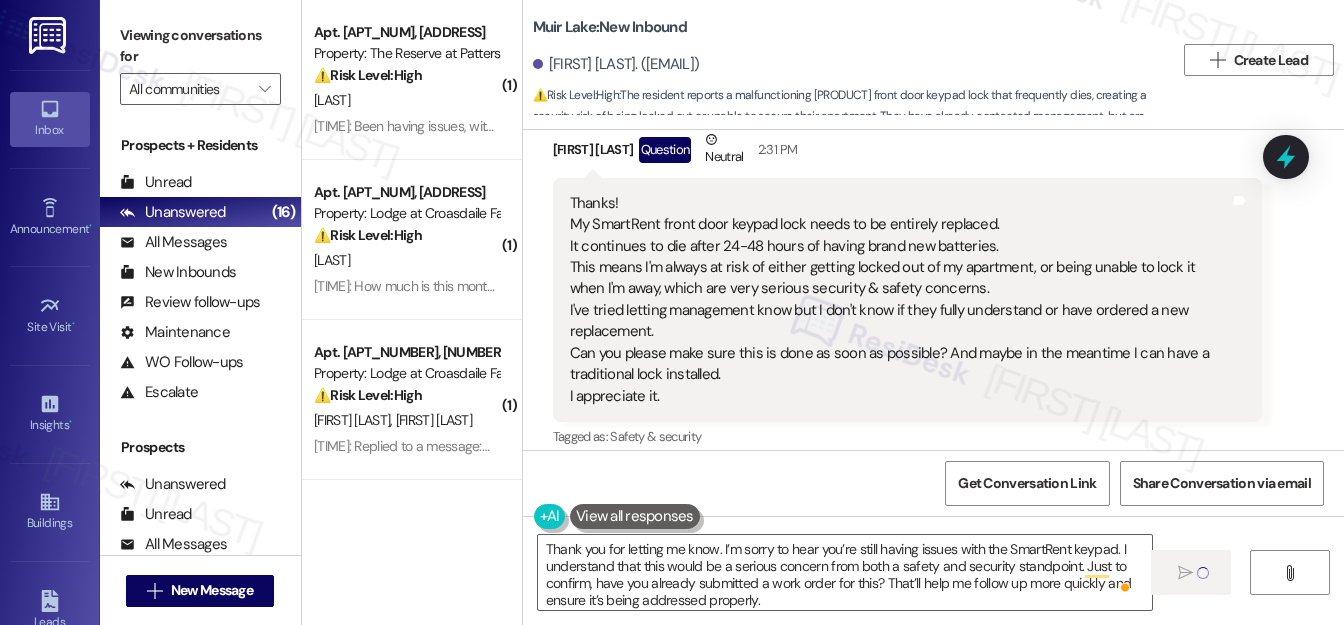 type 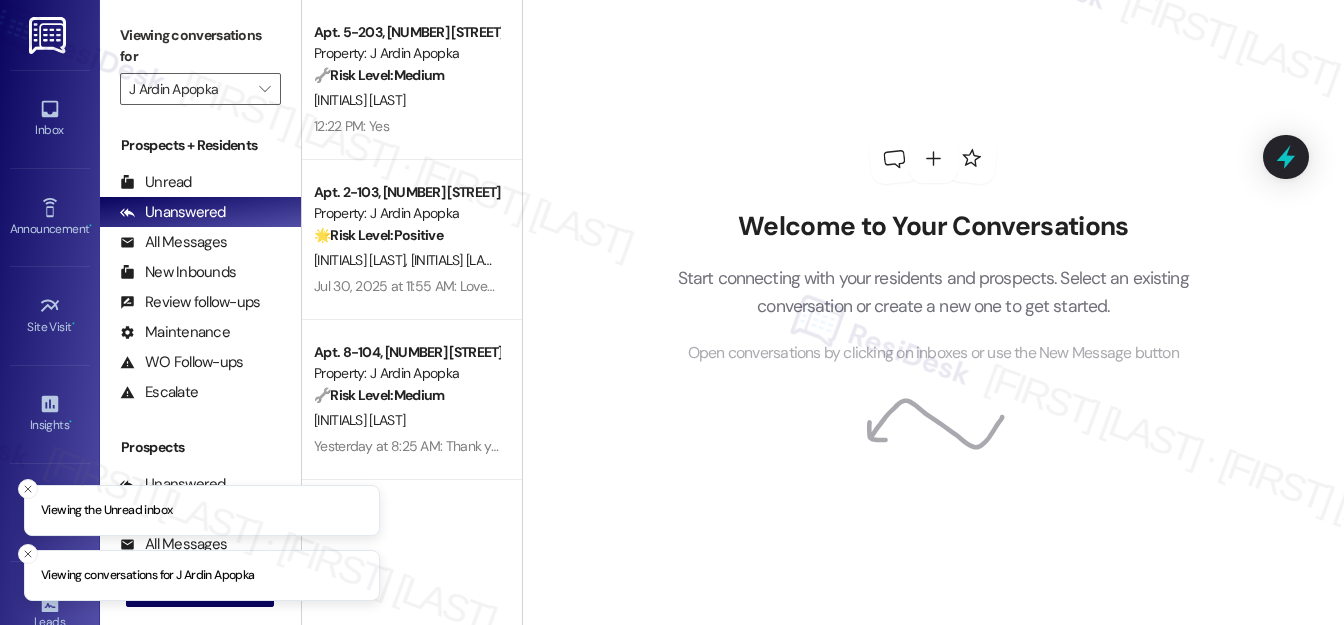 scroll, scrollTop: 0, scrollLeft: 0, axis: both 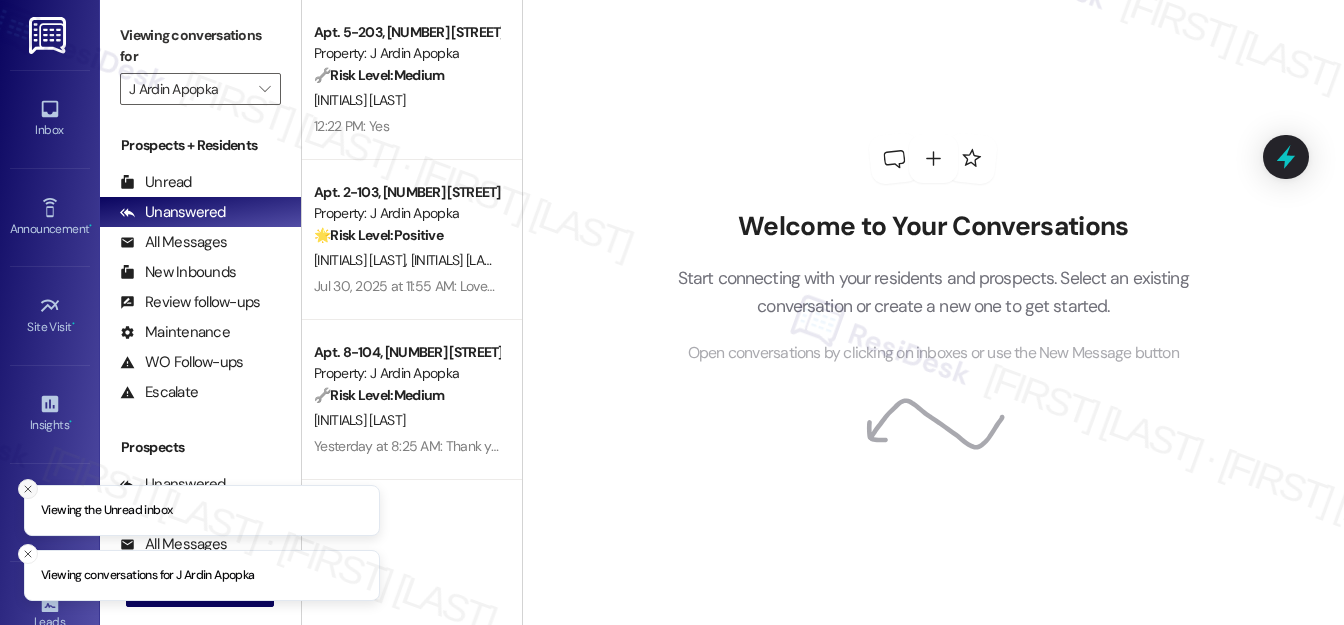 click 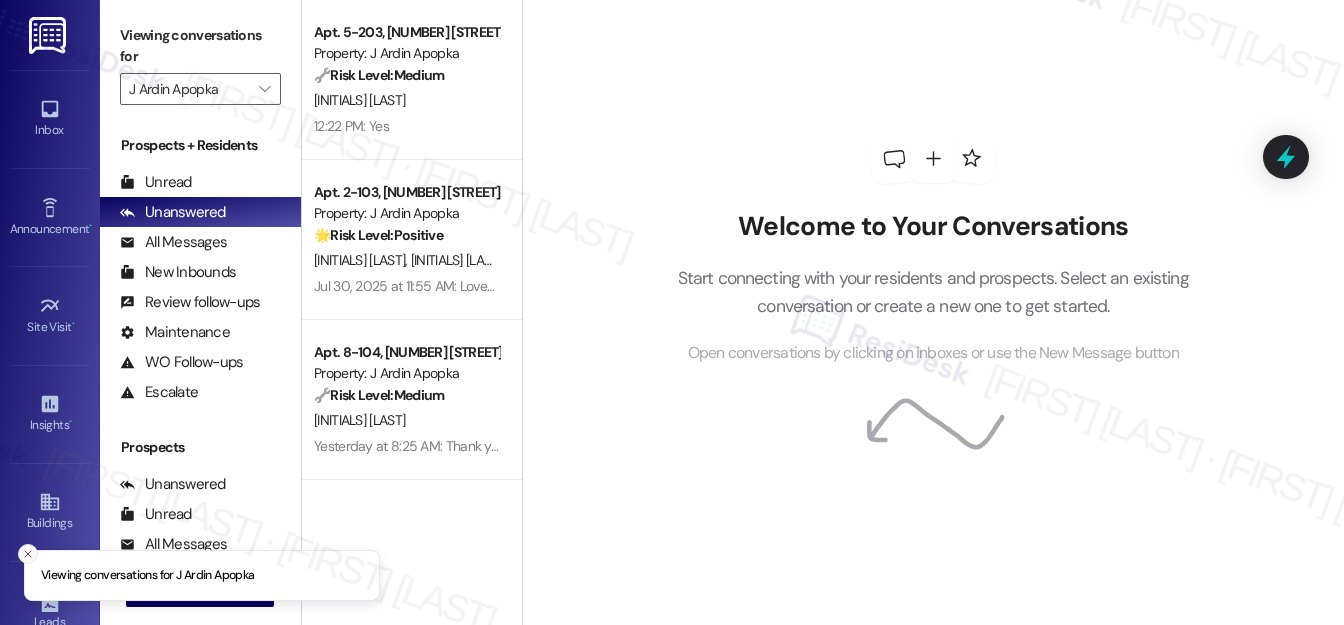 click 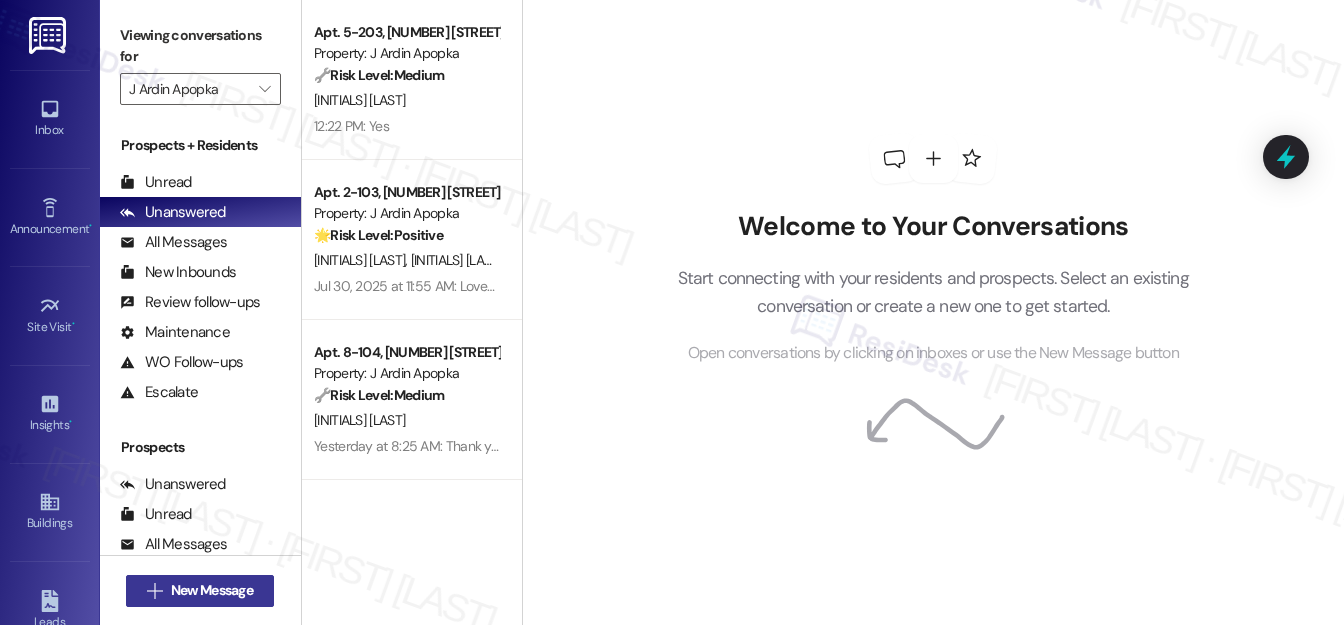 click on "New Message" at bounding box center [212, 590] 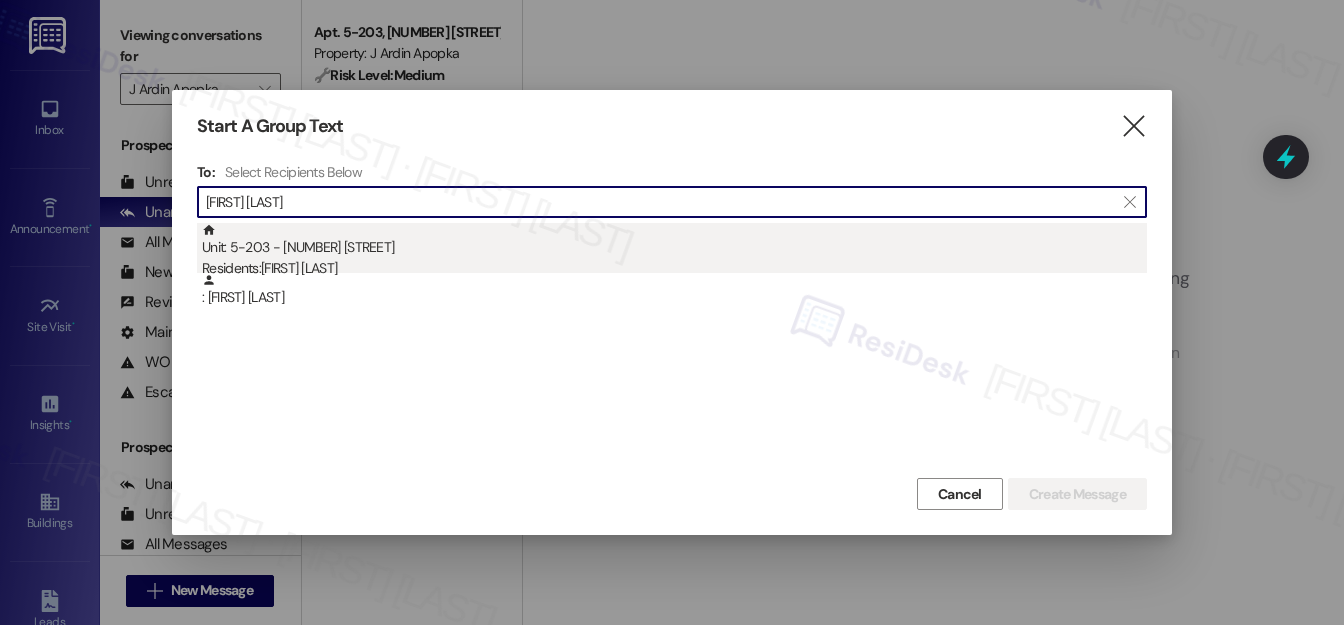 type on "[FIRST] [LAST]" 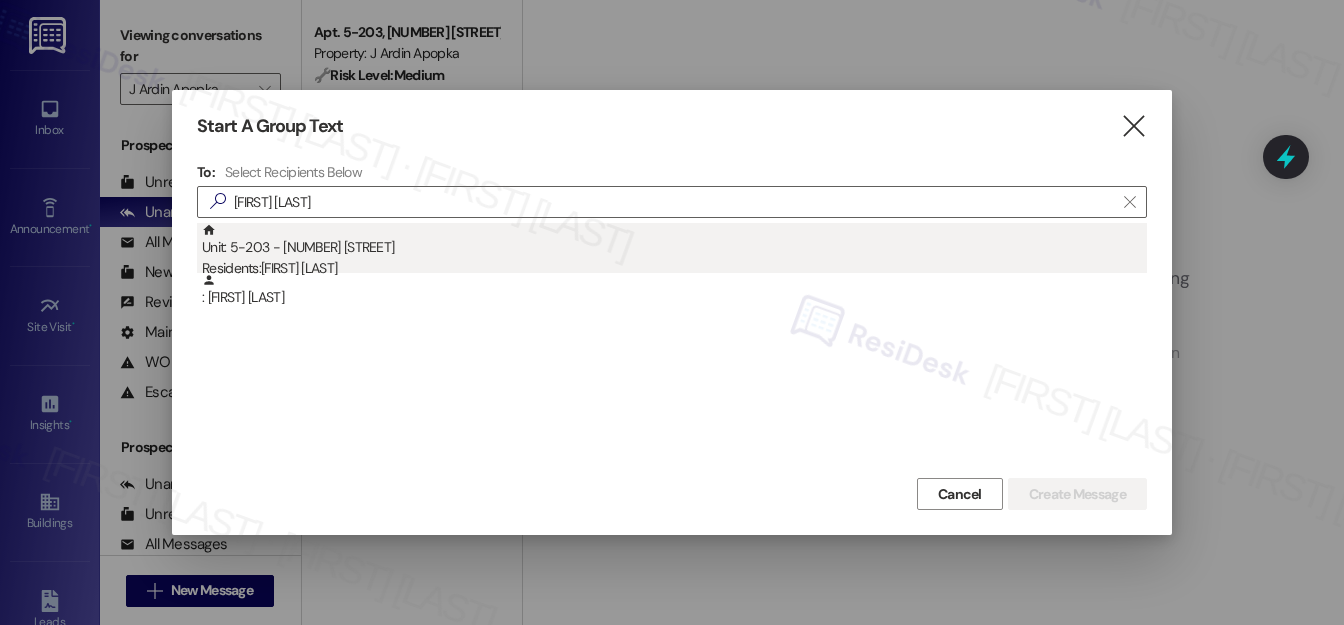 click on "Unit: 5-203 - [NUMBER] [STREET] Residents: [FIRST] [LAST]" at bounding box center [674, 251] 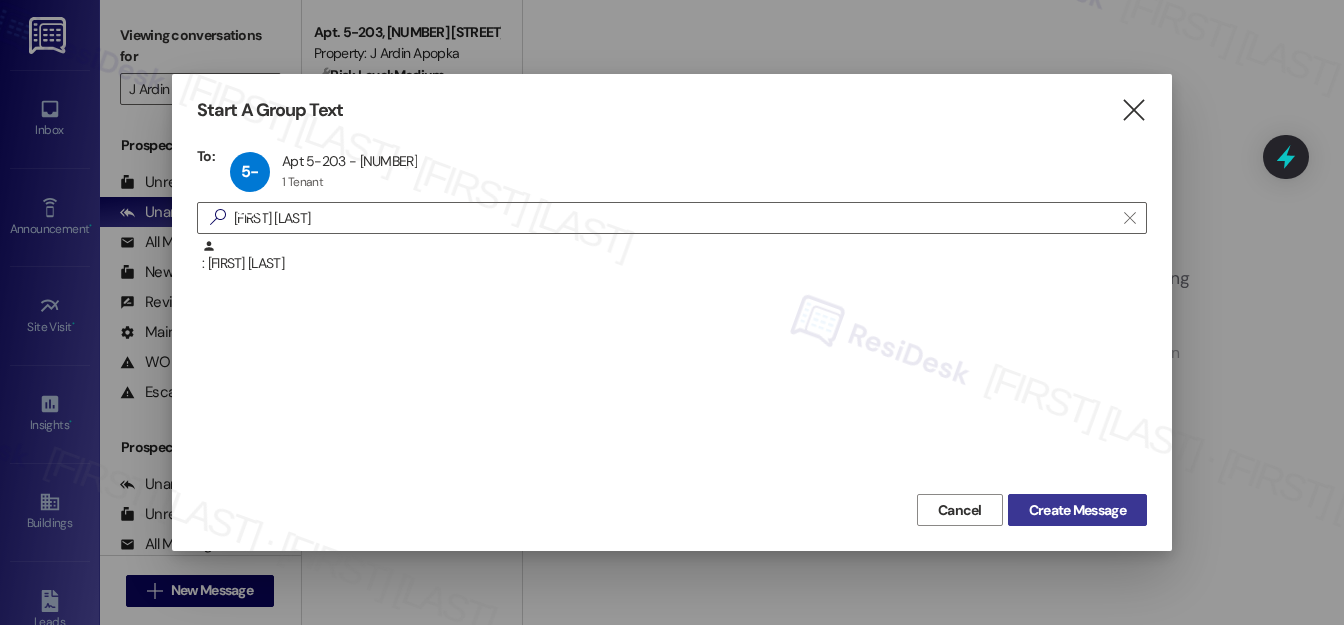 click on "Create Message" at bounding box center (1077, 510) 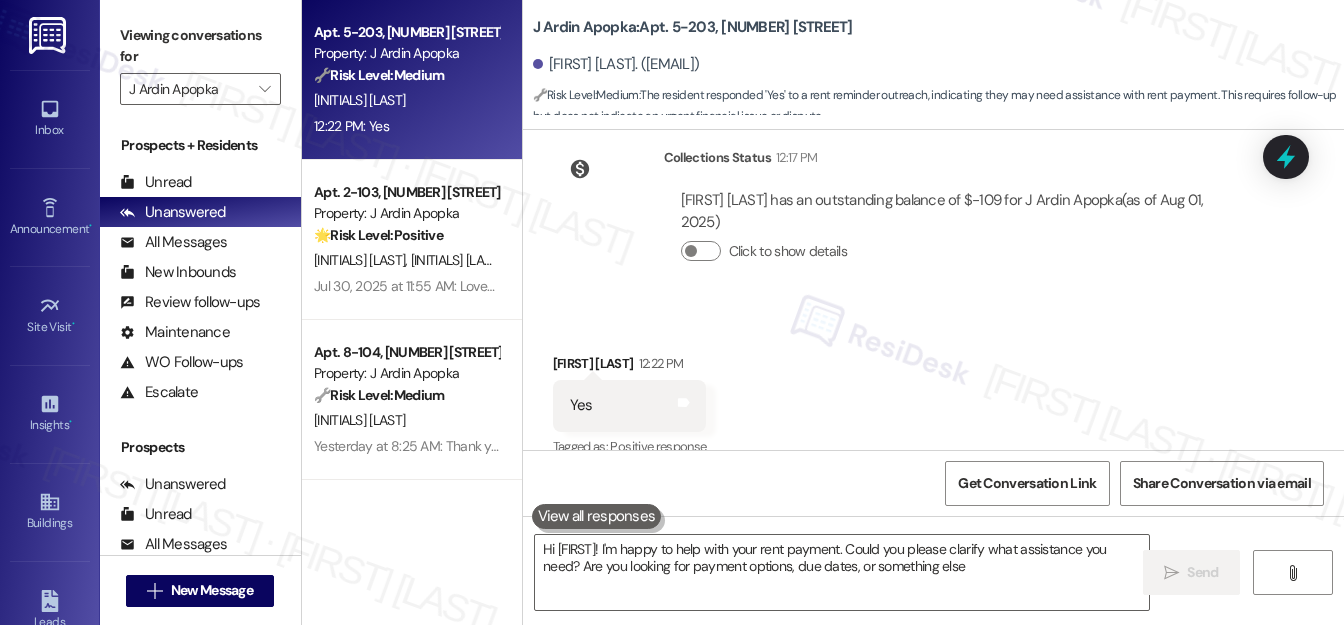 type on "Hi [FIRST]! I'm happy to help with your rent payment. Could you please clarify what assistance you need? Are you looking for payment options, due dates, or something else?" 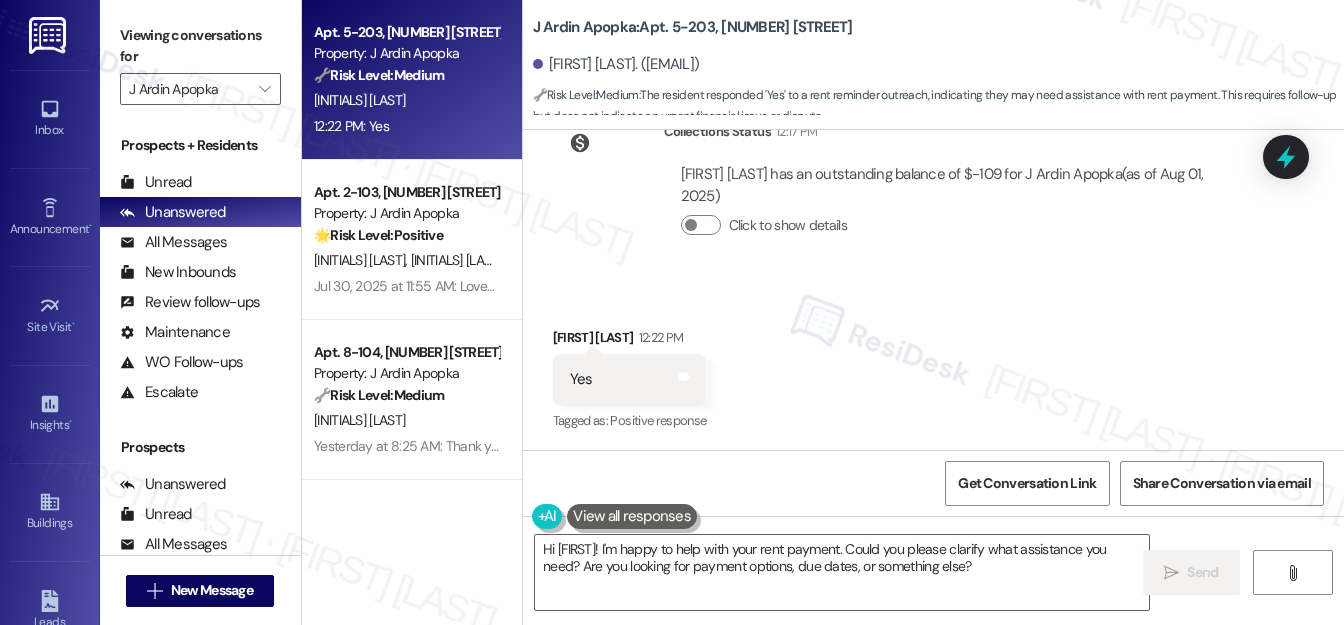 scroll, scrollTop: 461, scrollLeft: 0, axis: vertical 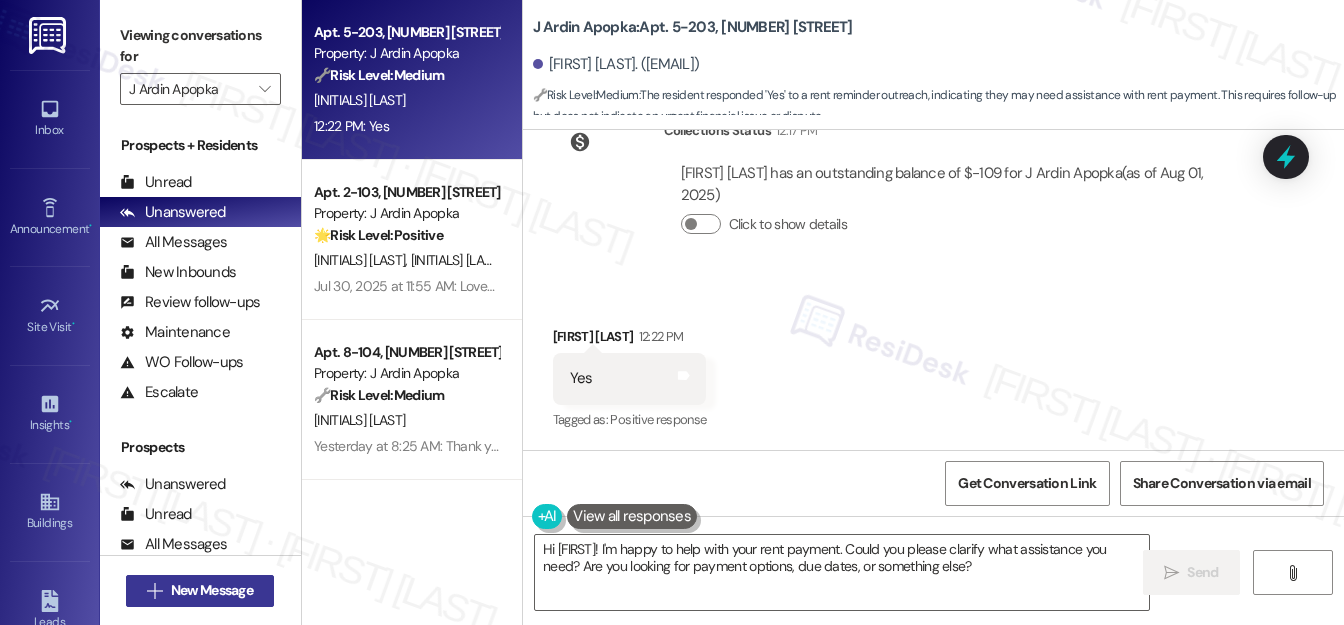 click on "New Message" at bounding box center [212, 590] 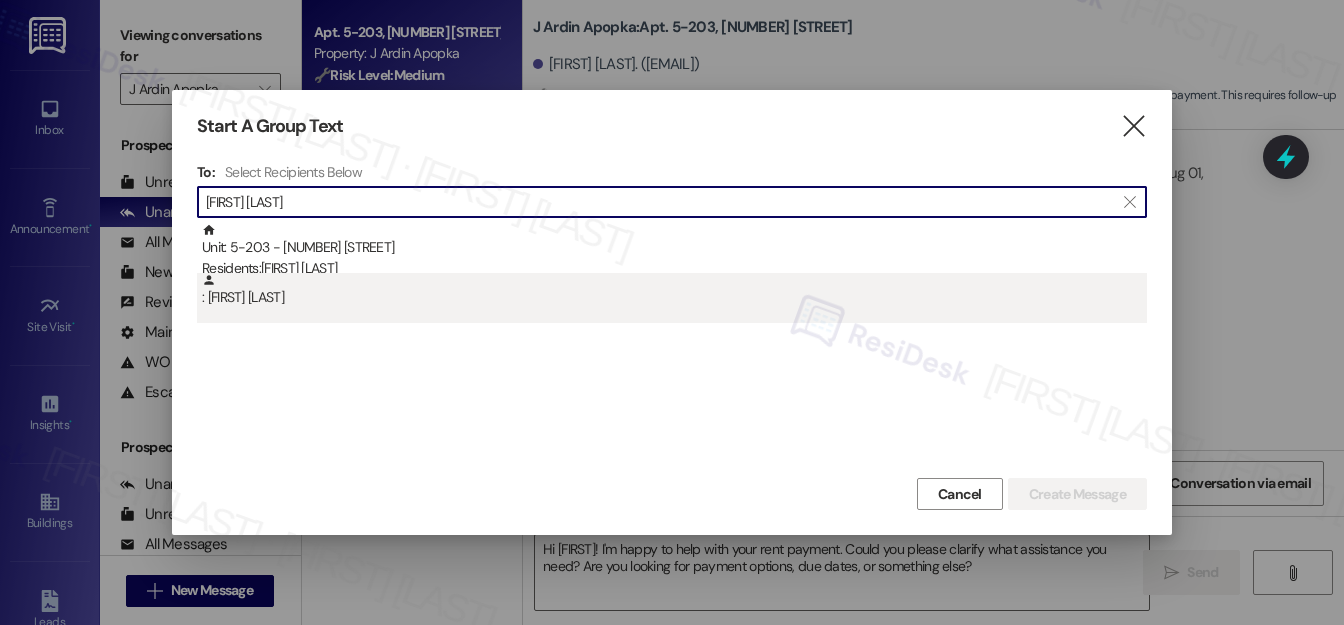 type on "Nichole Mcdonald" 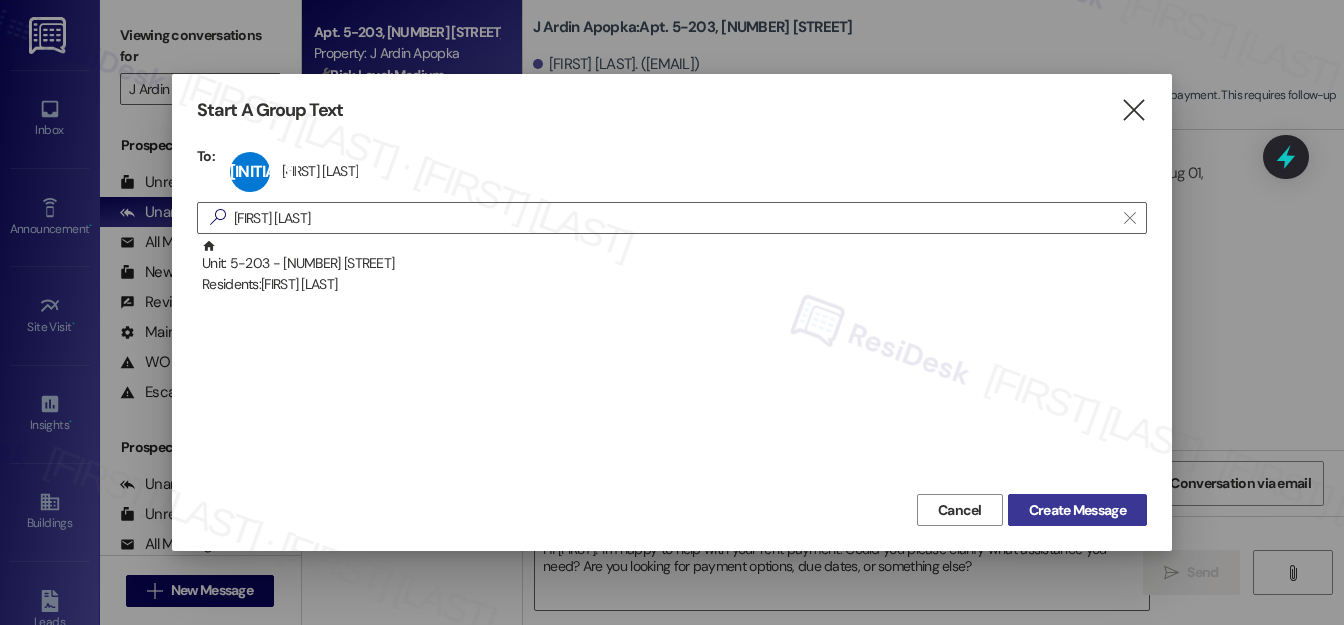 click on "Create Message" at bounding box center [1077, 510] 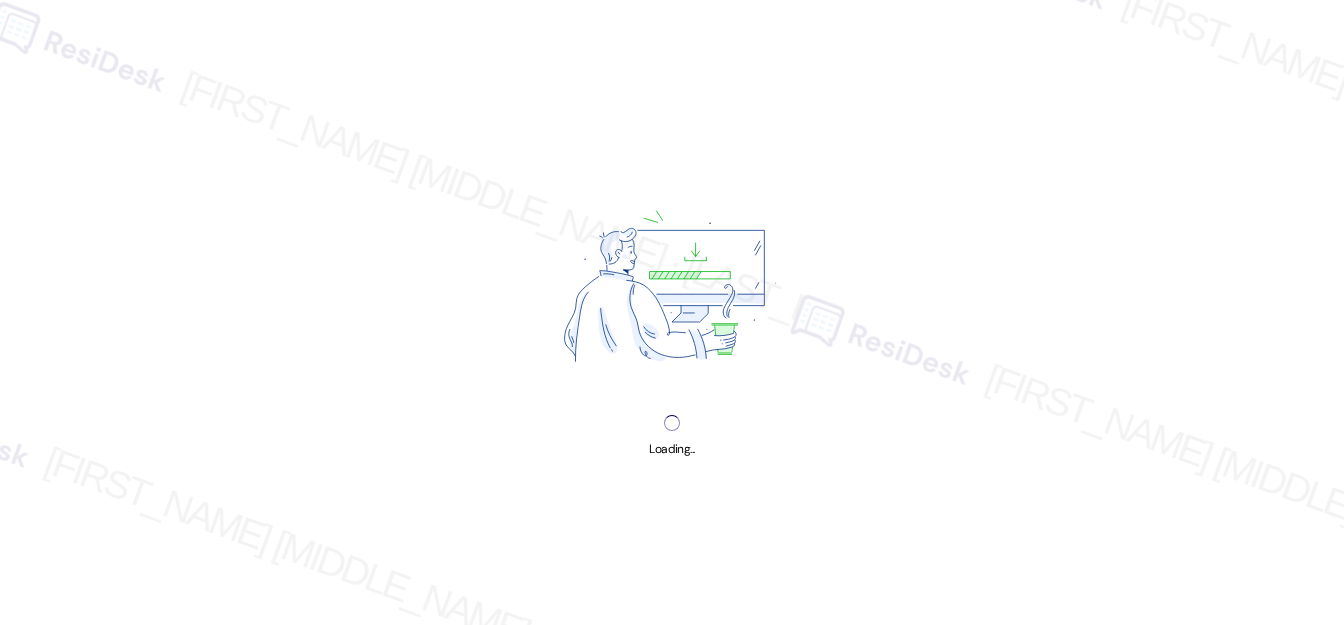 scroll, scrollTop: 0, scrollLeft: 0, axis: both 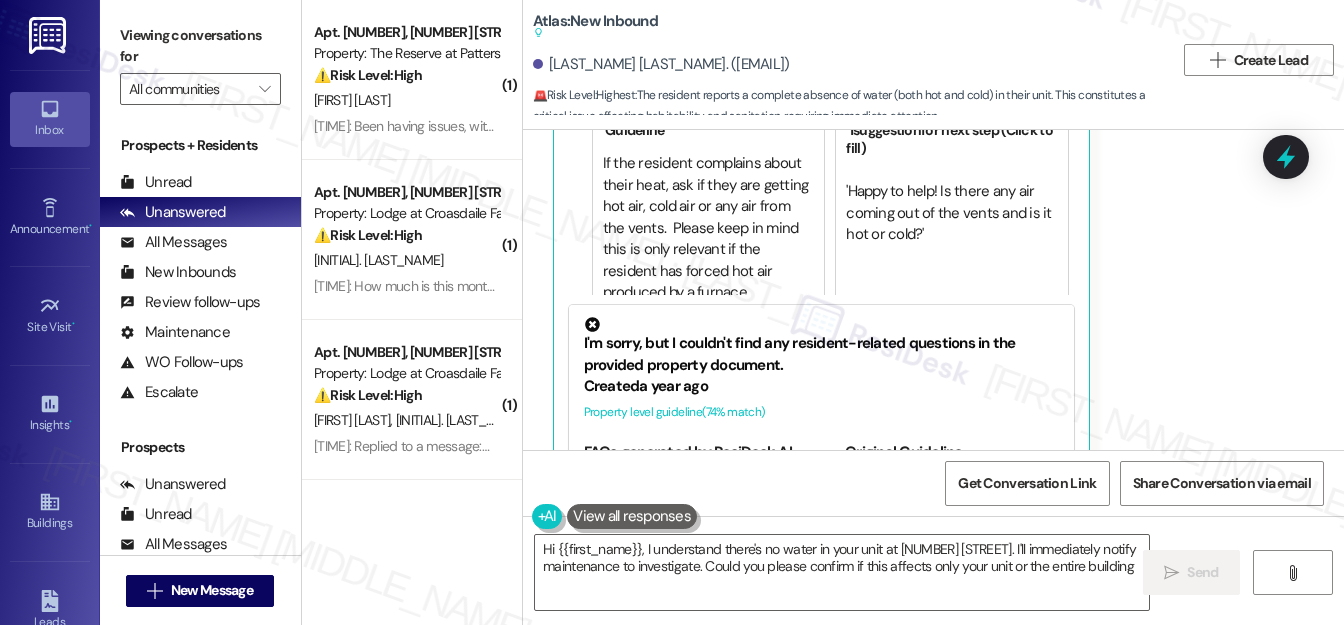 type on "Hi {{first_name}}, I understand there's no water in your unit at 811 E. 46th St. I'll immediately notify maintenance to investigate. Could you please confirm if this affects only your unit or the entire building?" 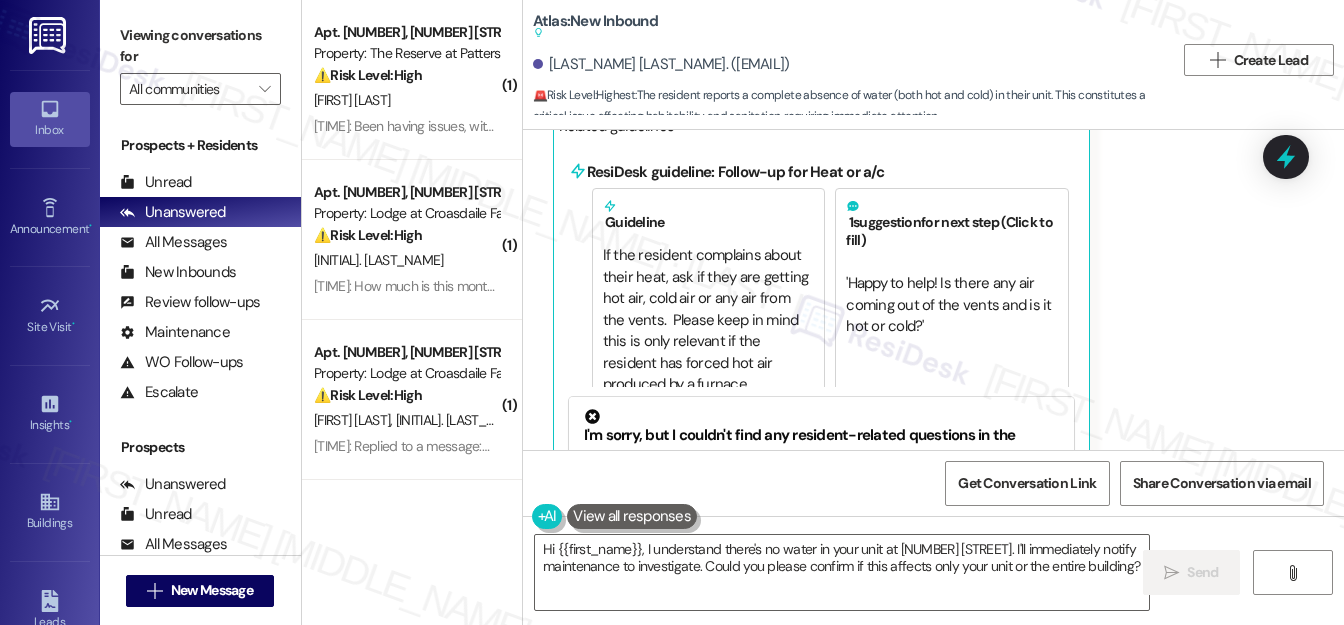 scroll, scrollTop: 7273, scrollLeft: 0, axis: vertical 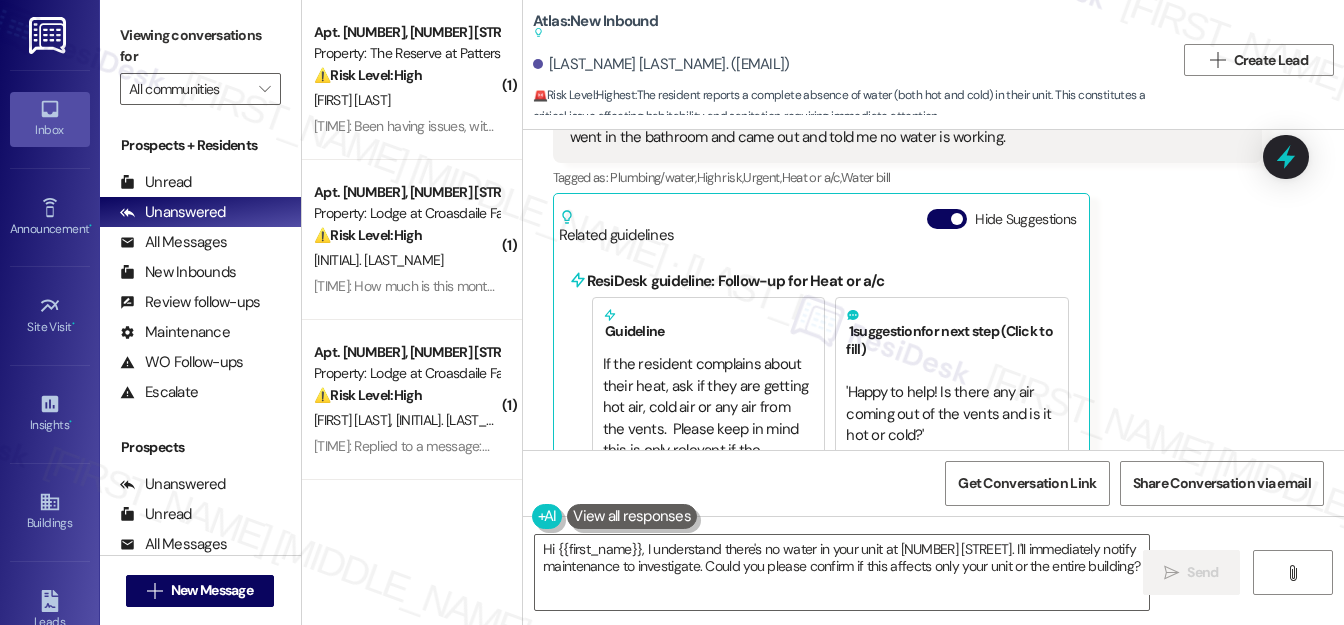 click on "Related guidelines Hide Suggestions" at bounding box center (822, 222) 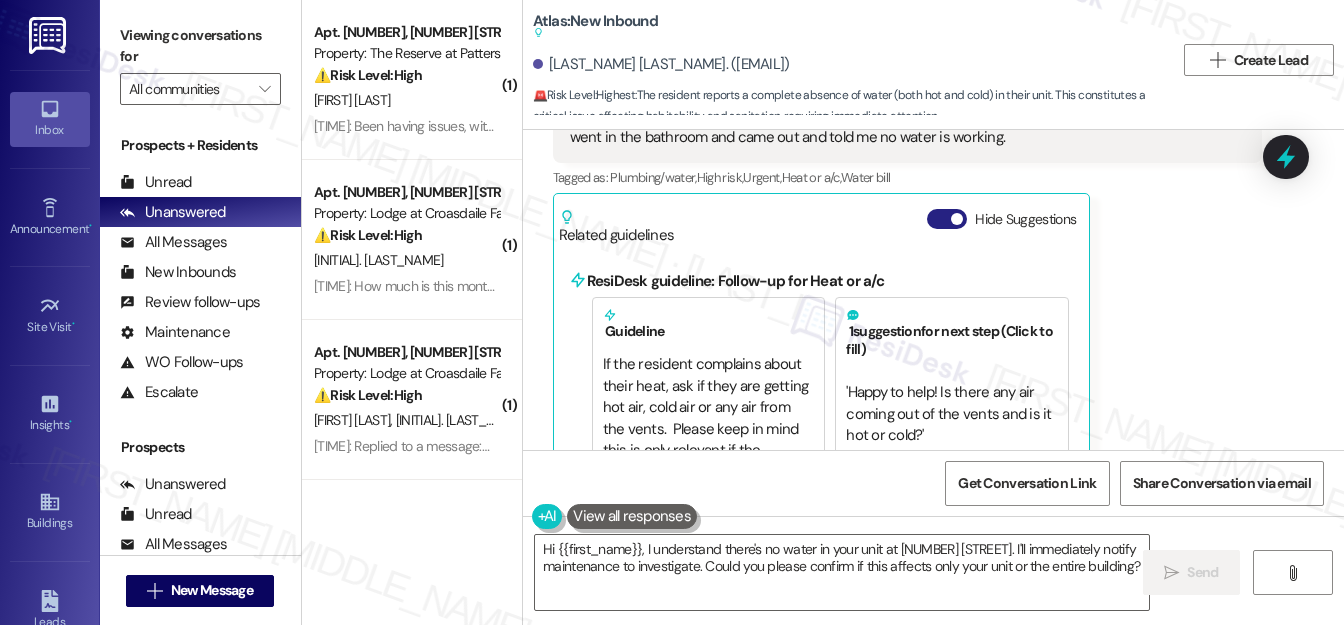 click on "Hide Suggestions" at bounding box center (947, 219) 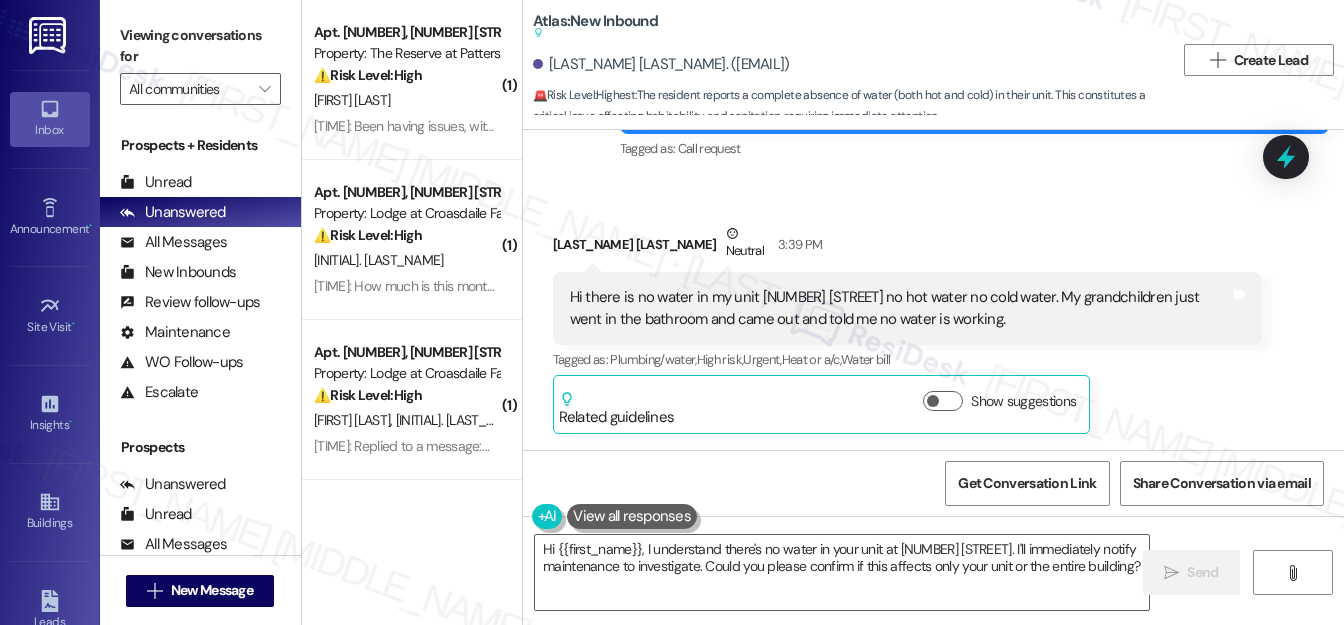 scroll, scrollTop: 7045, scrollLeft: 0, axis: vertical 